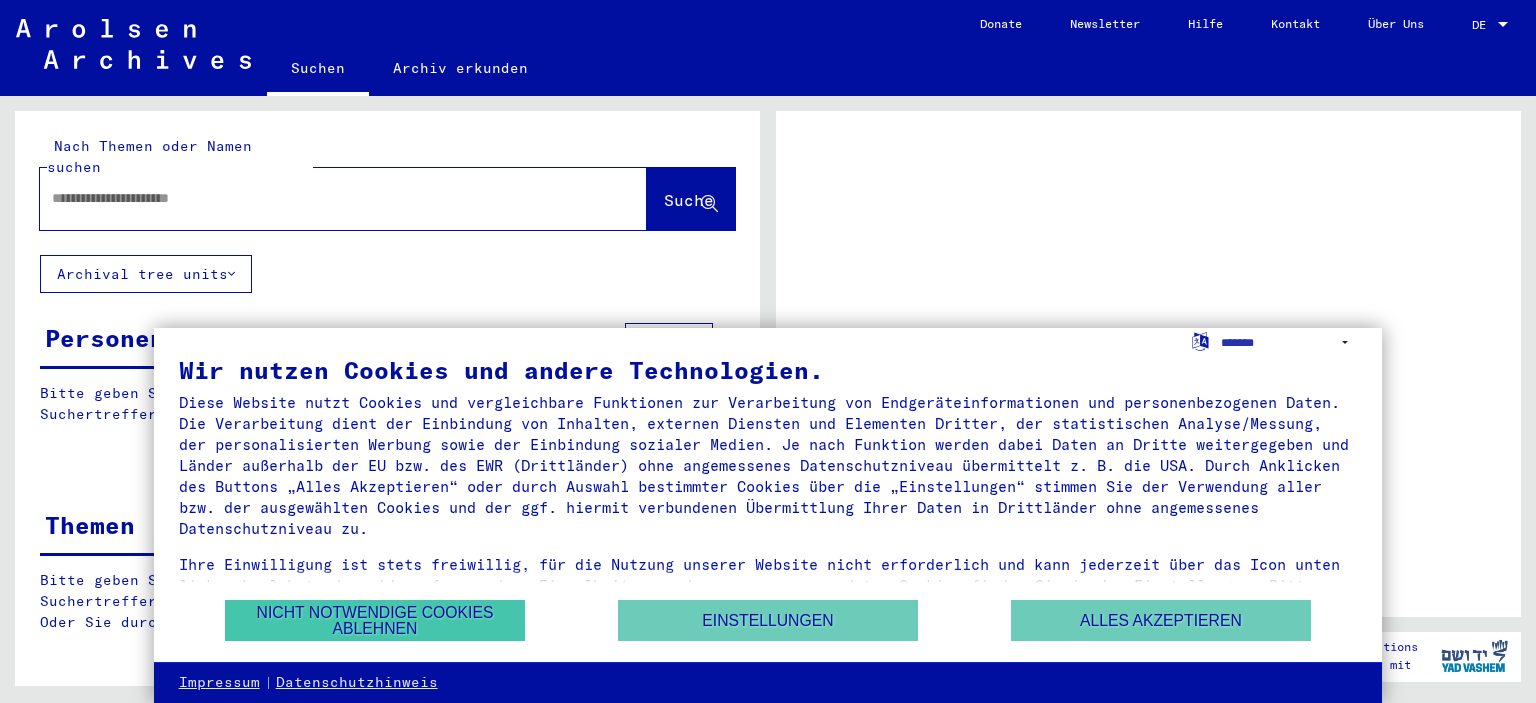 scroll, scrollTop: 0, scrollLeft: 0, axis: both 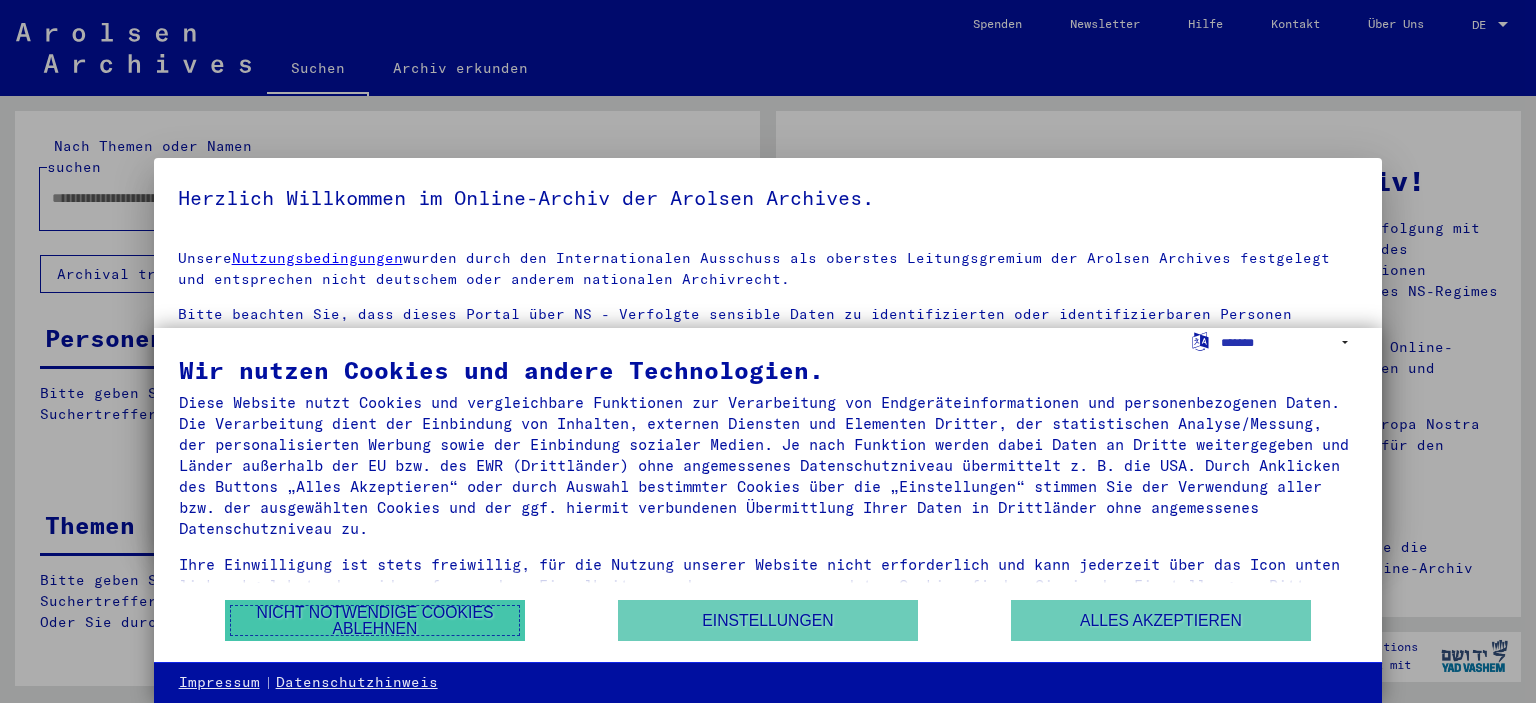 click on "Nicht notwendige Cookies ablehnen" at bounding box center (375, 620) 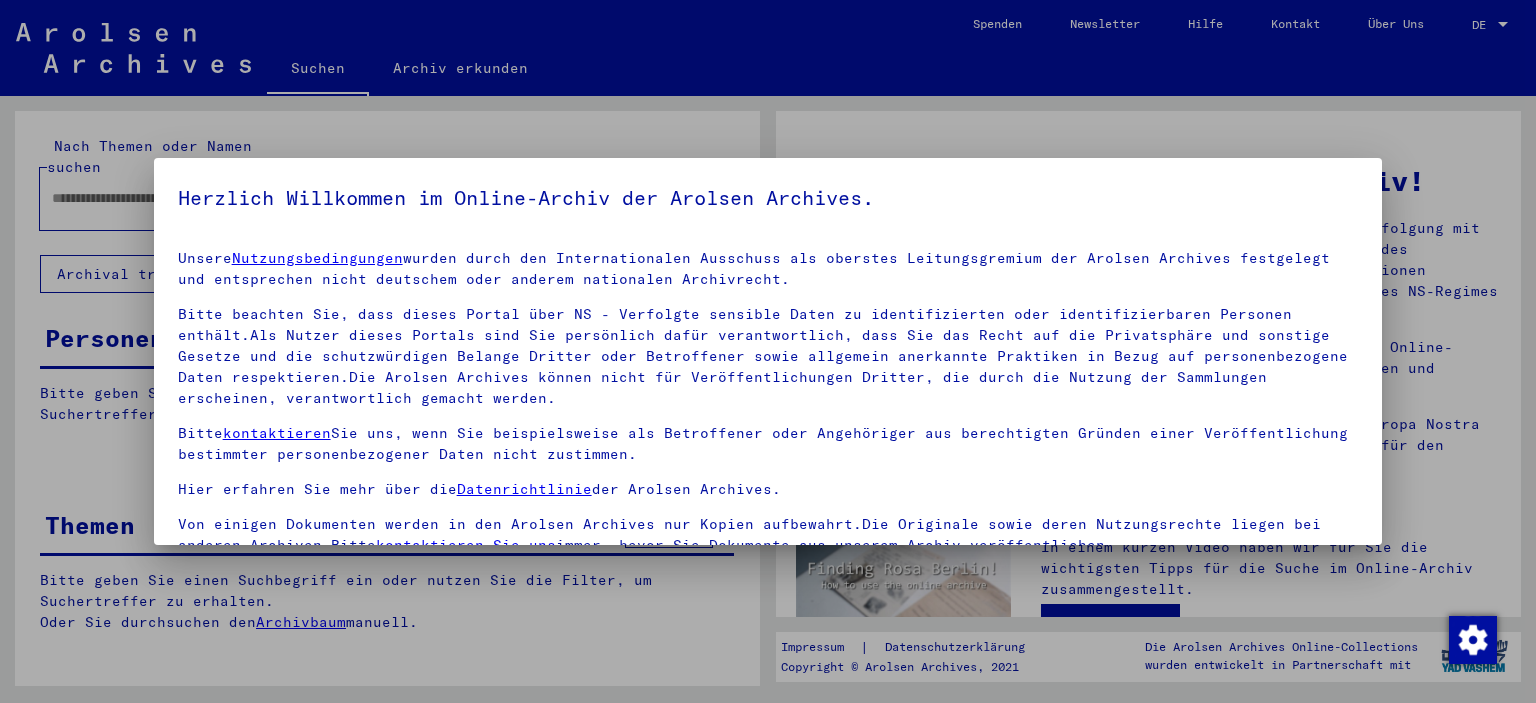 scroll, scrollTop: 22, scrollLeft: 0, axis: vertical 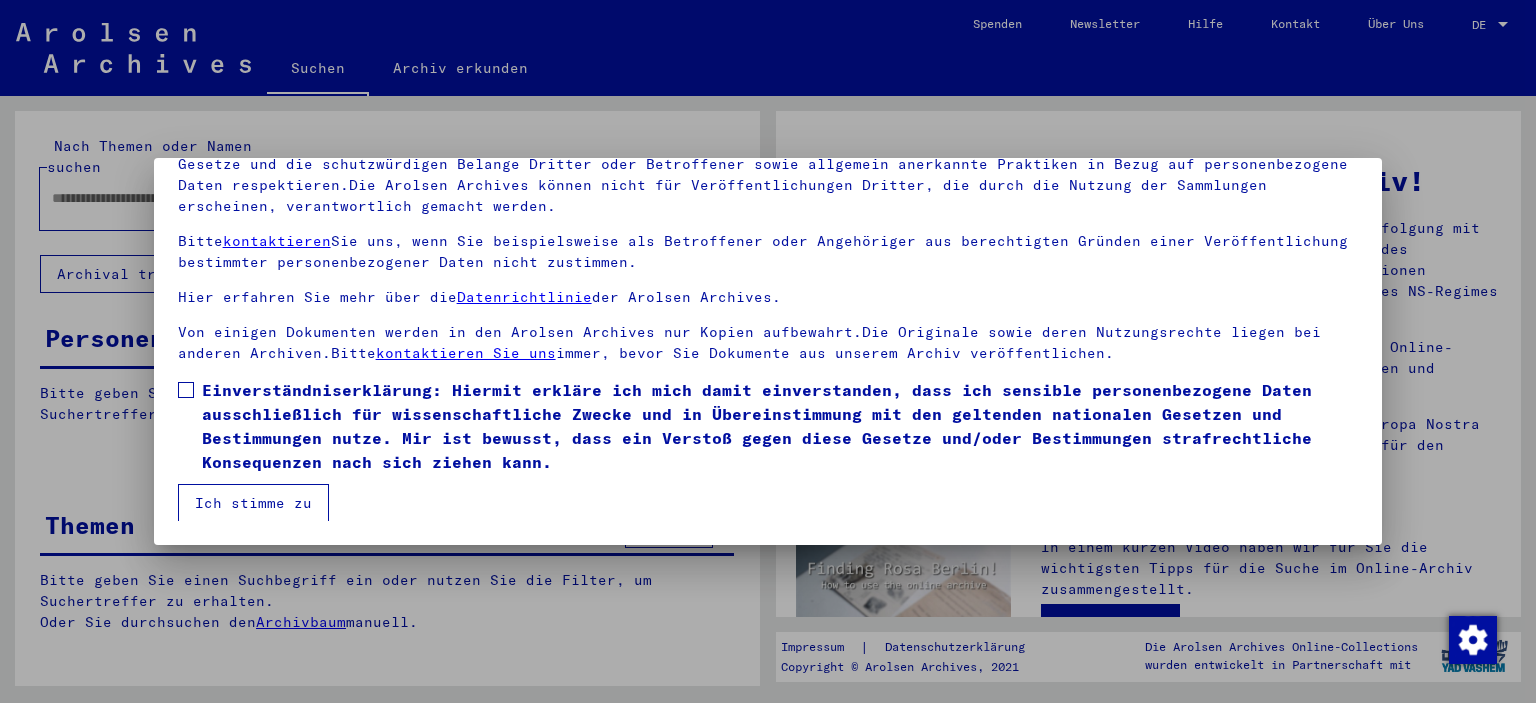 click on "Ich stimme zu" at bounding box center (253, 503) 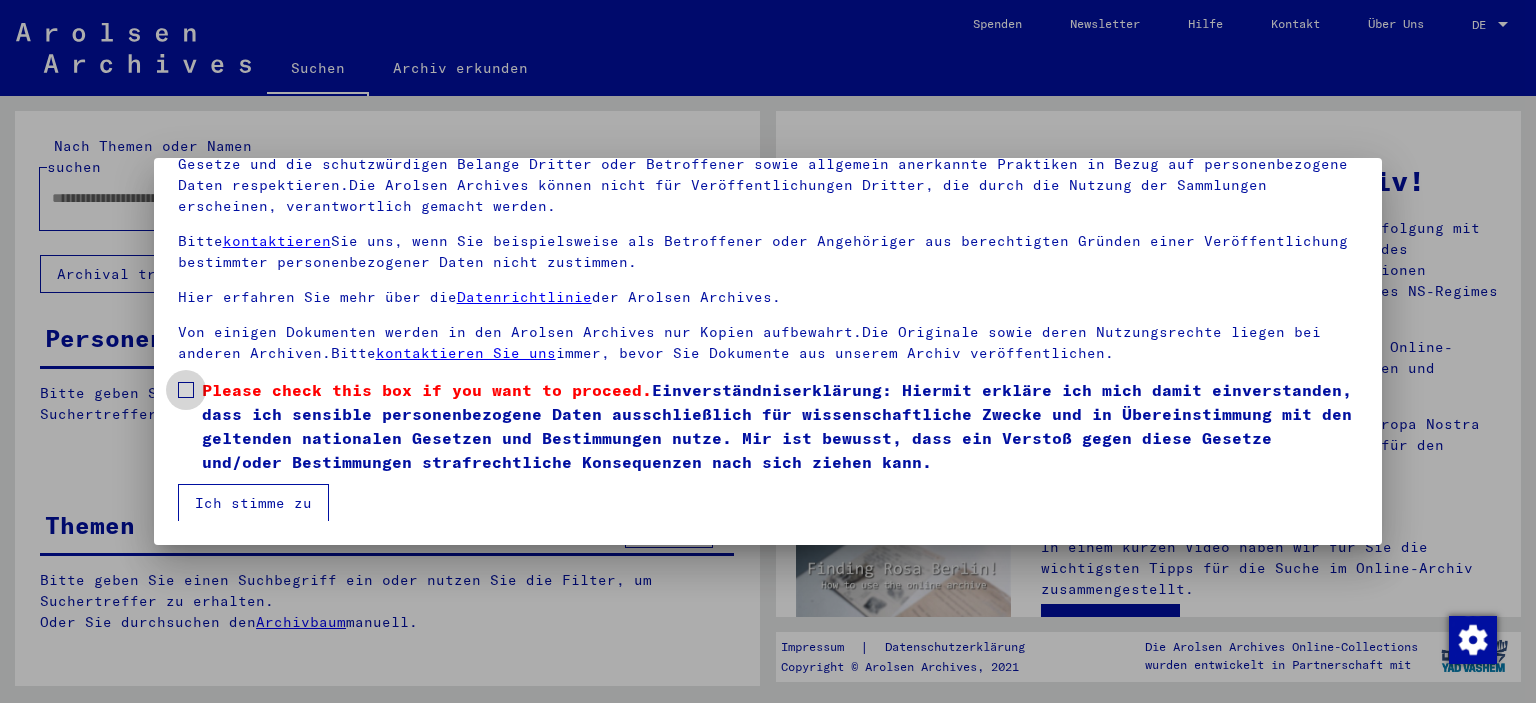 click at bounding box center (186, 390) 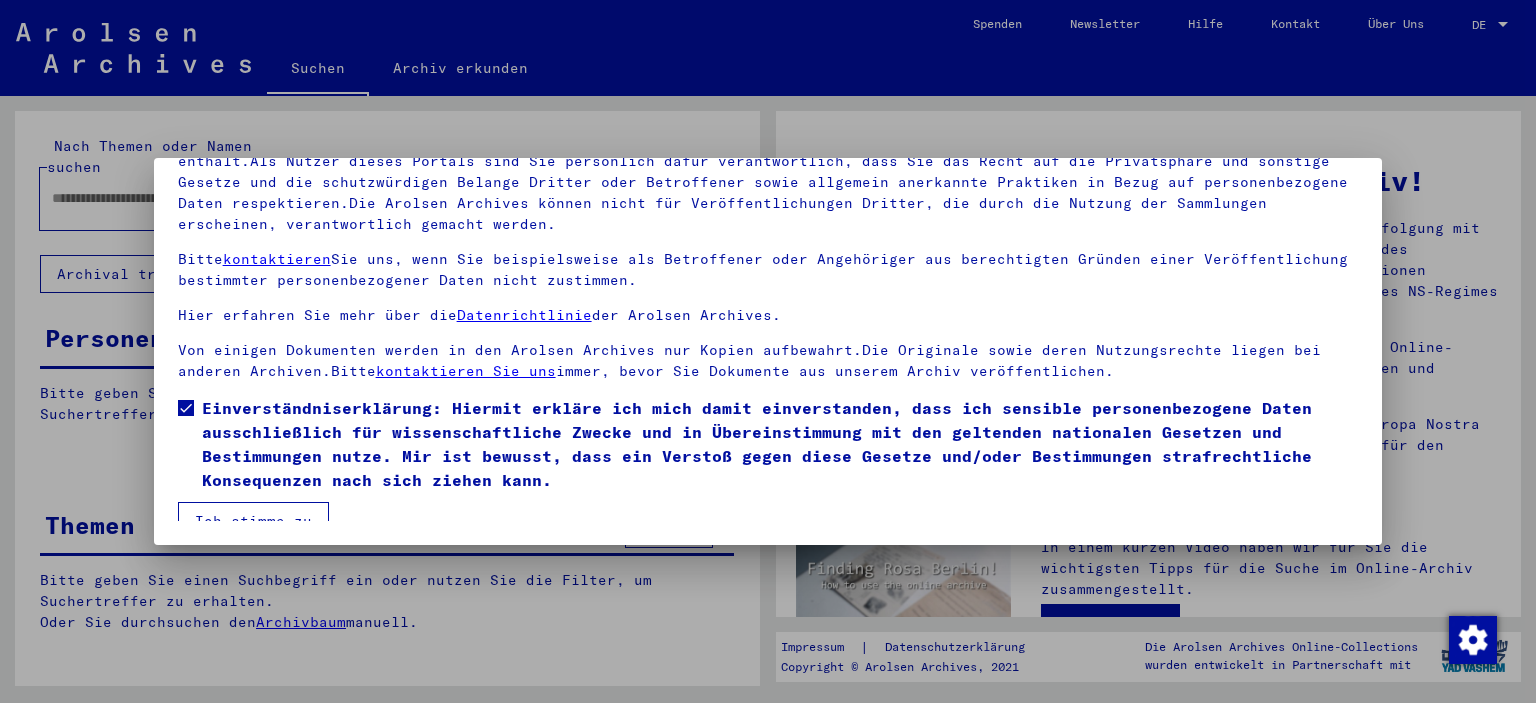 scroll, scrollTop: 0, scrollLeft: 0, axis: both 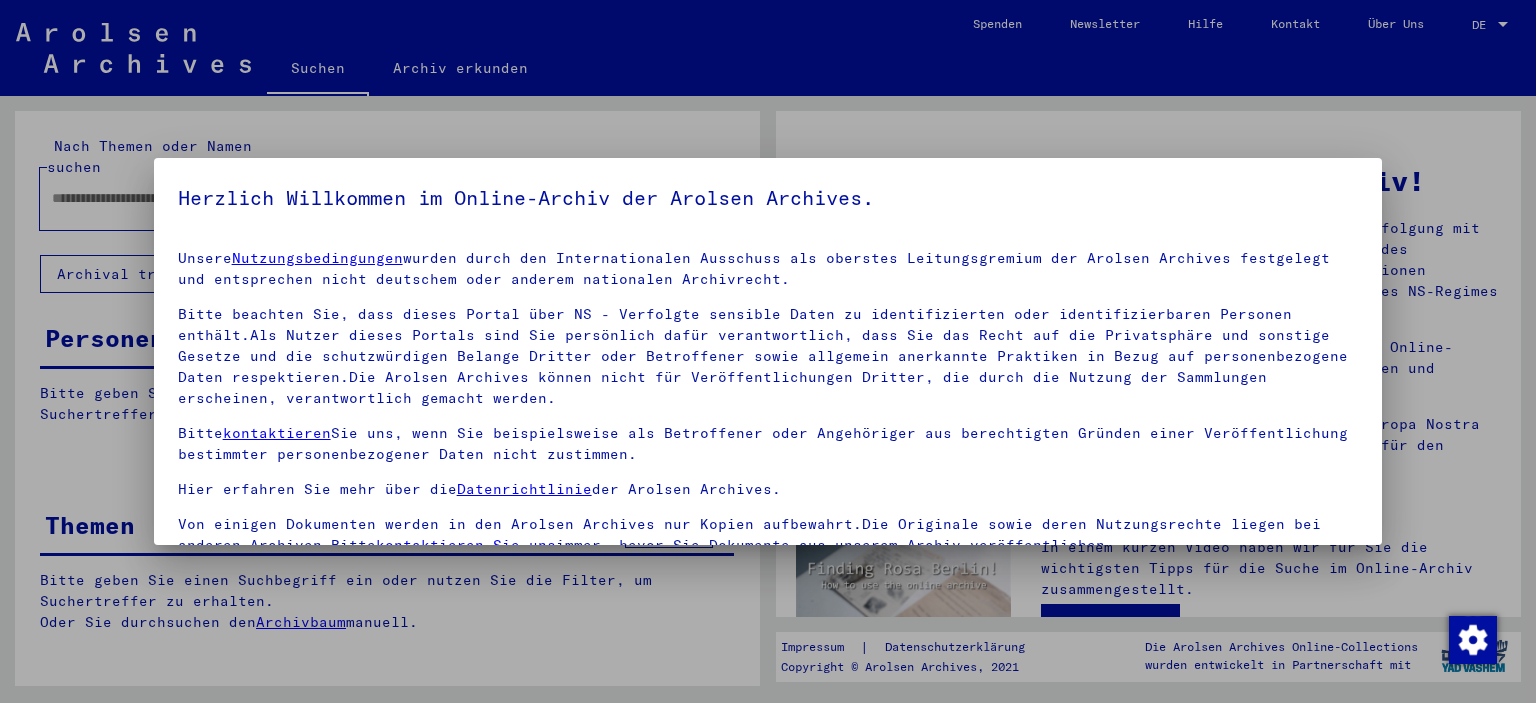 click on "Herzlich Willkommen im Online-Archiv der Arolsen Archives.  Unsere  Nutzungsbedingungen  wurden durch den Internationalen Ausschuss als oberstes Leitungsgremium der Arolsen Archives festgelegt und entsprechen nicht deutschem oder anderem nationalen Archivrecht. Bitte beachten Sie, dass dieses Portal über NS - Verfolgte sensible Daten zu identifizierten oder identifizierbaren Personen enthält.Als Nutzer dieses Portals sind Sie persönlich dafür verantwortlich, dass Sie das Recht auf die Privatsphäre und sonstige Gesetze und die schutzwürdigen Belange Dritter oder Betroffener sowie allgemein anerkannte Praktiken in Bezug auf personenbezogene Daten respektieren.Die Arolsen Archives können nicht für Veröffentlichungen Dritter, die durch die Nutzung der Sammlungen erscheinen, verantwortlich gemacht werden. Bitte  kontaktieren  Sie uns, wenn Sie beispielsweise als Betroffener oder Angehöriger aus berechtigten Gründen einer Veröffentlichung bestimmter personenbezogener Daten nicht zustimmen." at bounding box center [768, 436] 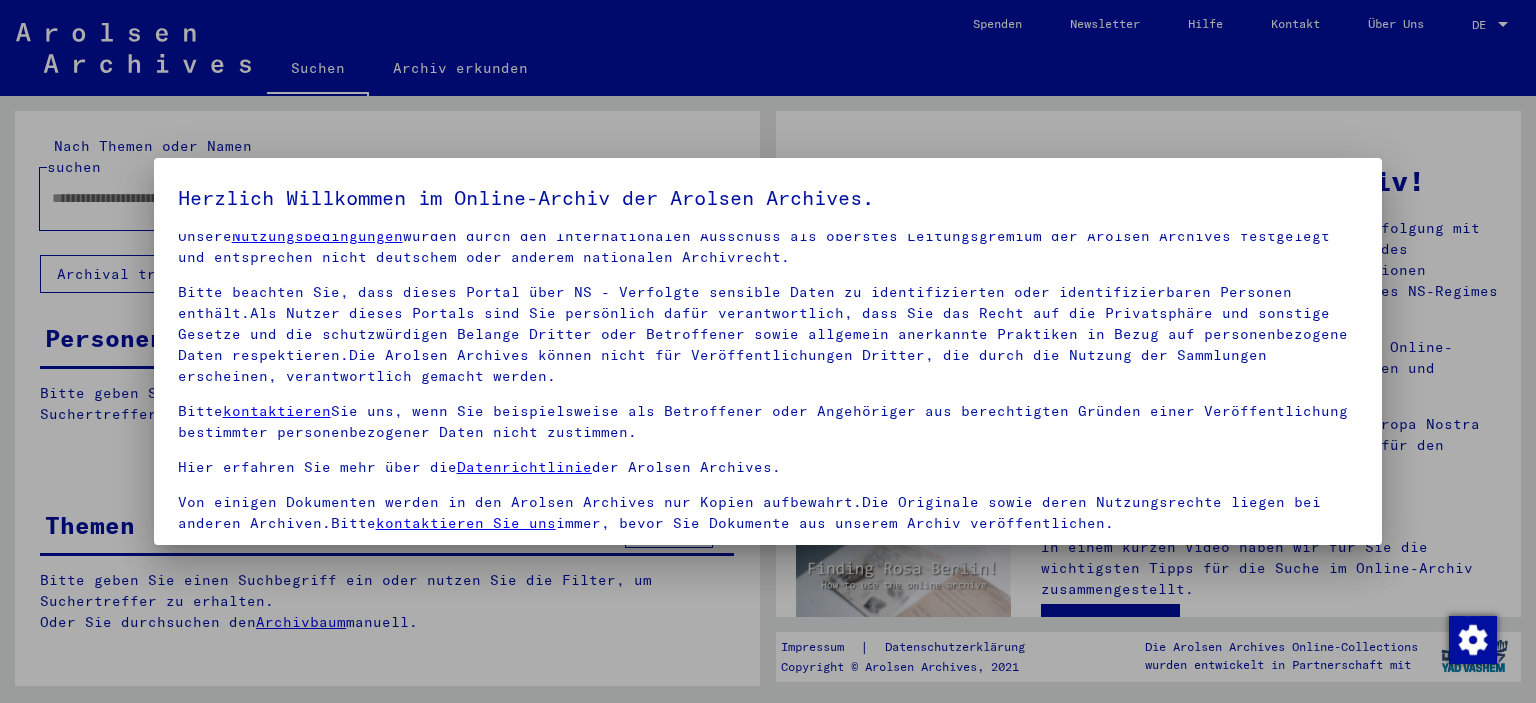 scroll, scrollTop: 170, scrollLeft: 0, axis: vertical 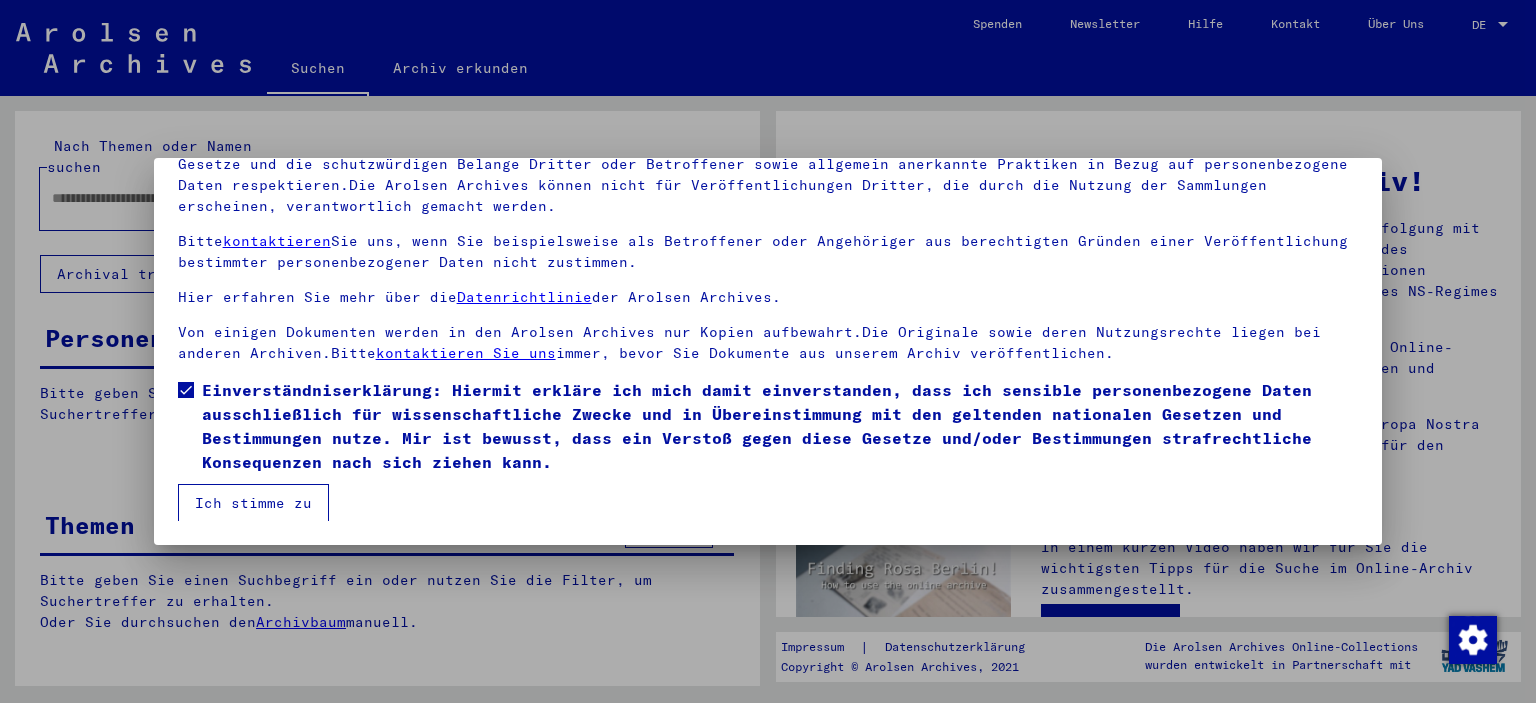 click on "Ich stimme zu" at bounding box center [253, 503] 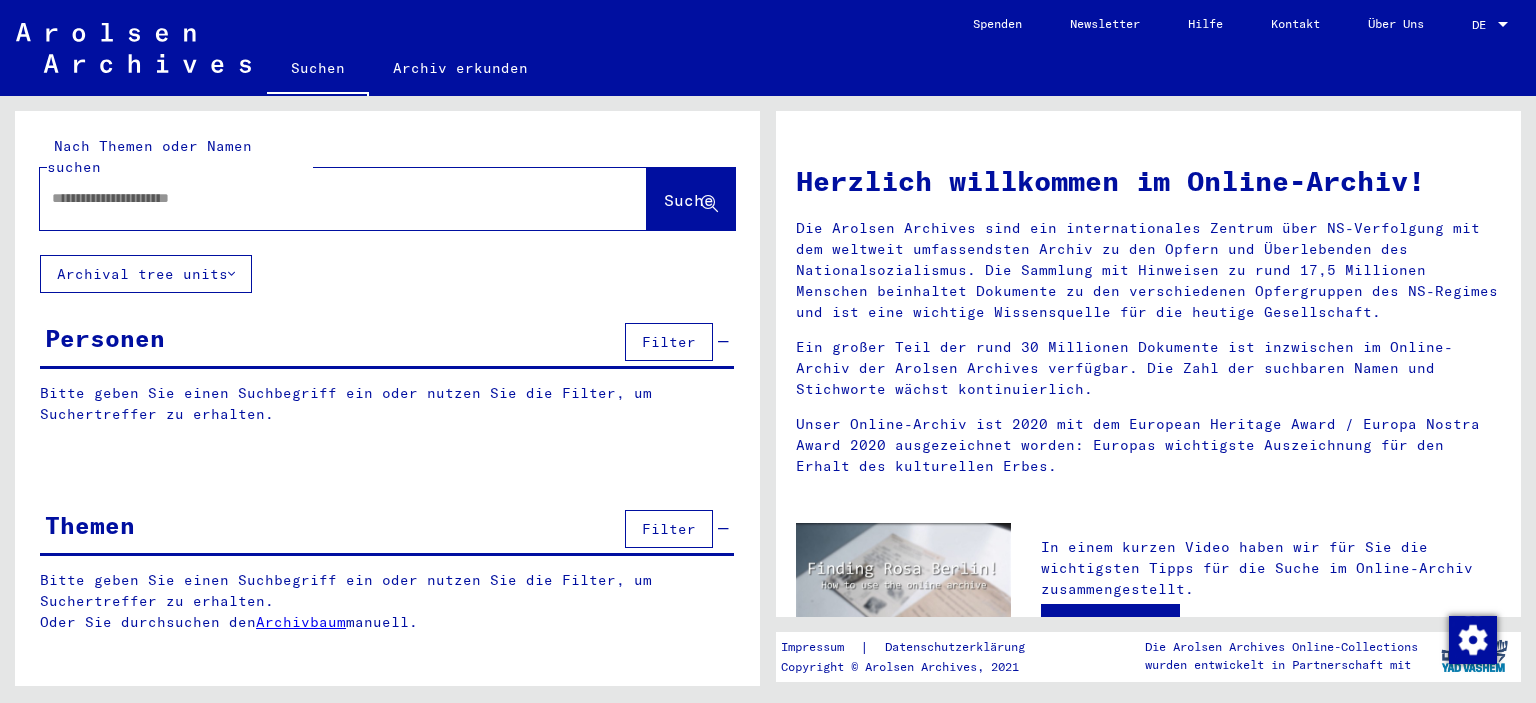 click at bounding box center [319, 198] 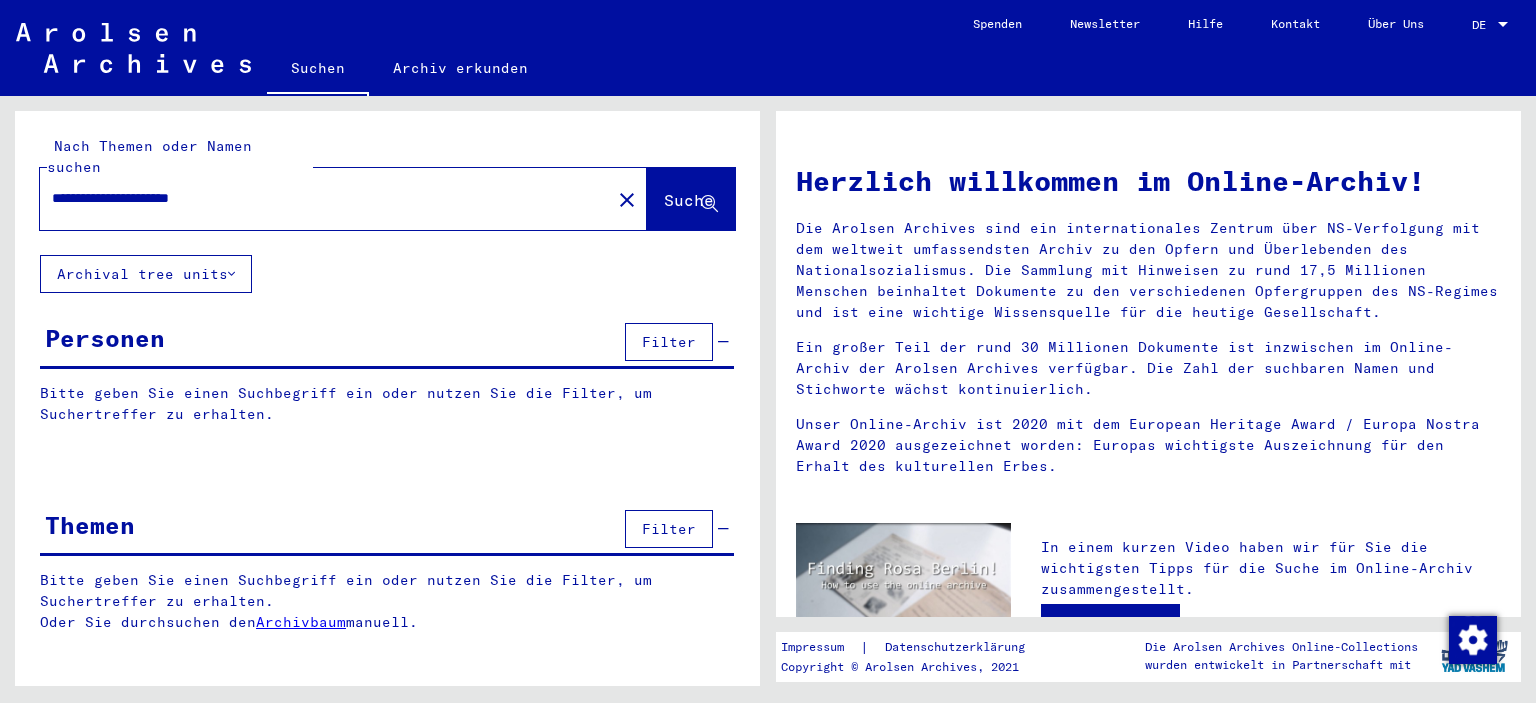type on "**********" 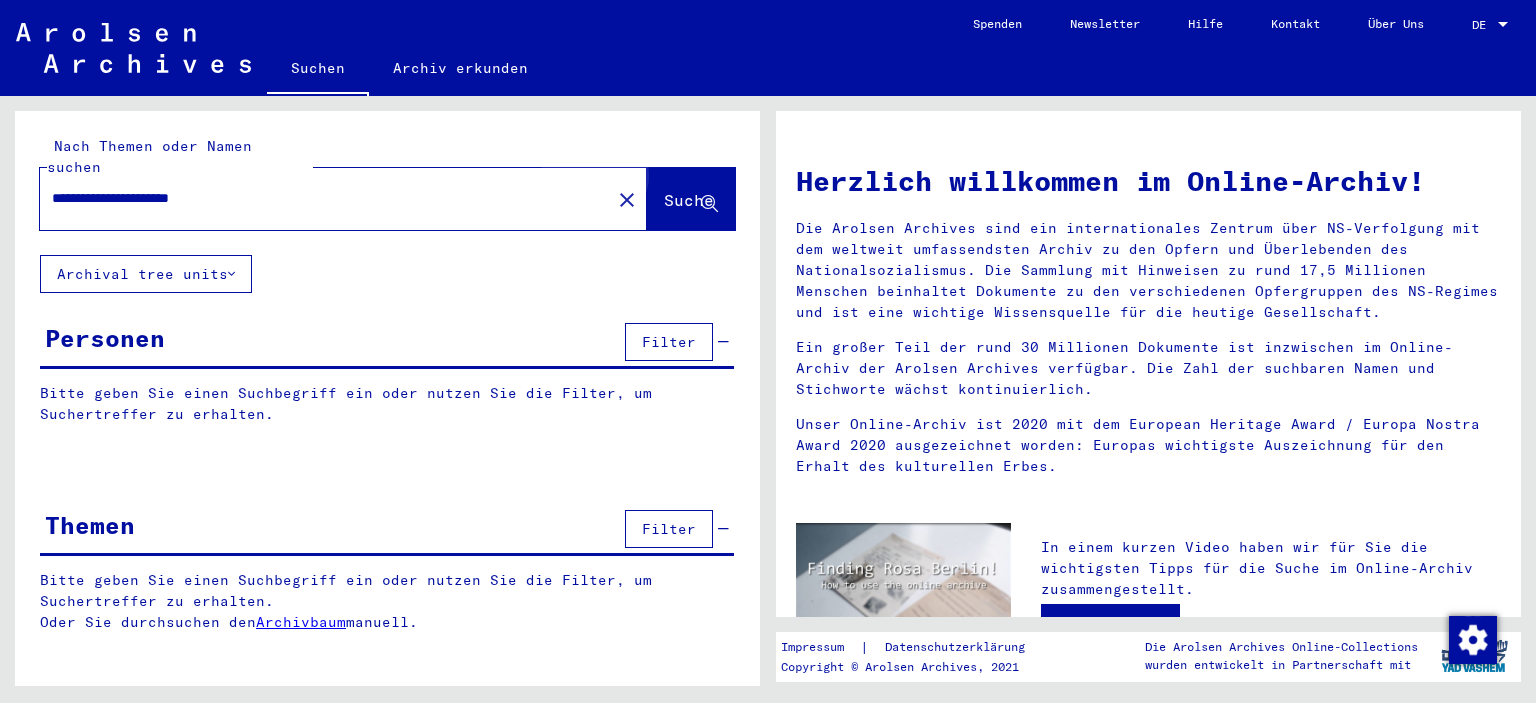 click on "Suche" 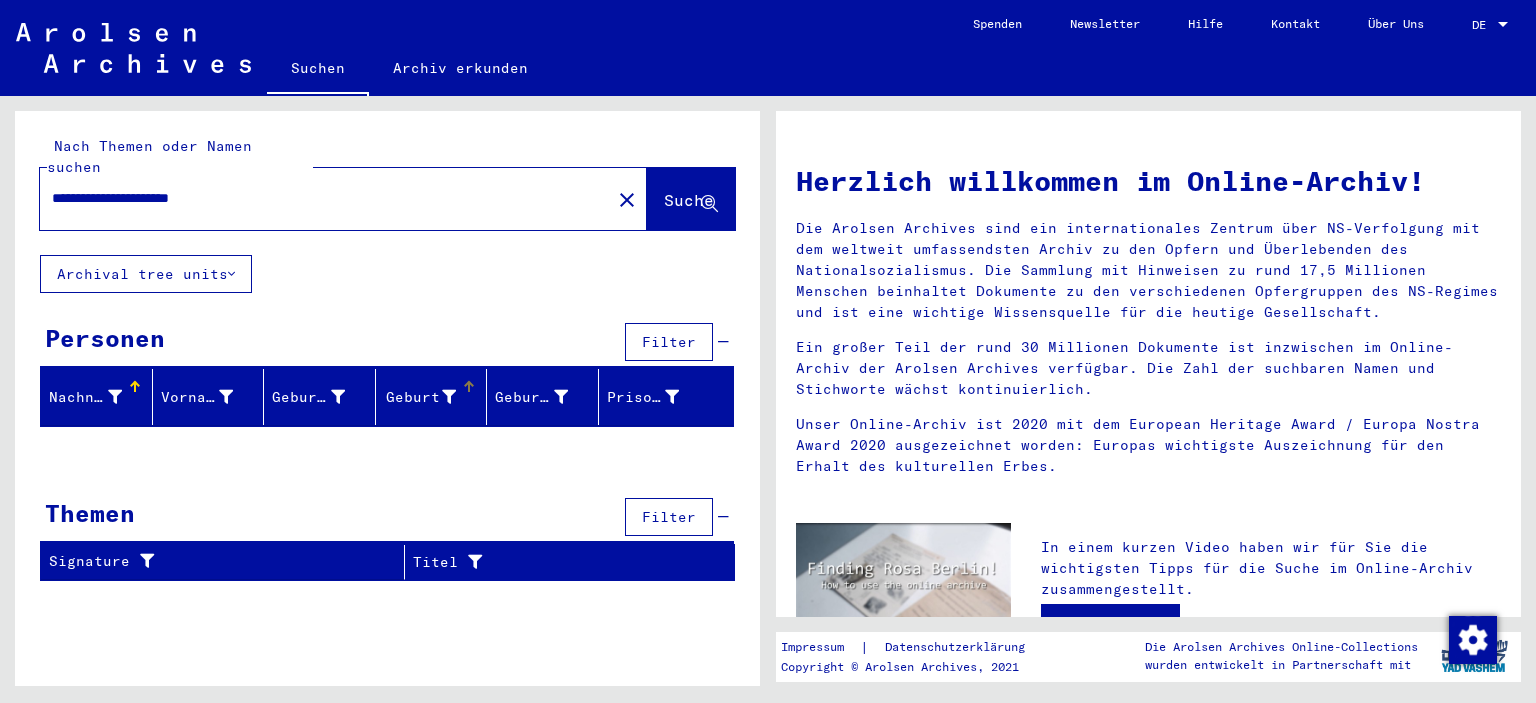 click on "Geburt‏" at bounding box center [420, 397] 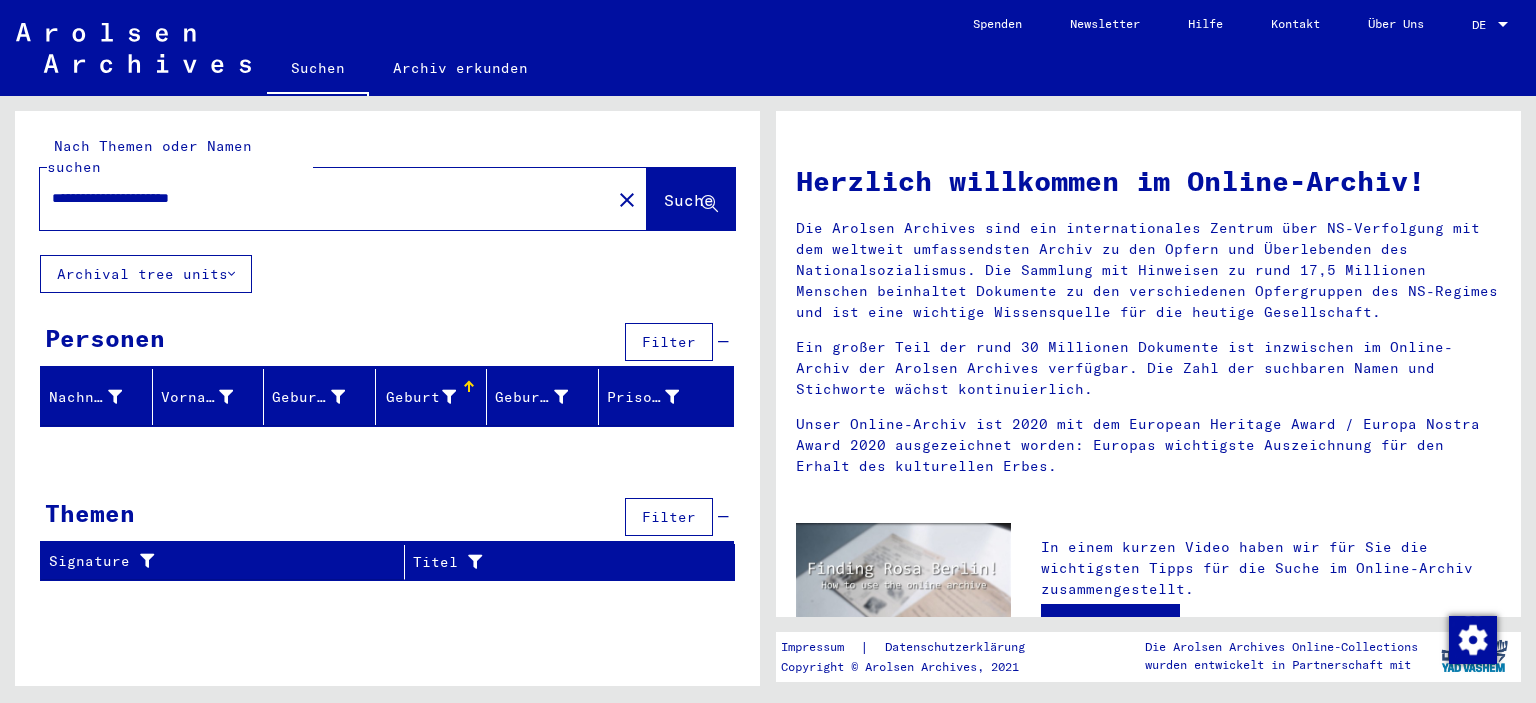 click on "Geburt‏" at bounding box center (432, 397) 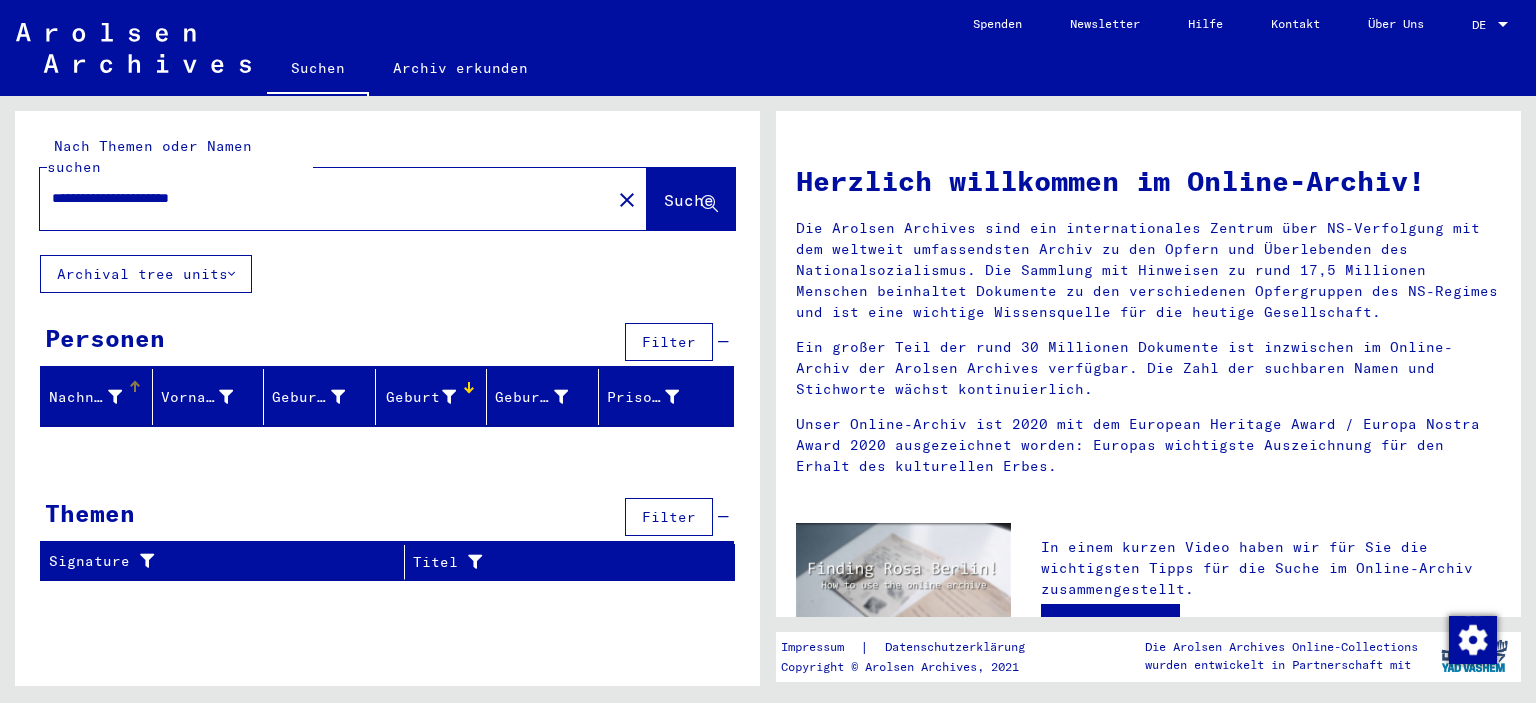 click on "Nachname" at bounding box center (85, 397) 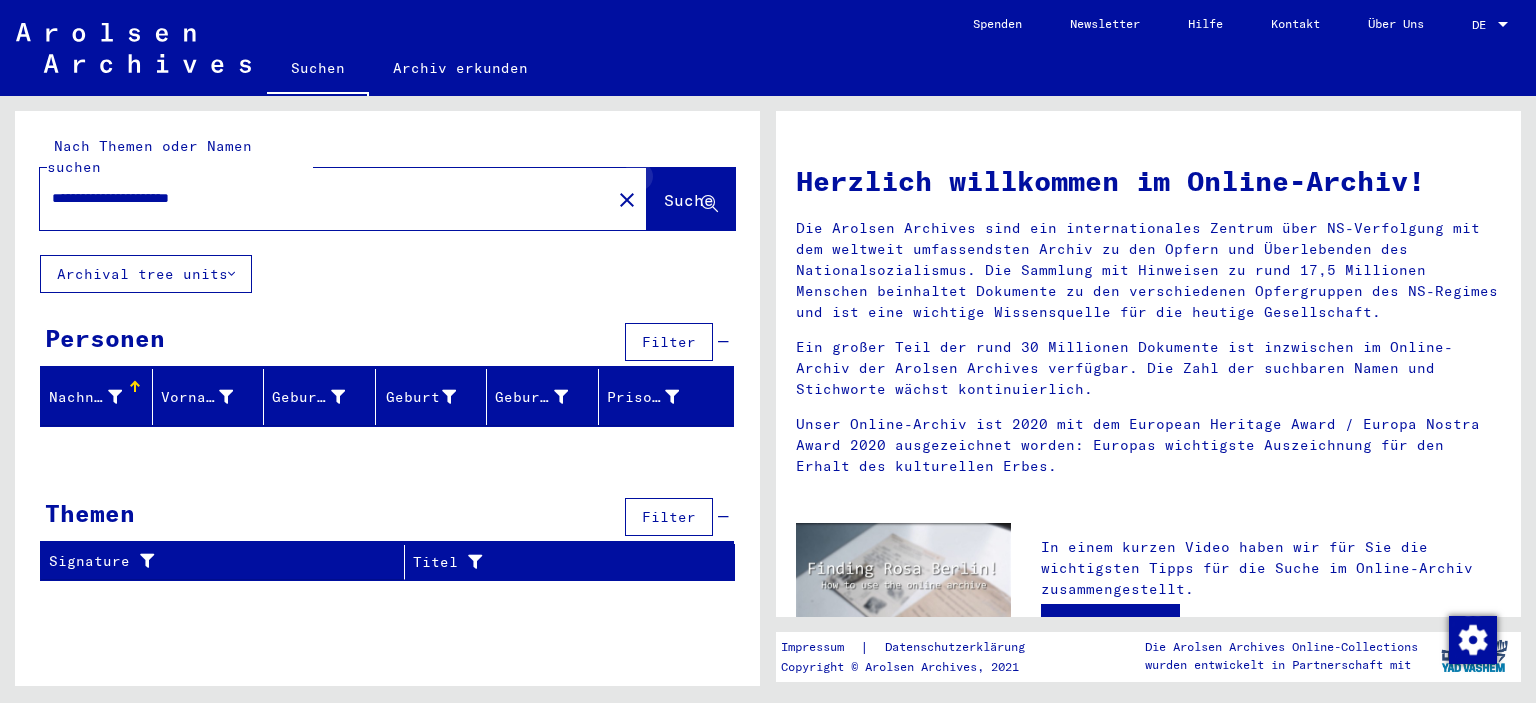 click 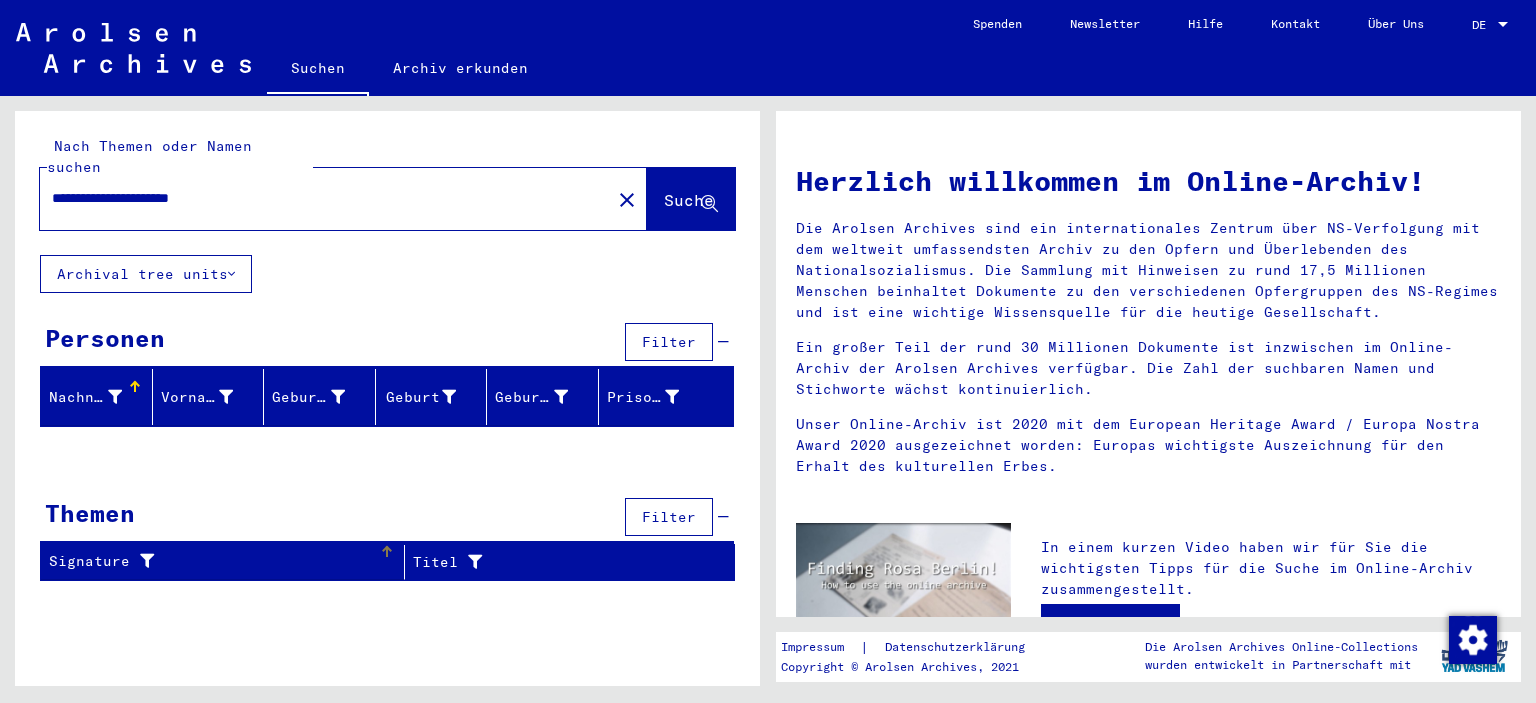 click on "Signature" at bounding box center (214, 561) 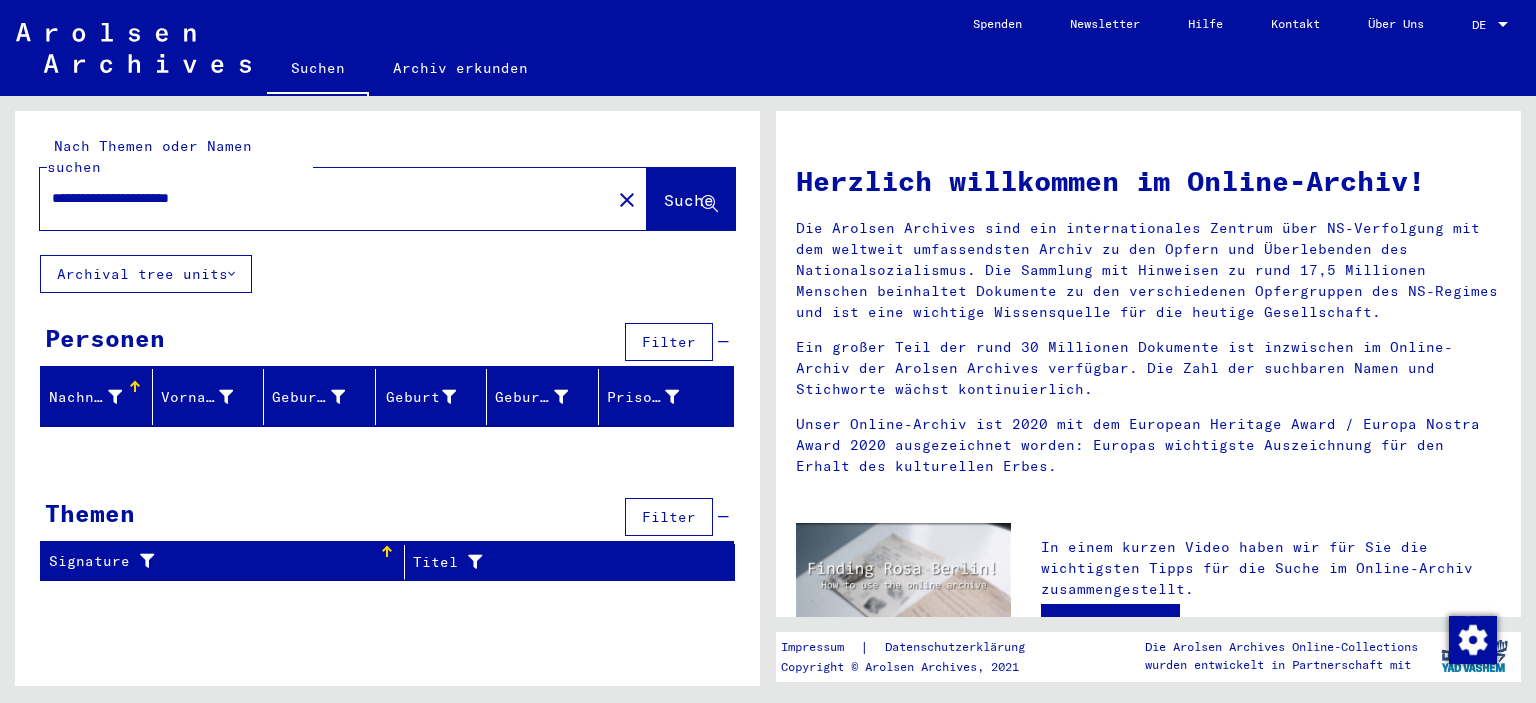 click on "Filter" at bounding box center (669, 517) 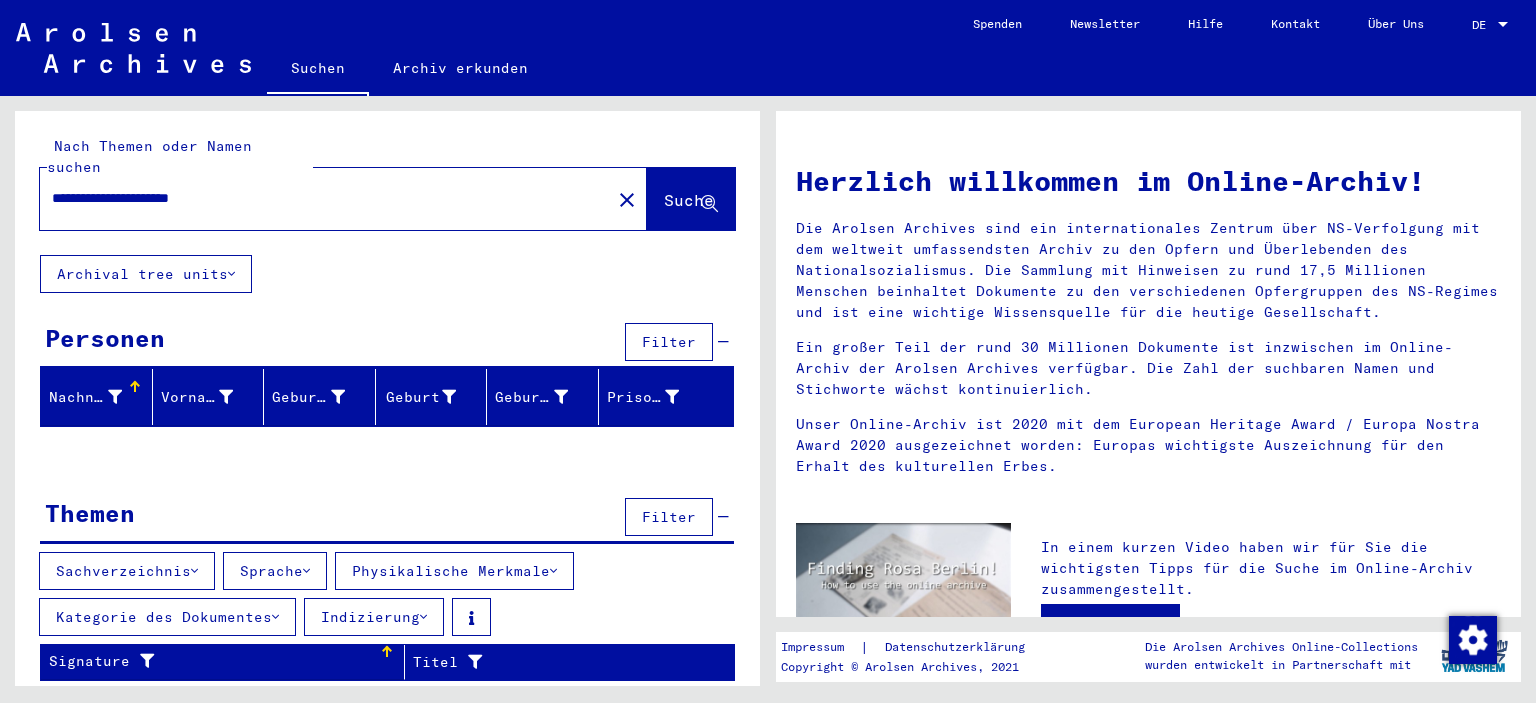 click on "Physikalische Merkmale" at bounding box center [454, 571] 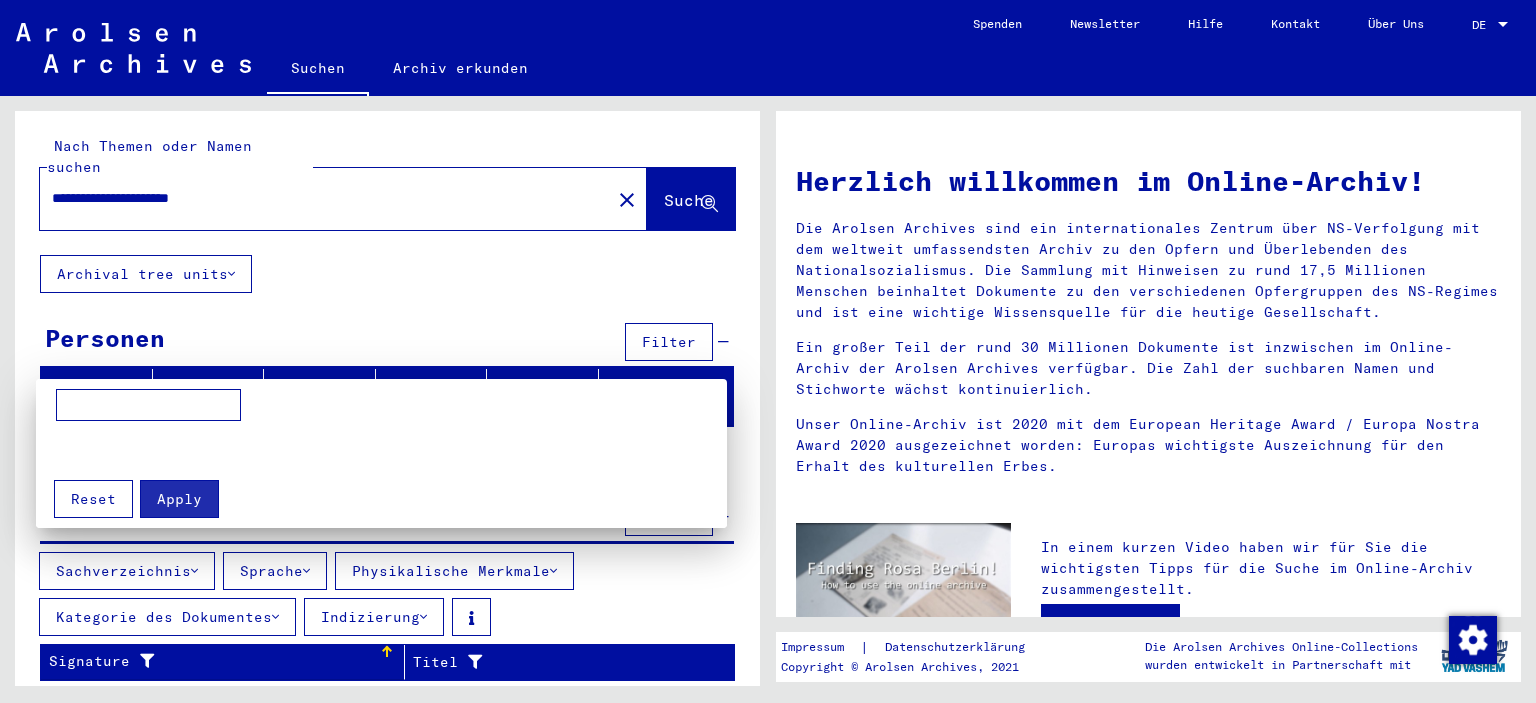 click at bounding box center (148, 405) 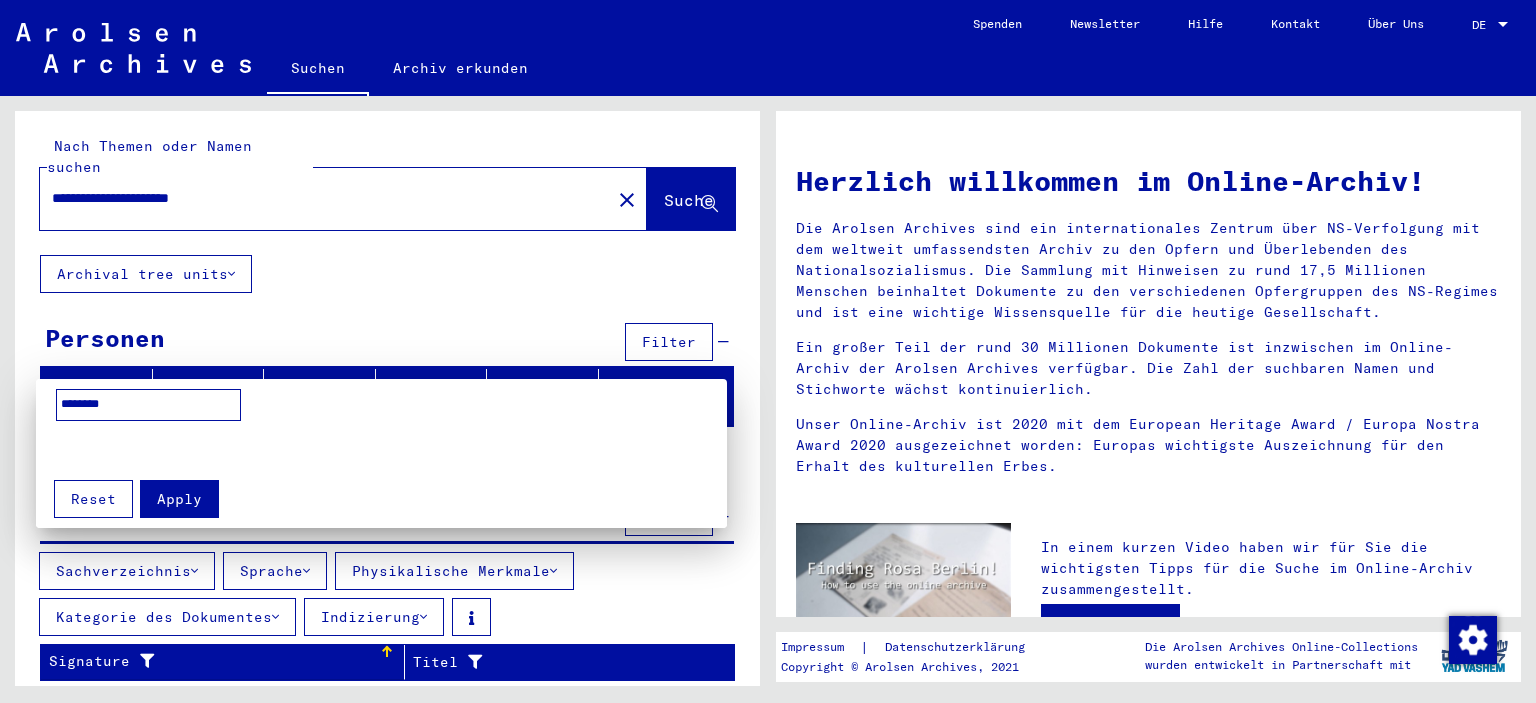 type on "********" 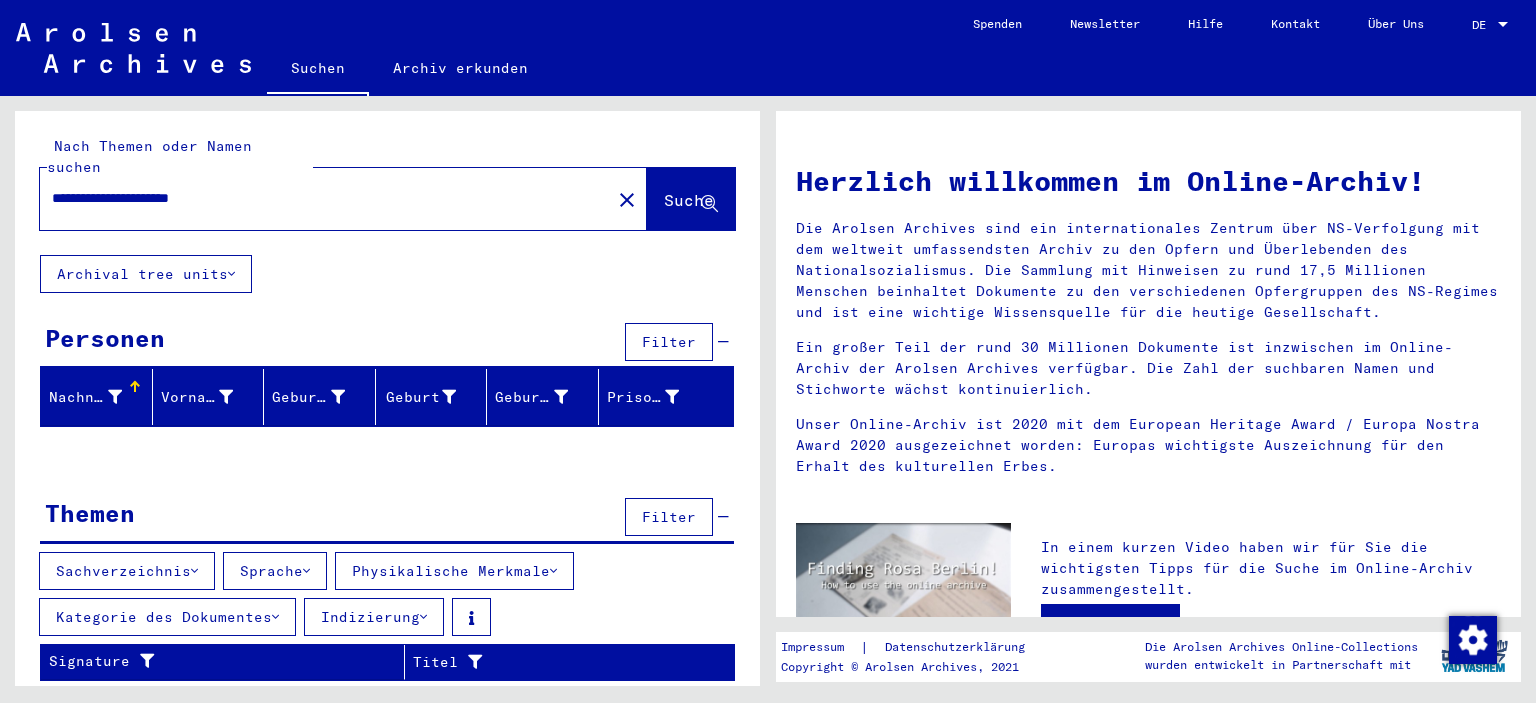 click on "Sprache" at bounding box center (275, 571) 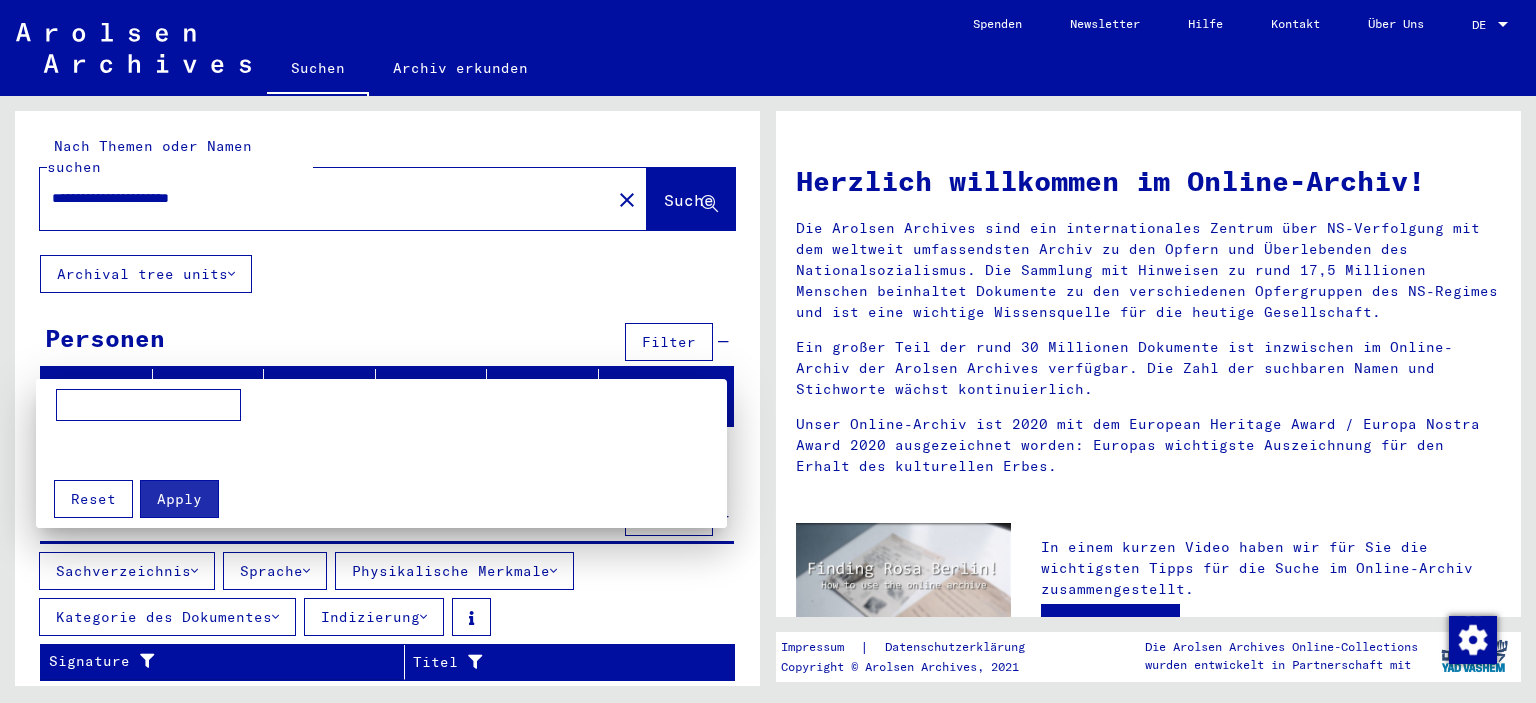 click at bounding box center [148, 405] 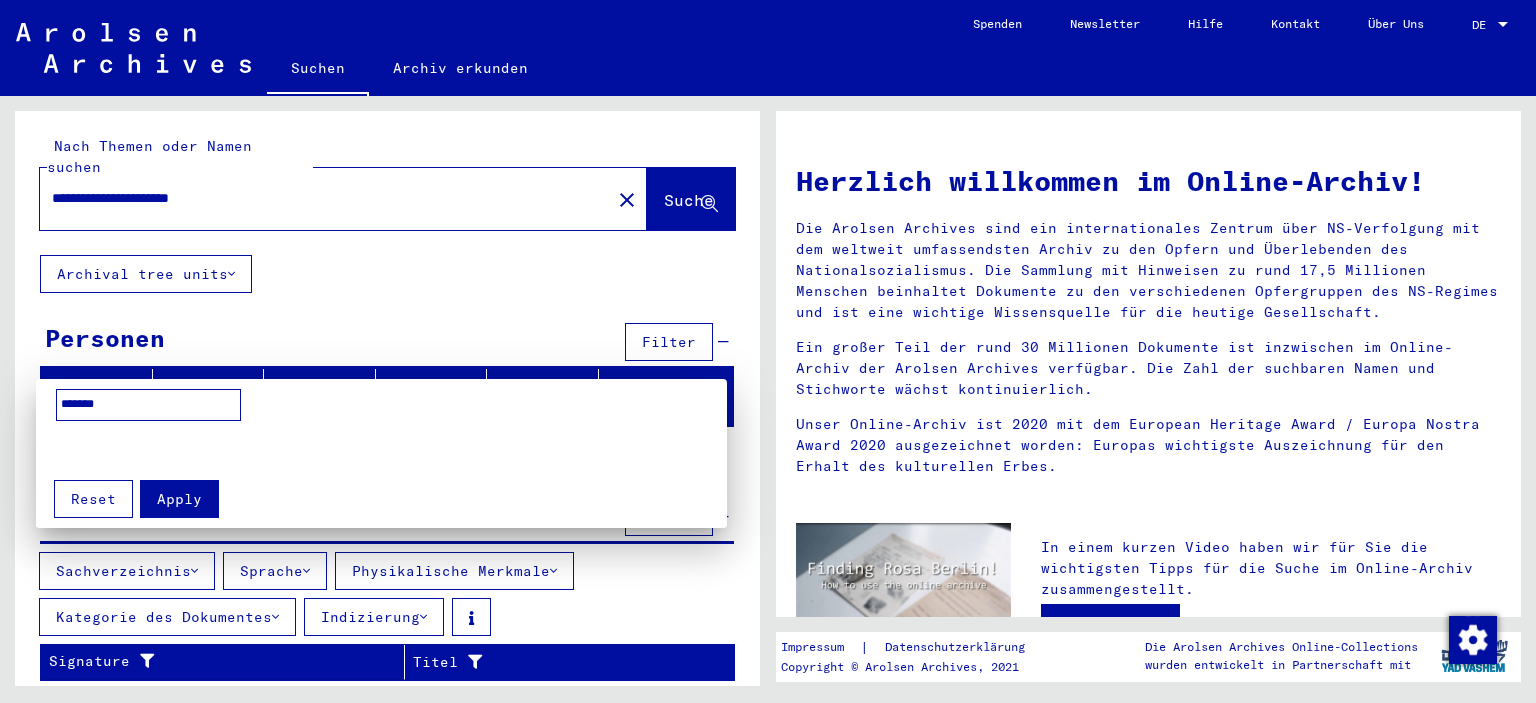 type on "*******" 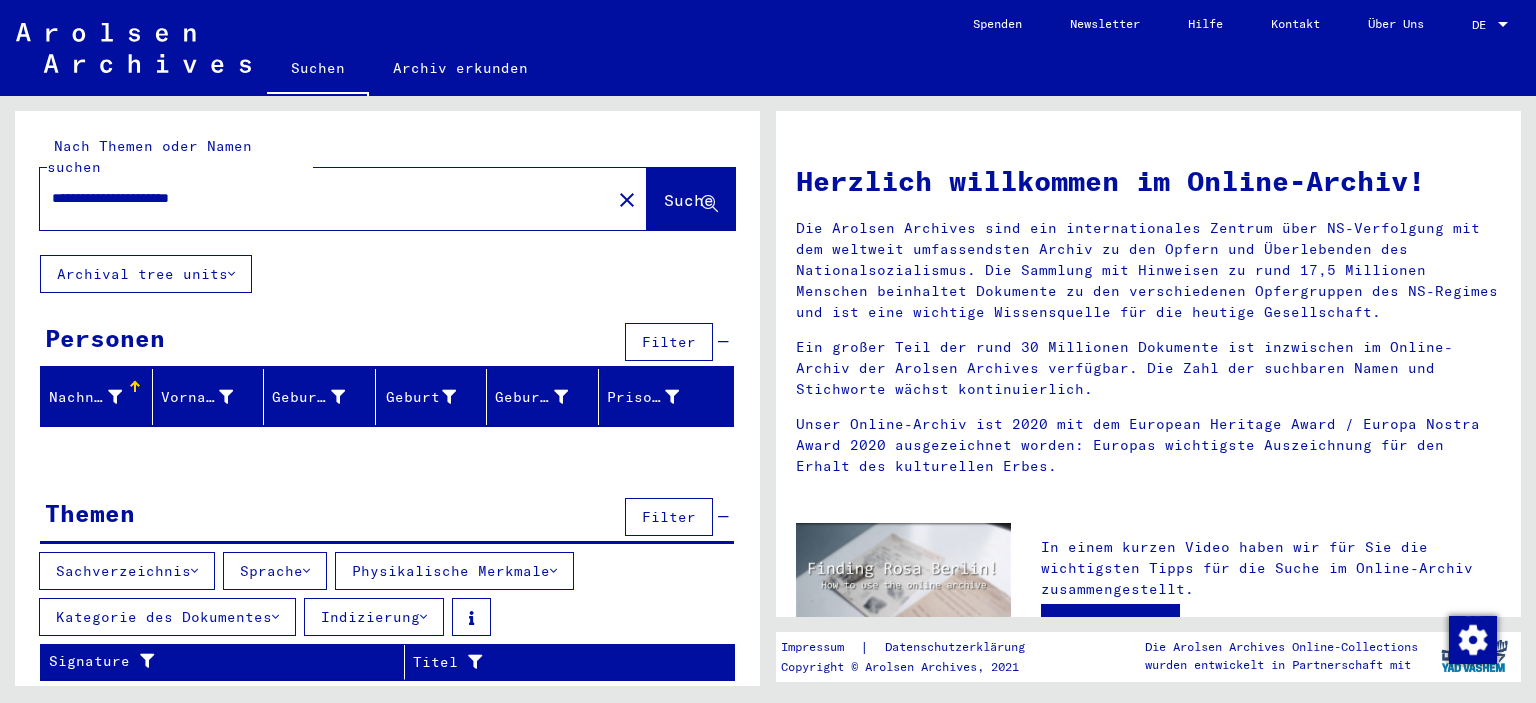 click on "Kategorie des Dokumentes" at bounding box center [167, 617] 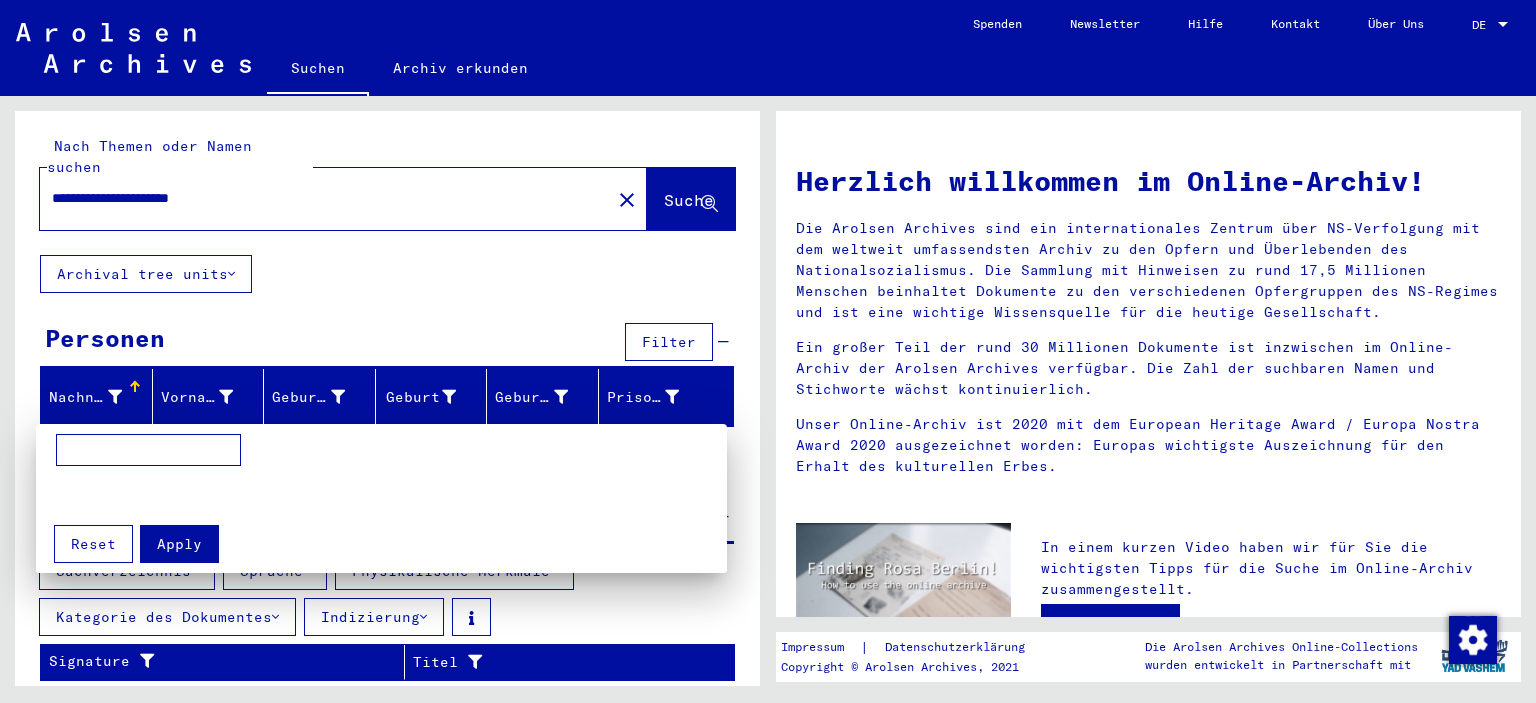 click at bounding box center (148, 450) 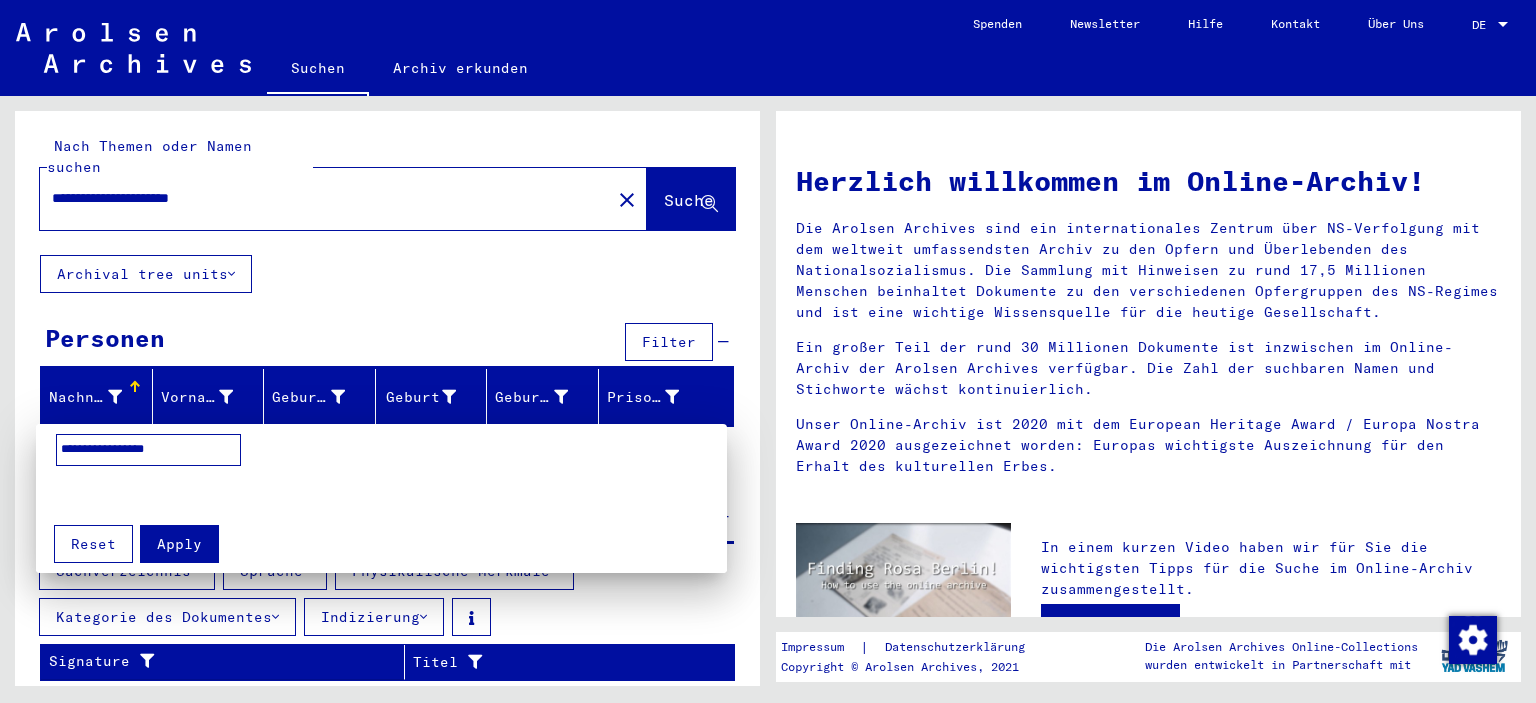 type on "**********" 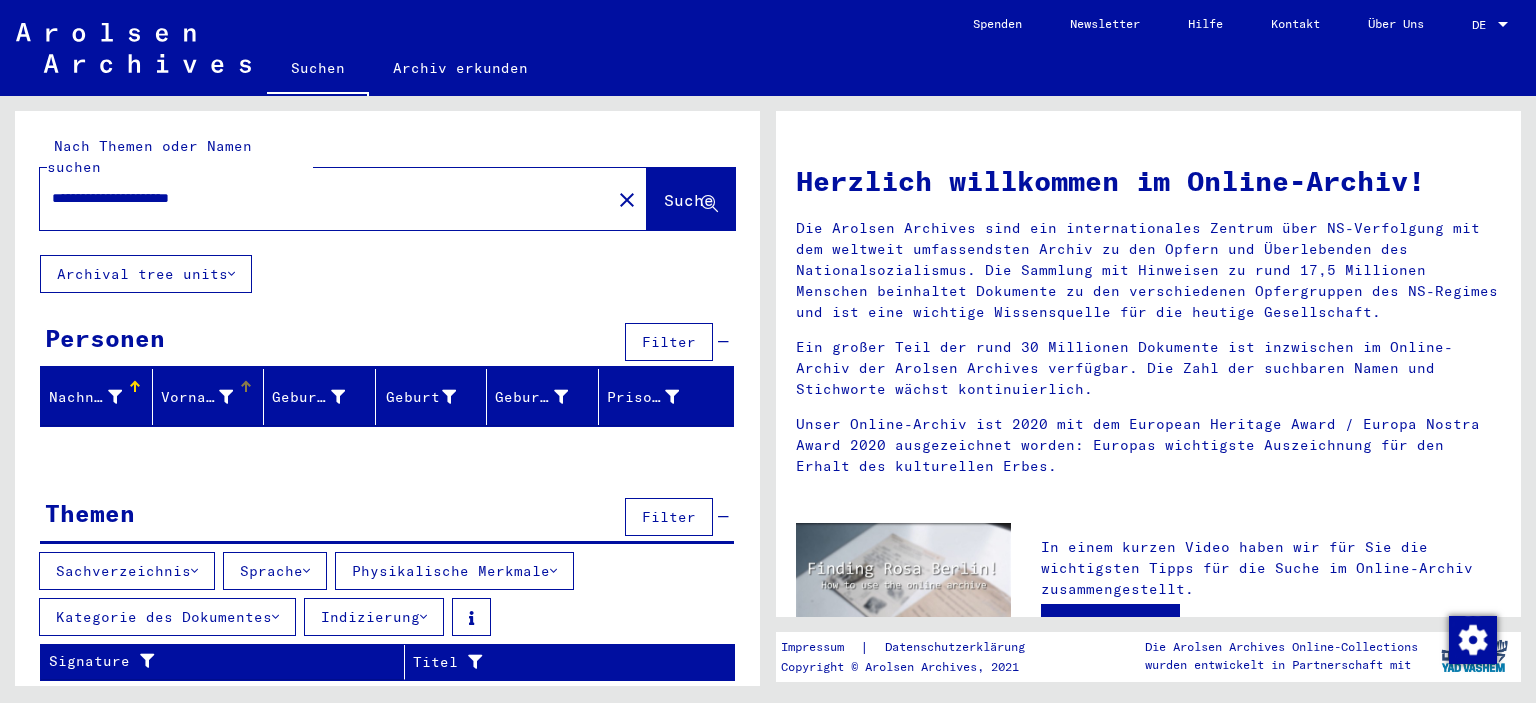 click on "Vorname" at bounding box center (197, 397) 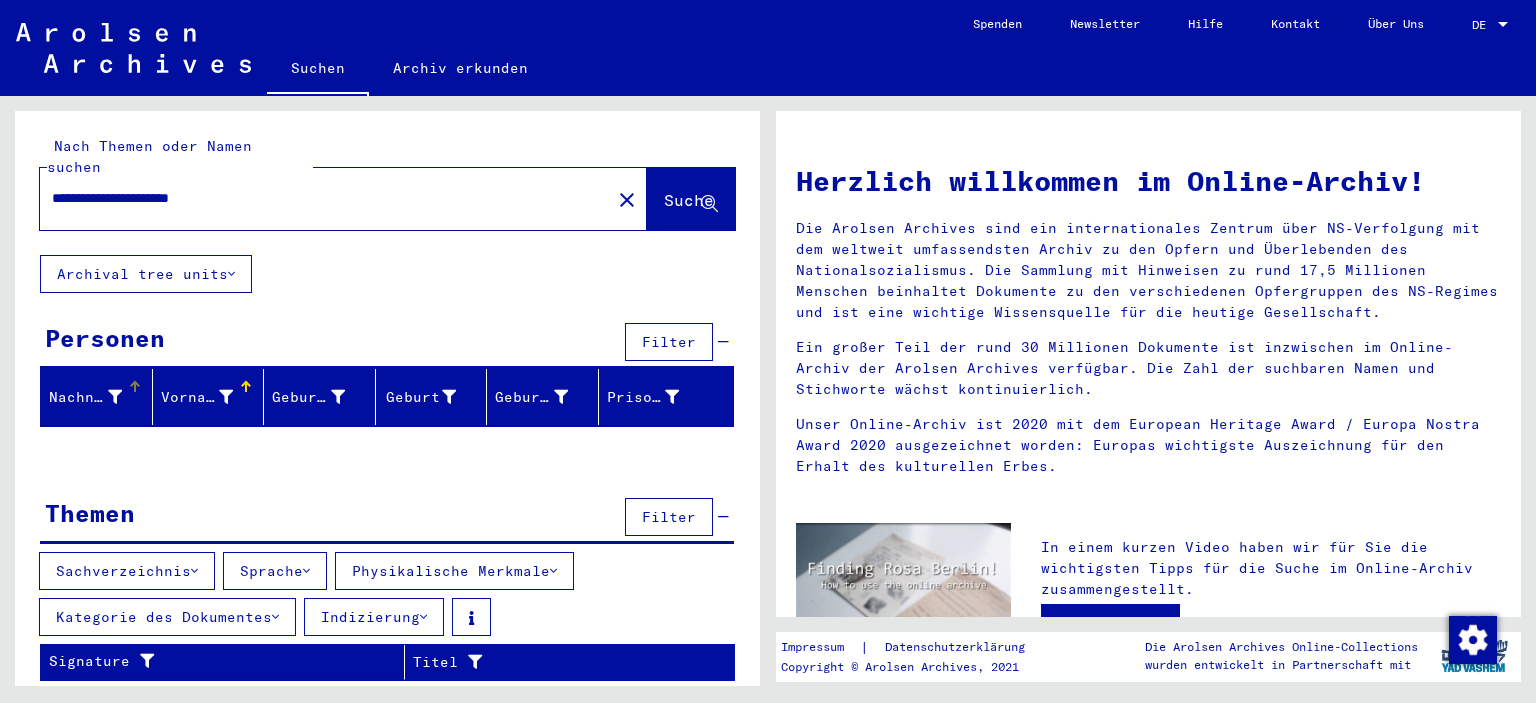 click at bounding box center (115, 397) 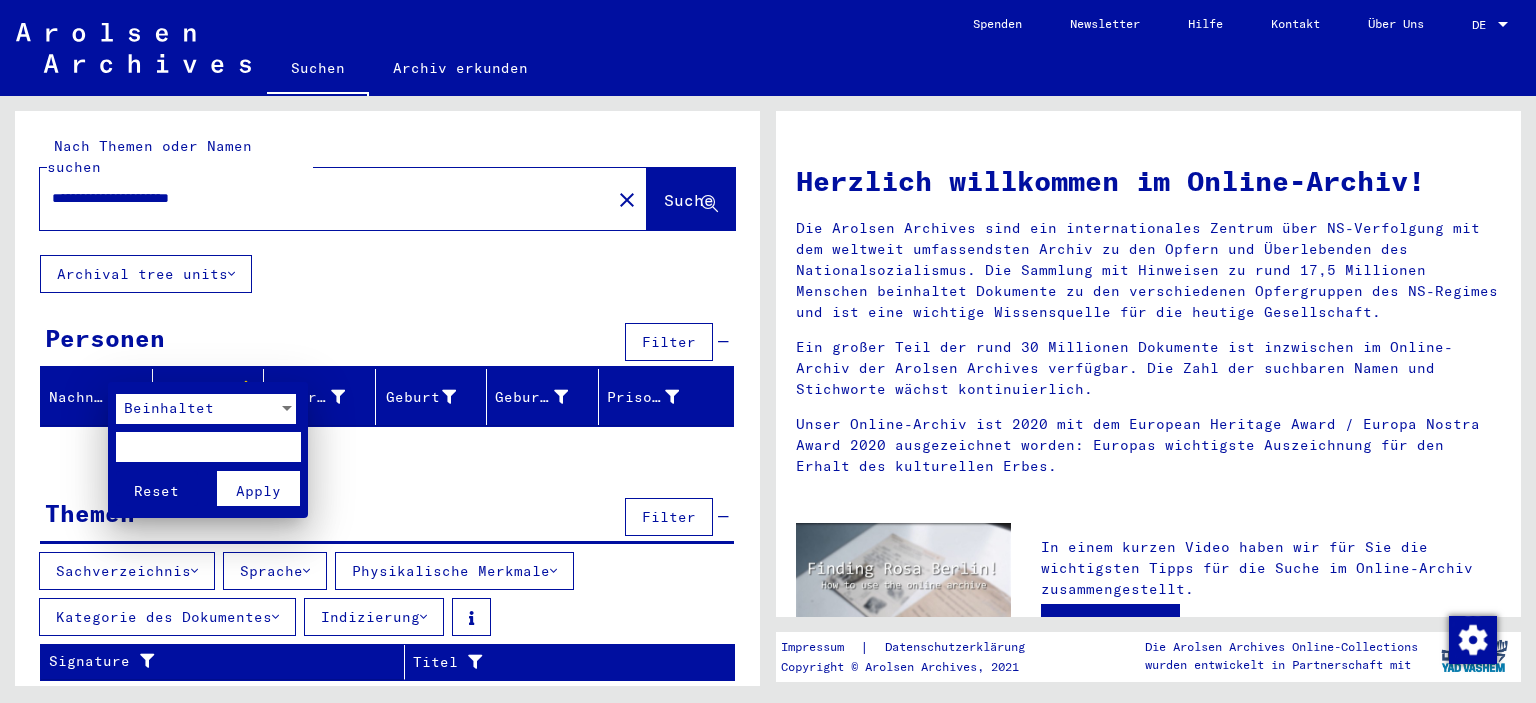 click on "Apply" at bounding box center [258, 491] 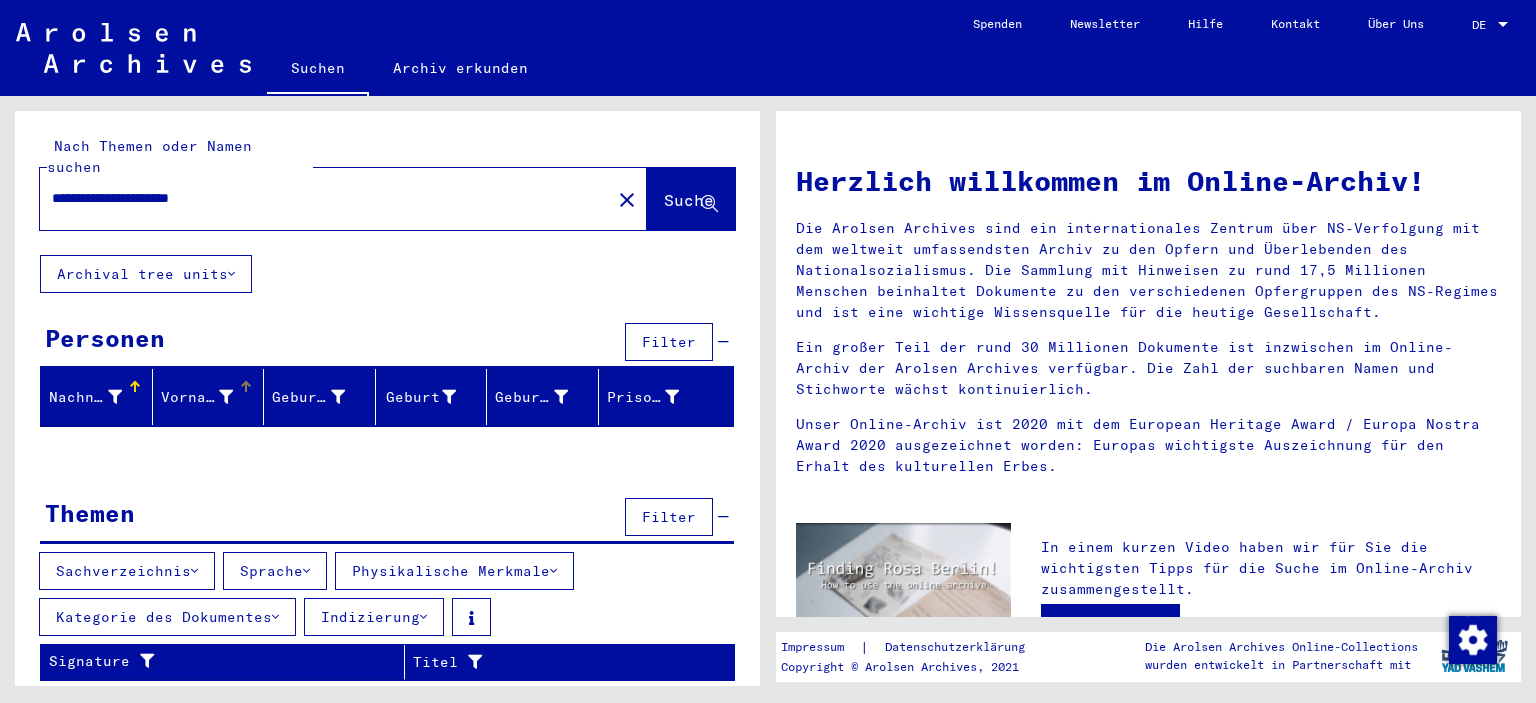 click at bounding box center (244, 384) 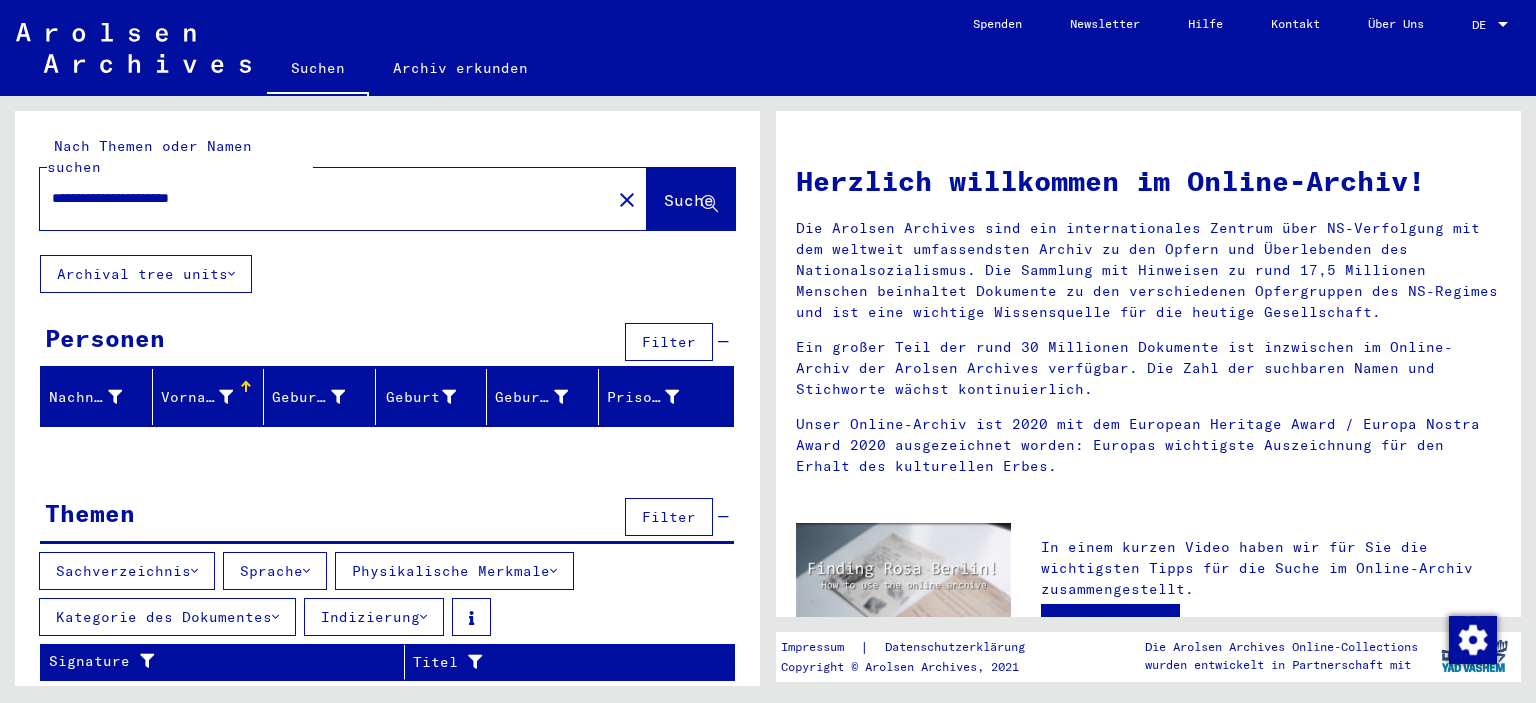click on "Vorname" at bounding box center [209, 397] 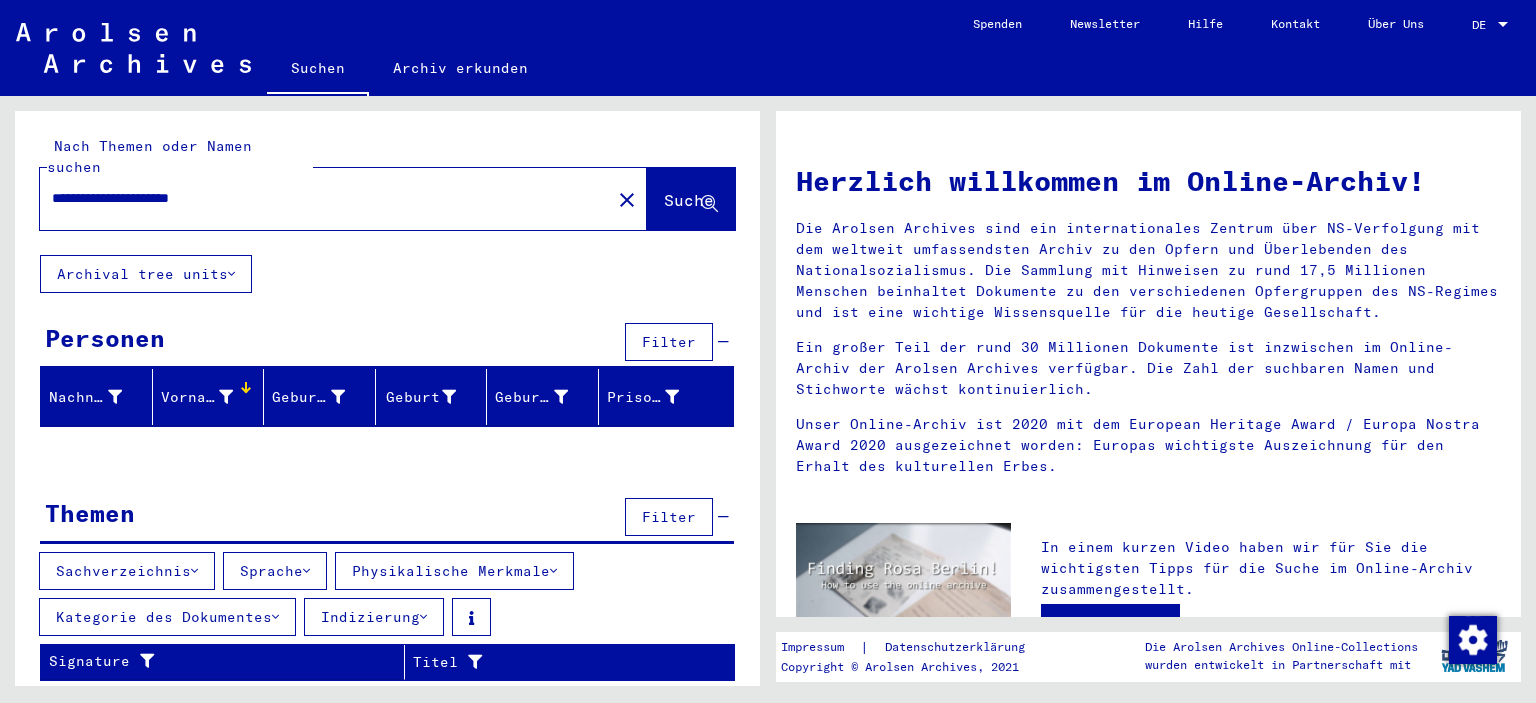 click on "Vorname" at bounding box center [197, 397] 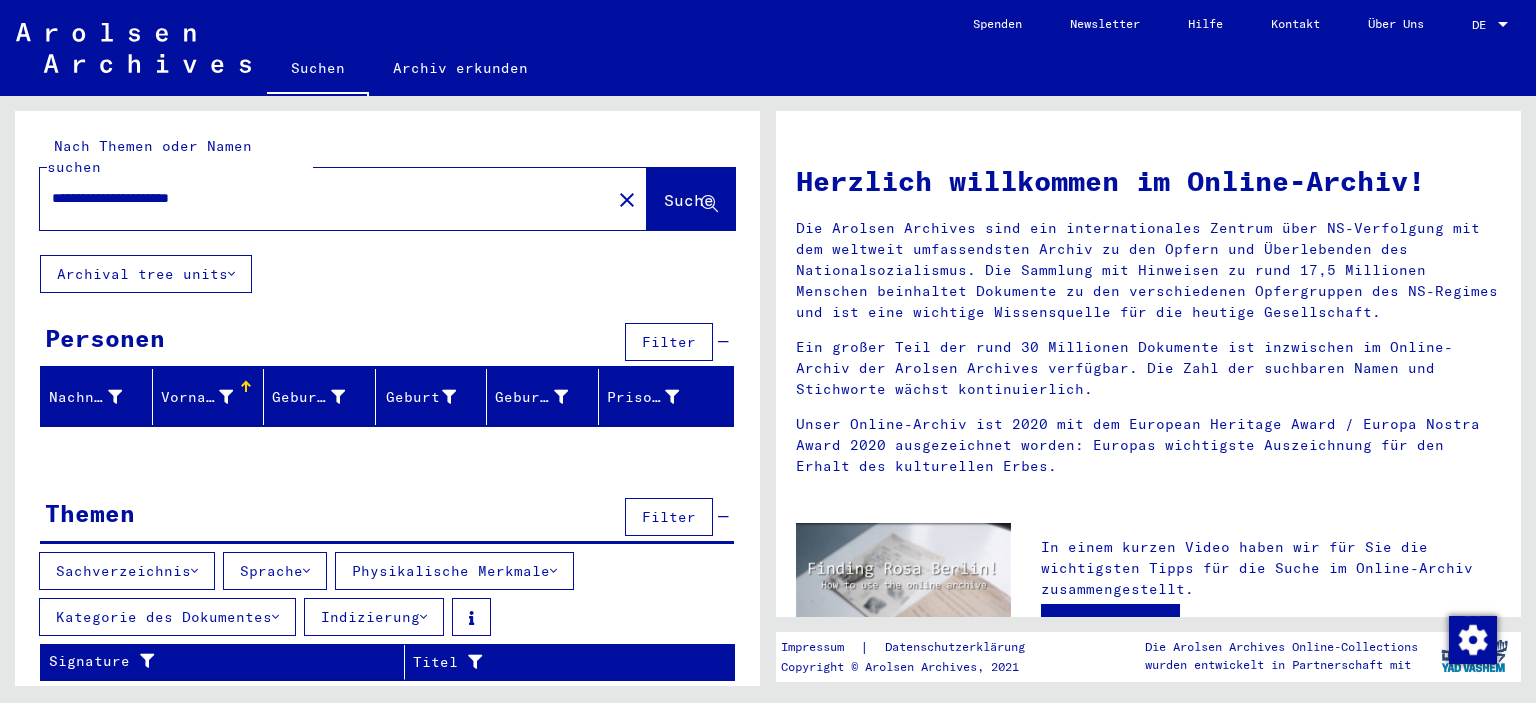 click at bounding box center (226, 397) 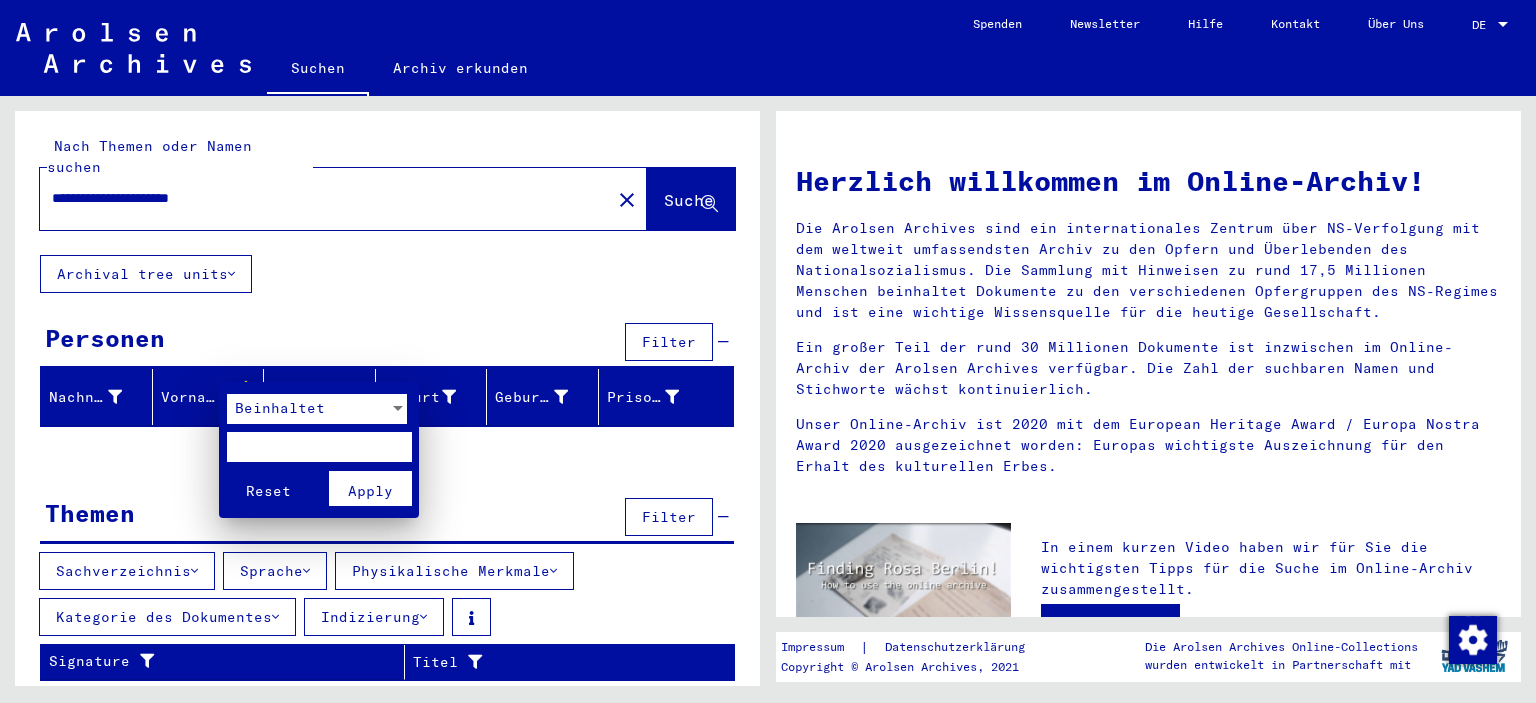 click on "Apply" at bounding box center (370, 491) 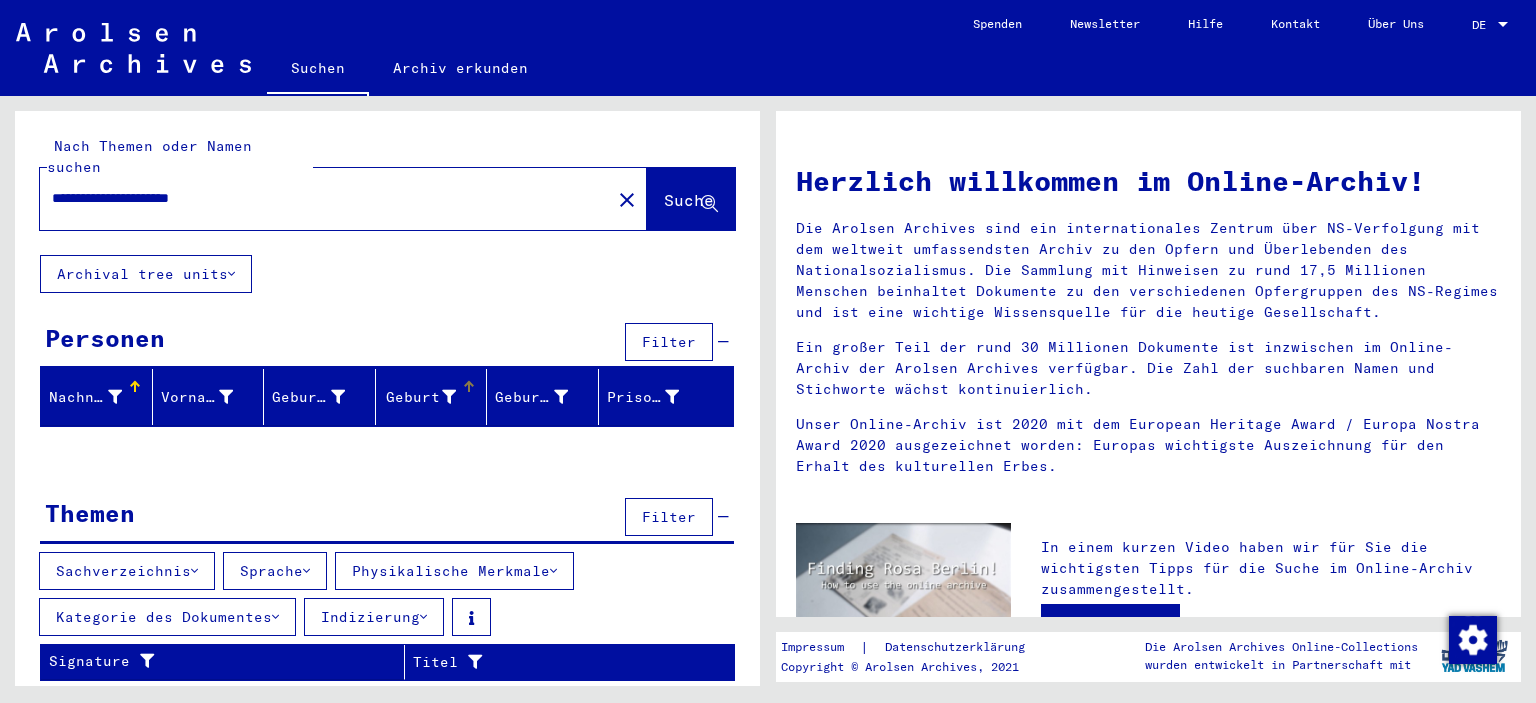 click on "Geburt‏" at bounding box center (420, 397) 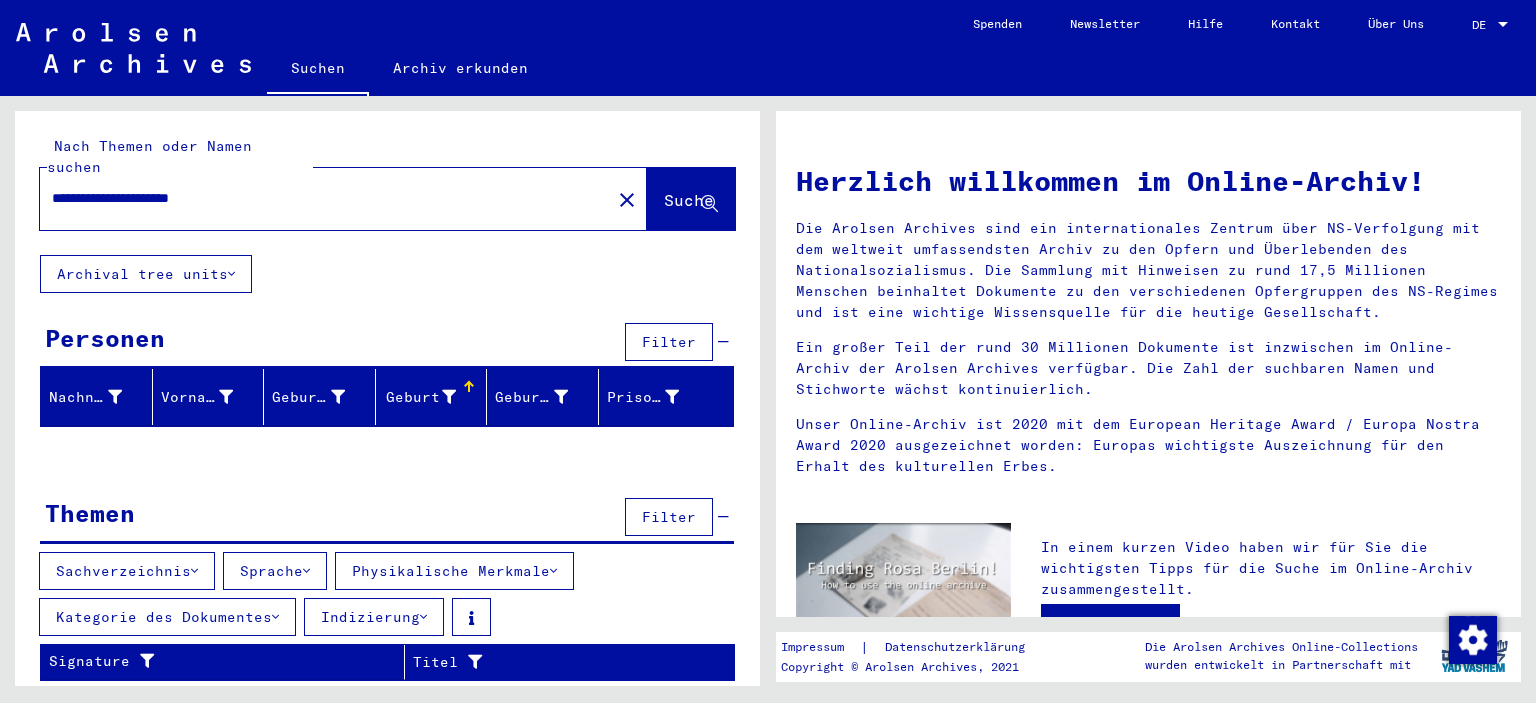 click at bounding box center [449, 397] 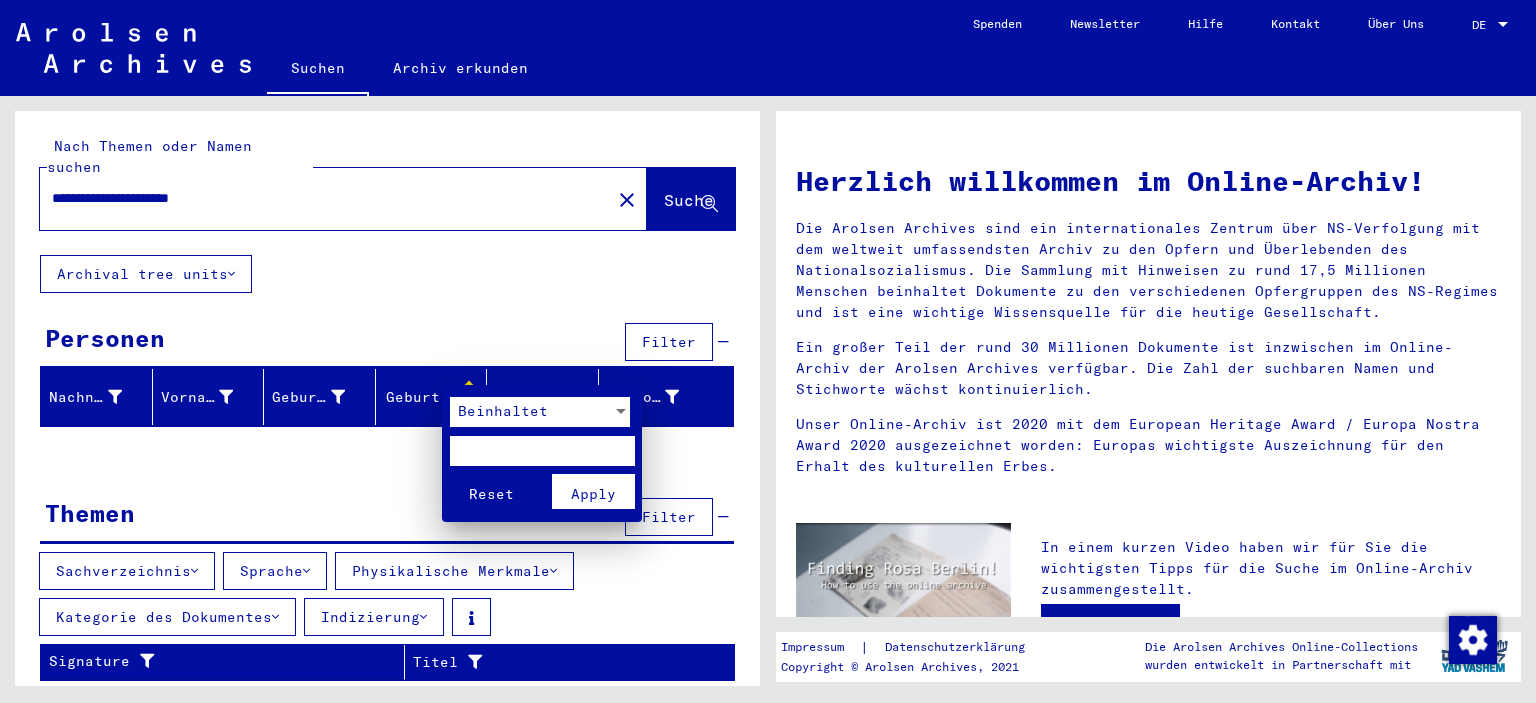 click at bounding box center [542, 451] 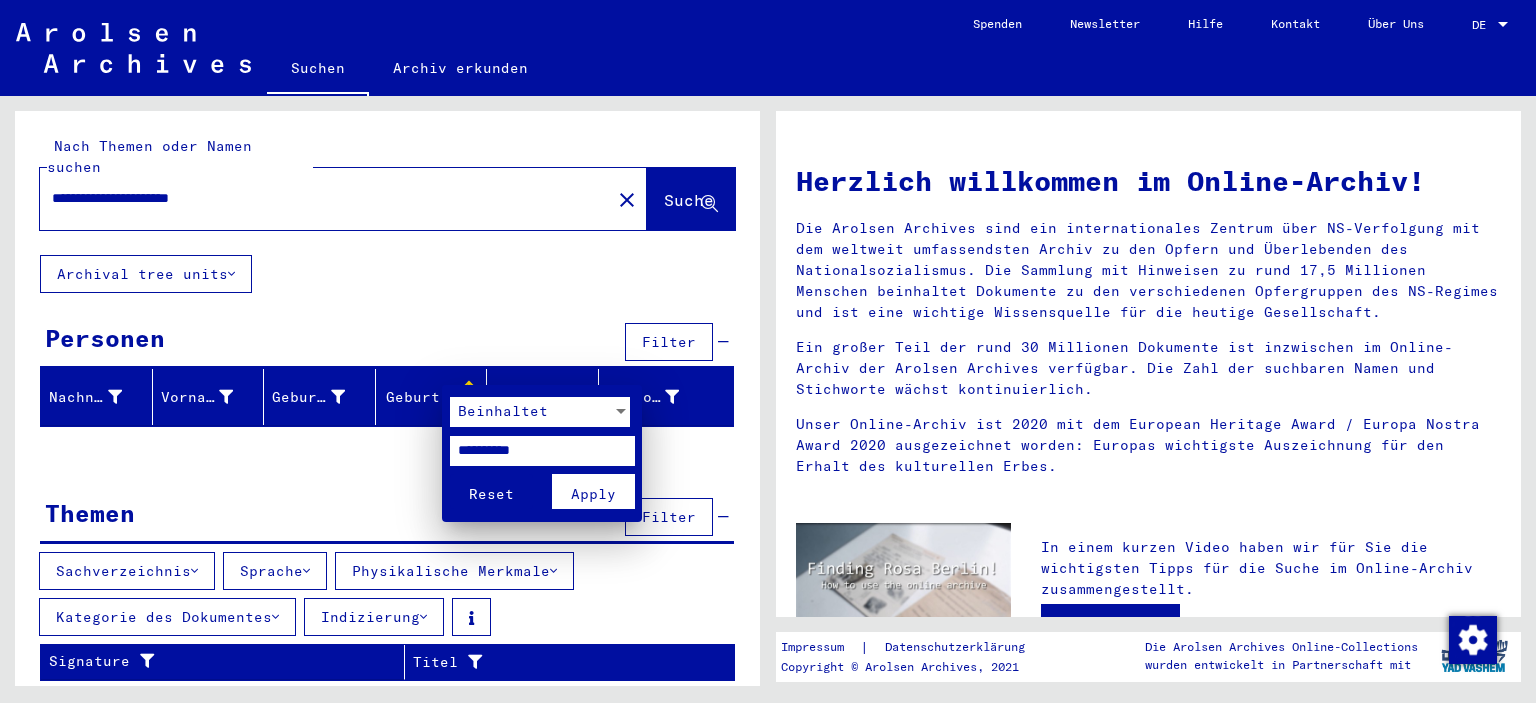 type on "**********" 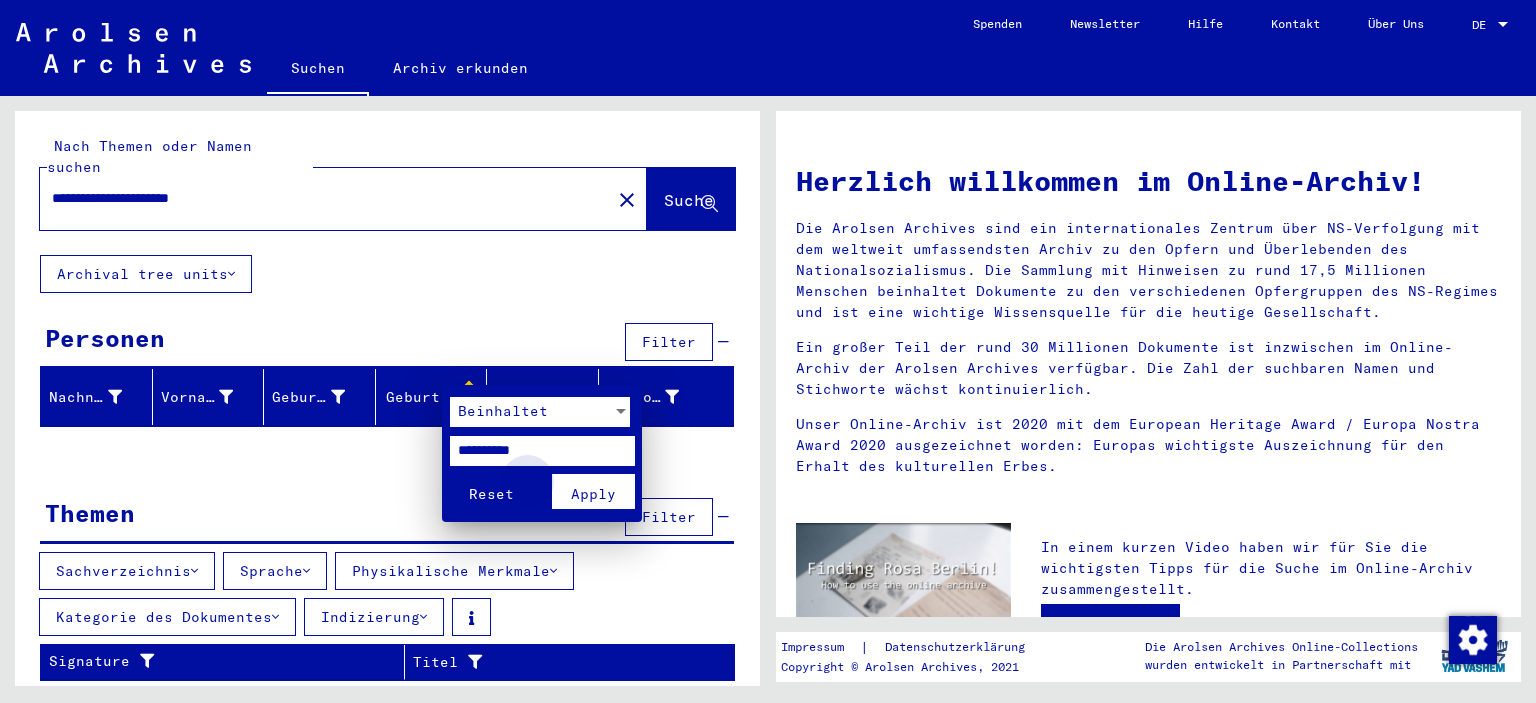 click on "Apply" at bounding box center [593, 494] 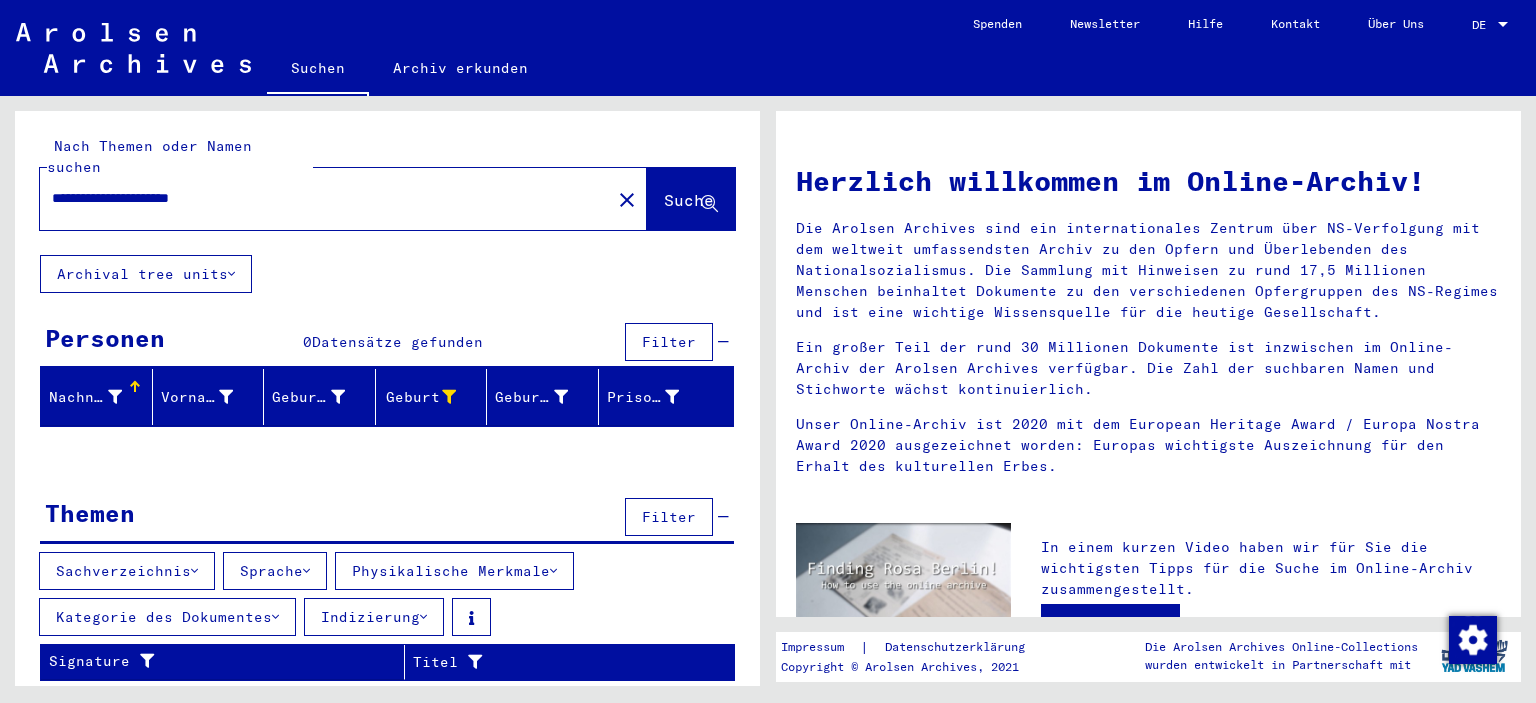click on "Nachname" at bounding box center [85, 397] 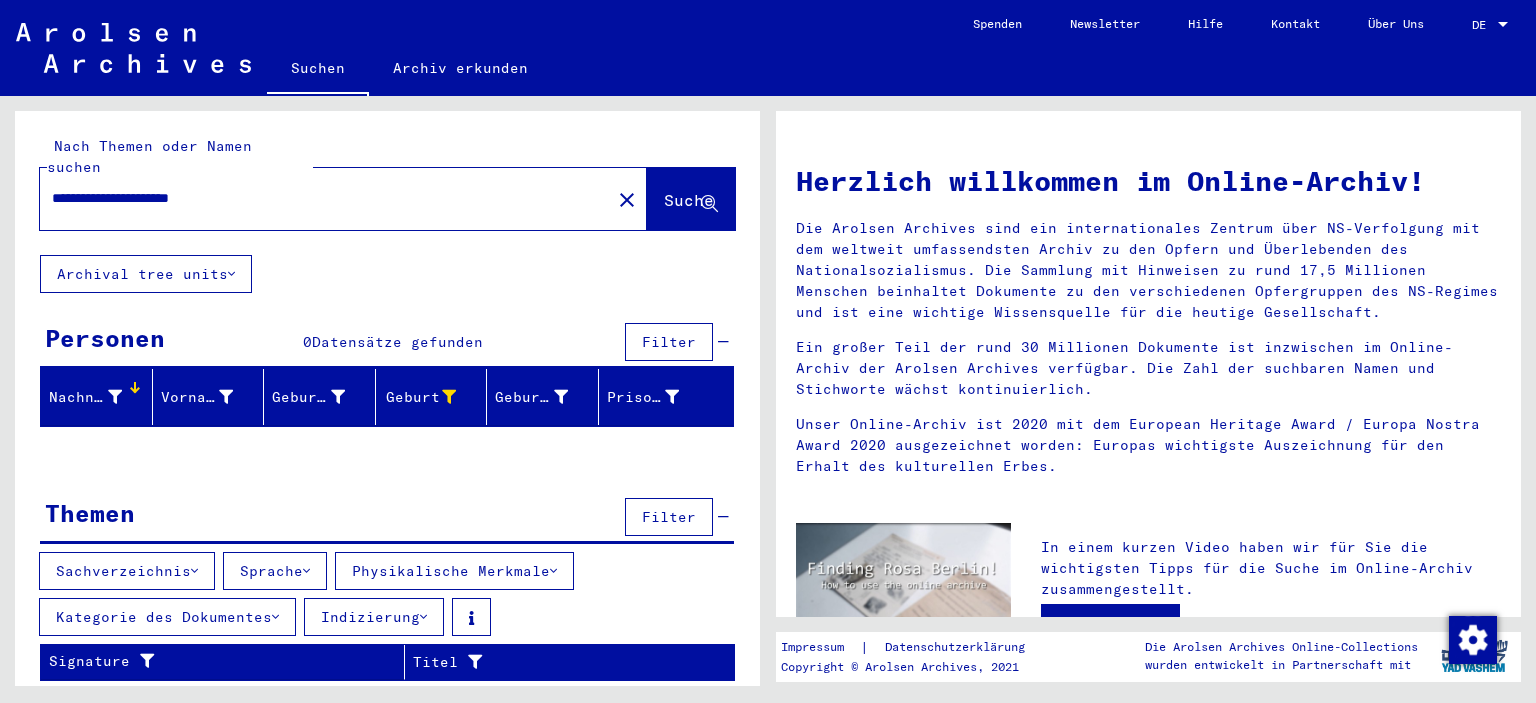 click on "Nachname" at bounding box center (85, 397) 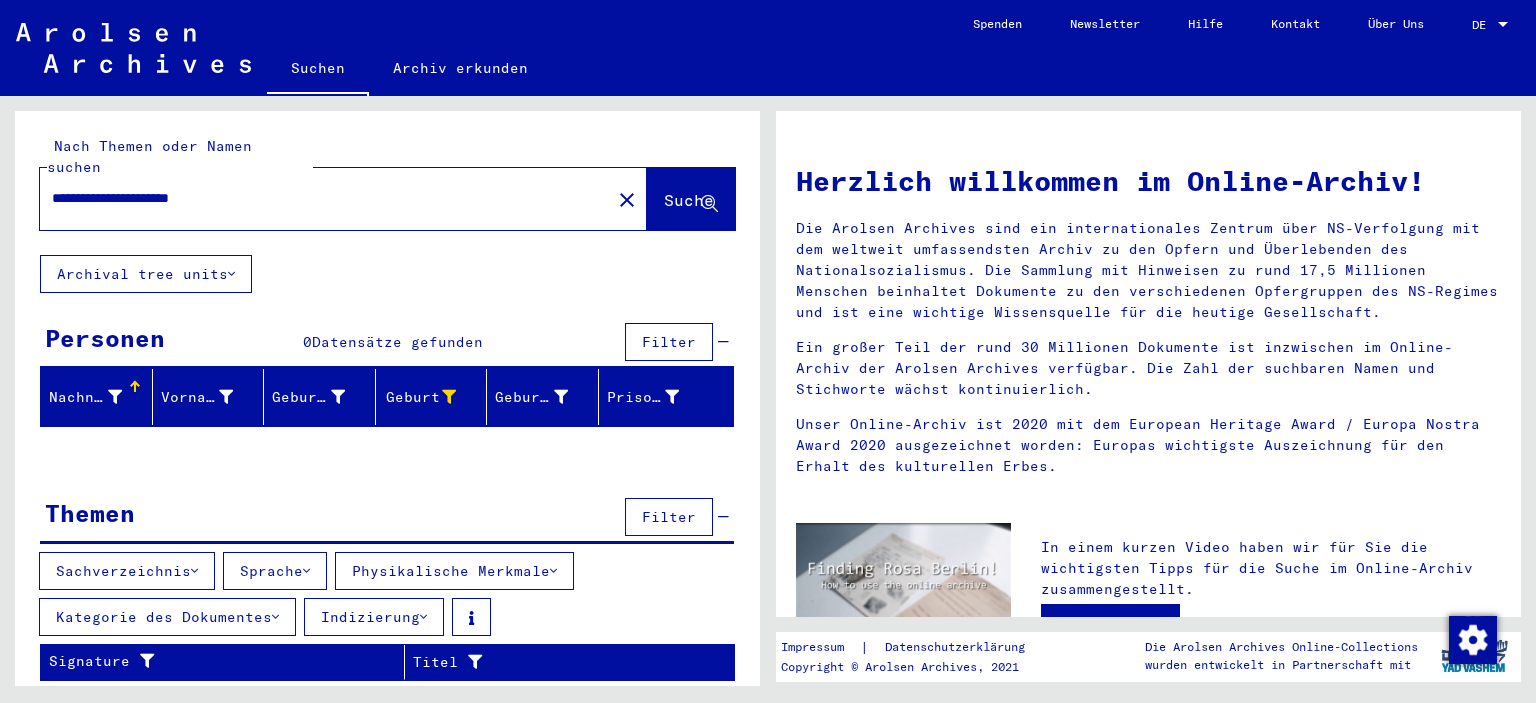 click on "Nachname" at bounding box center [85, 397] 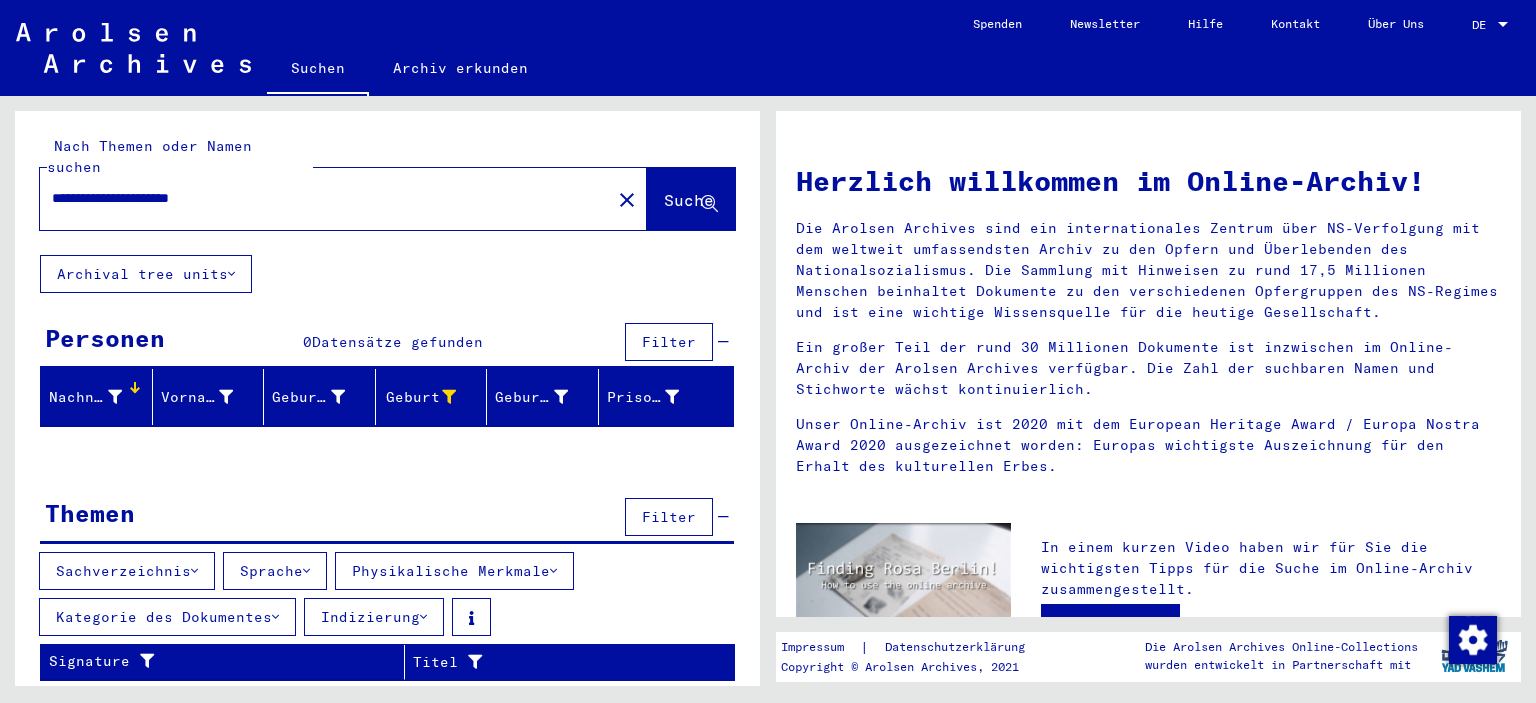 click at bounding box center [135, 387] 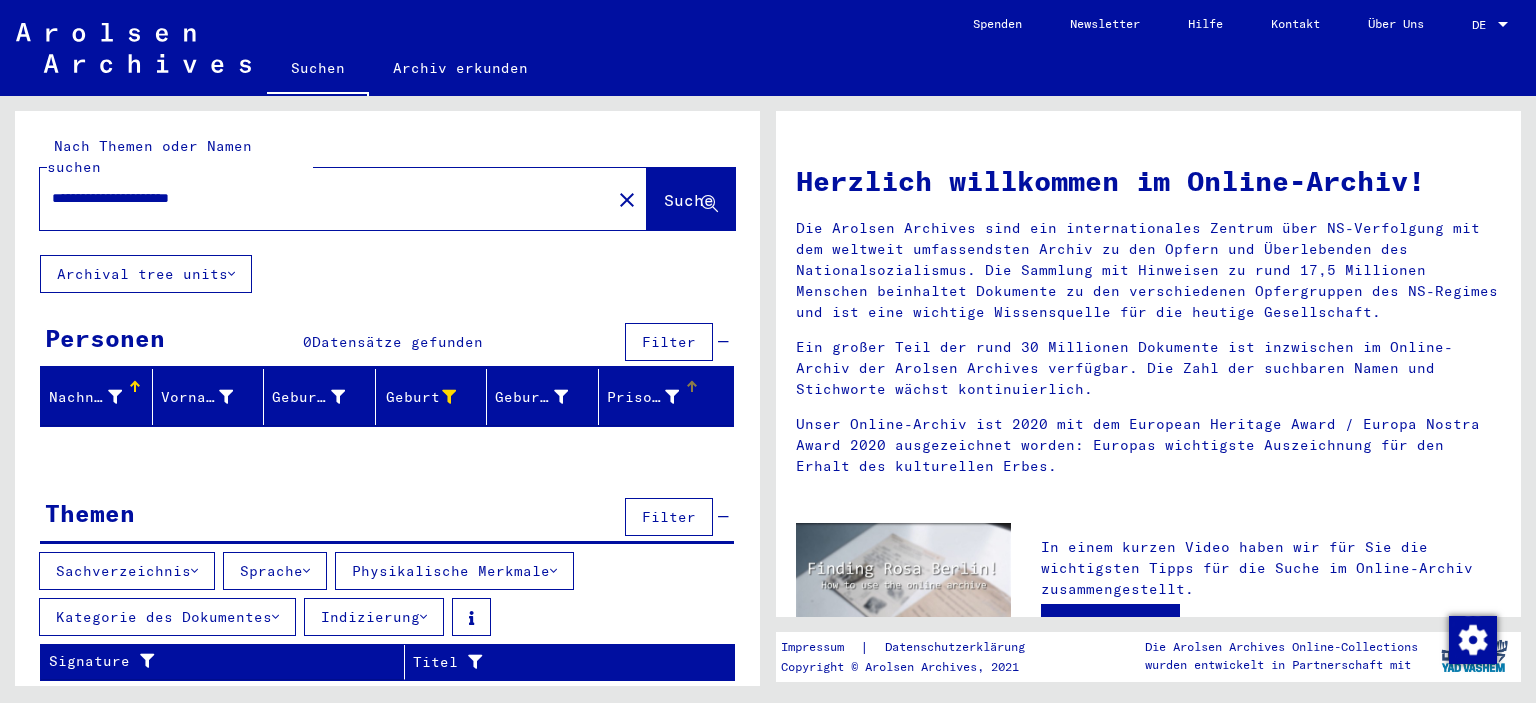 click on "Prisoner #" at bounding box center (643, 397) 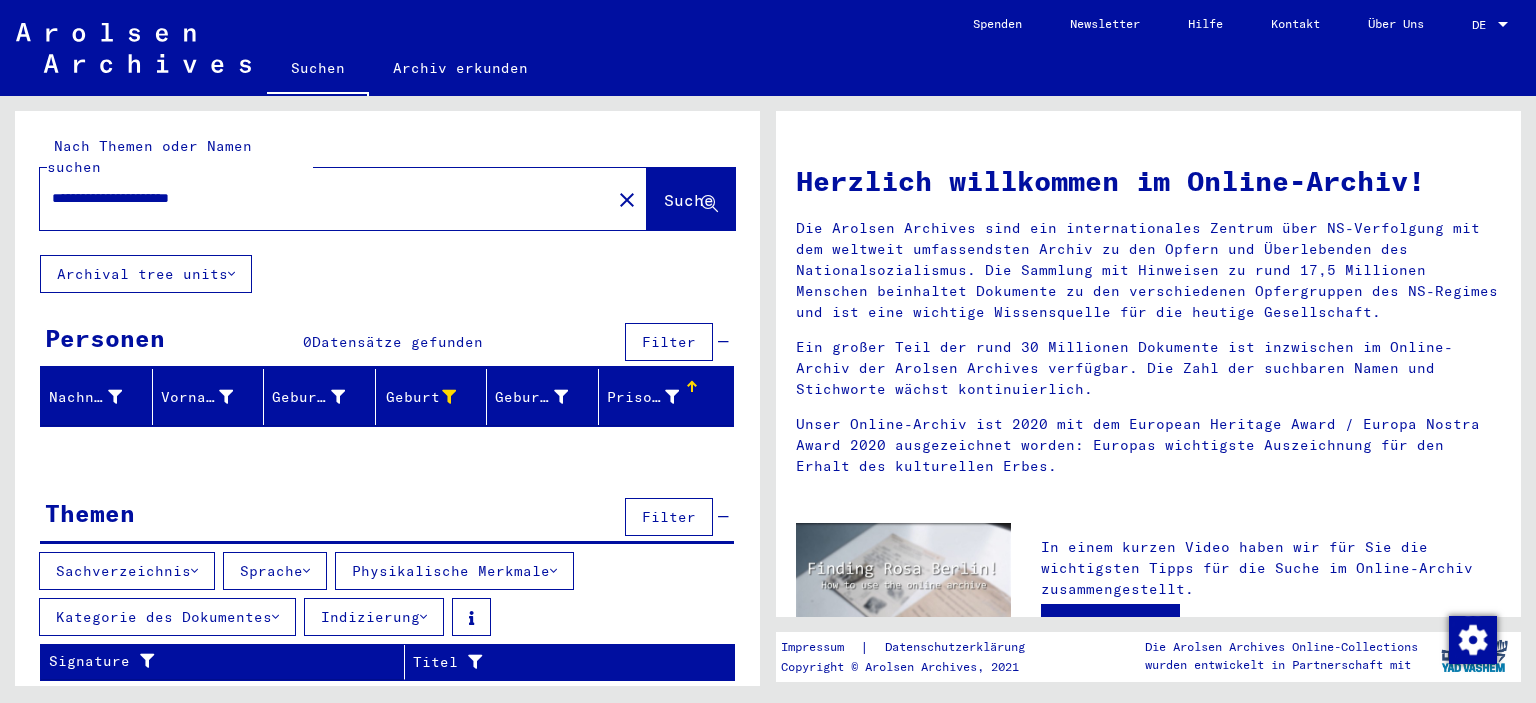 click at bounding box center (692, 387) 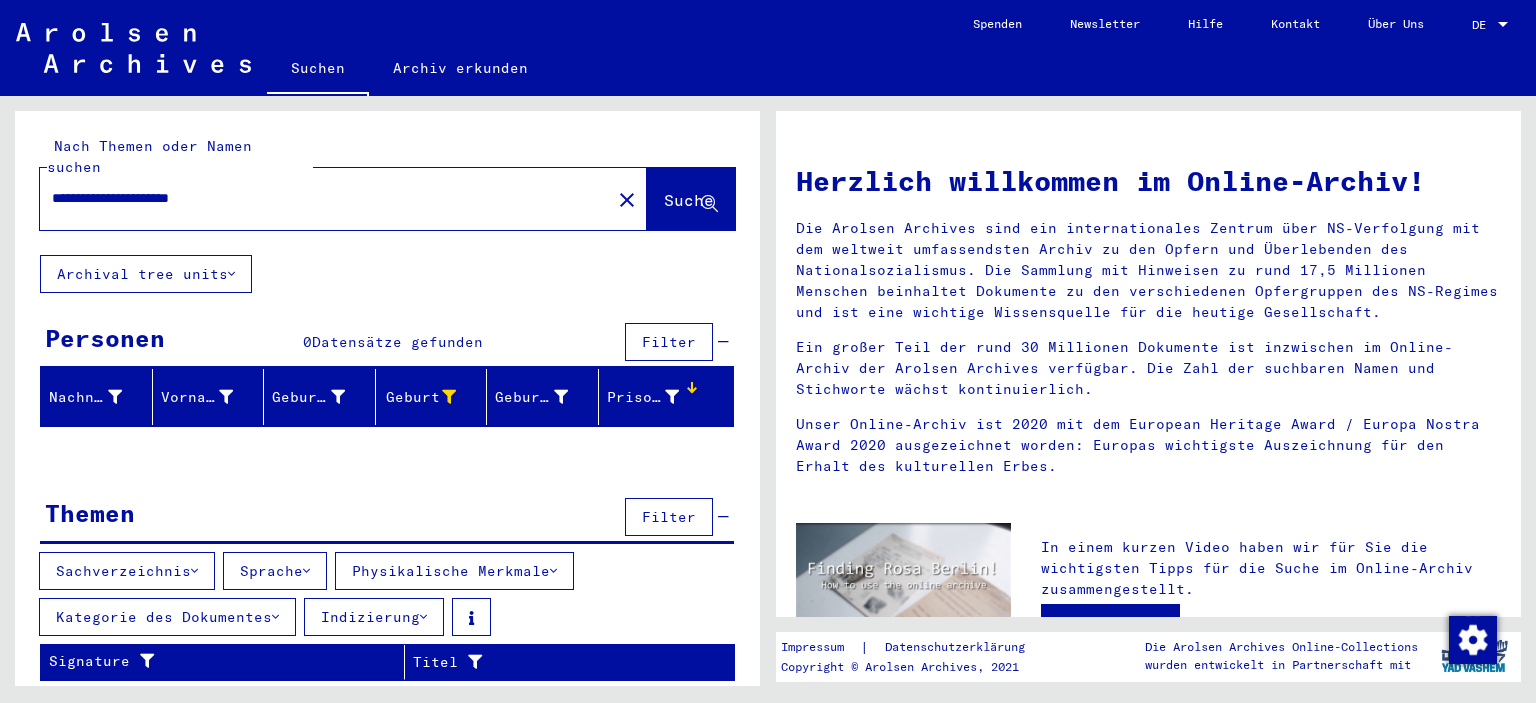 click at bounding box center [692, 387] 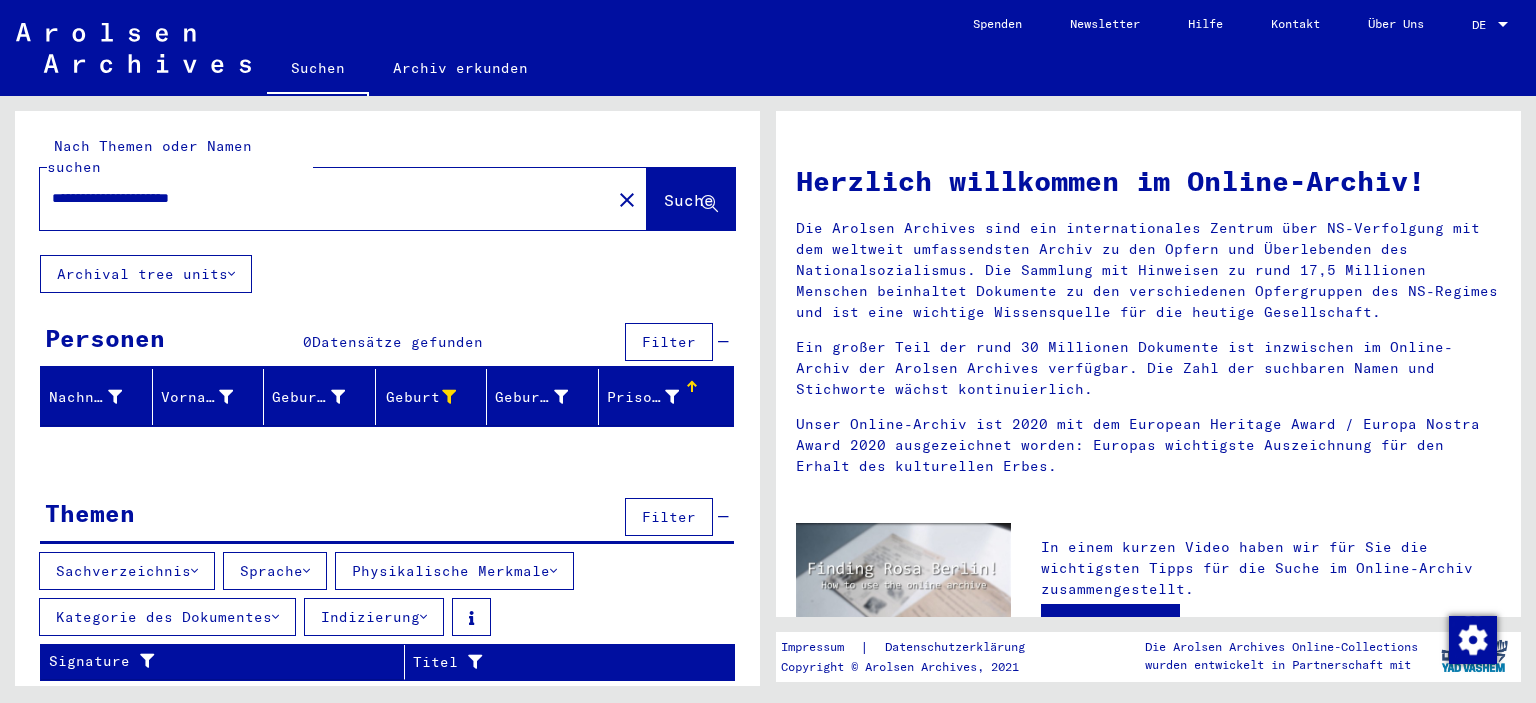 click on "Prisoner #" at bounding box center (643, 397) 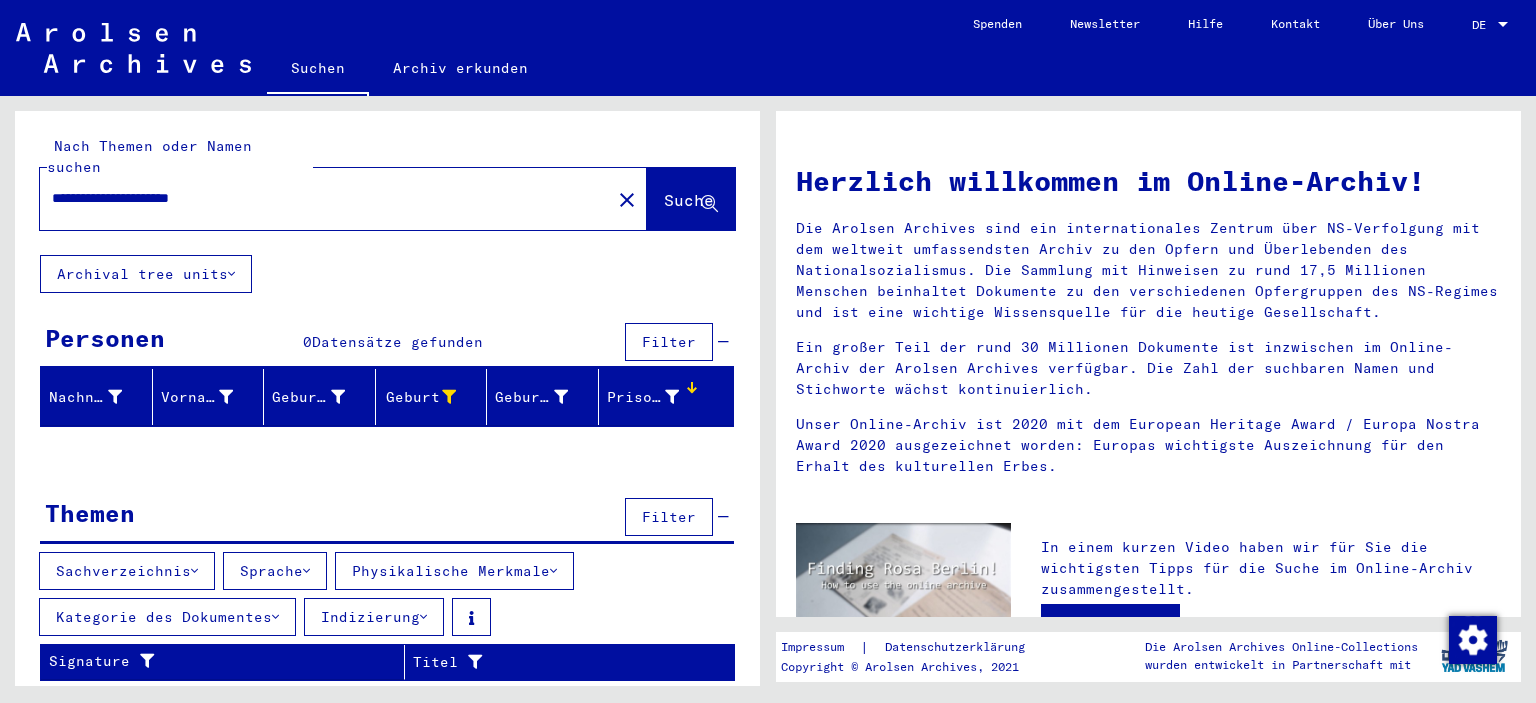 click on "Prisoner #" at bounding box center [643, 397] 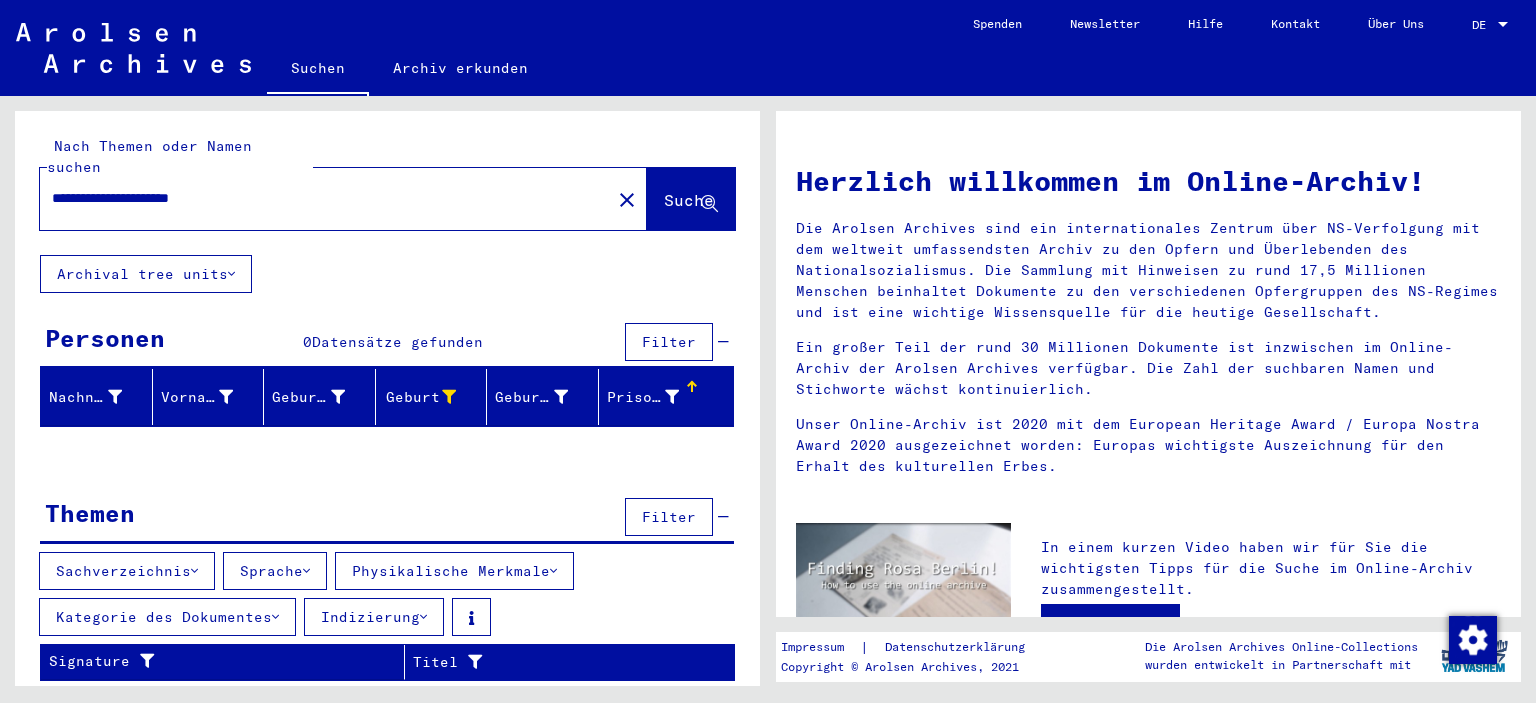 click 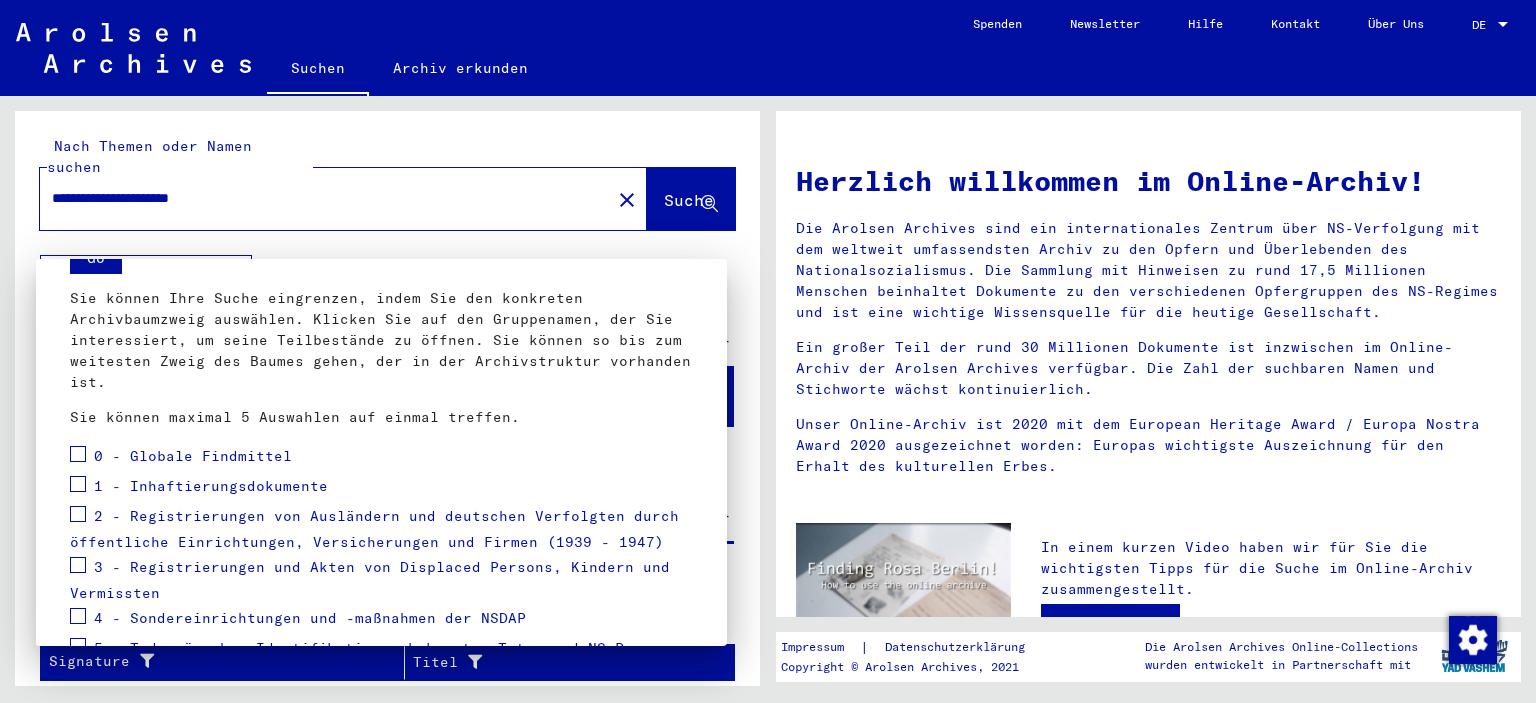 scroll, scrollTop: 147, scrollLeft: 0, axis: vertical 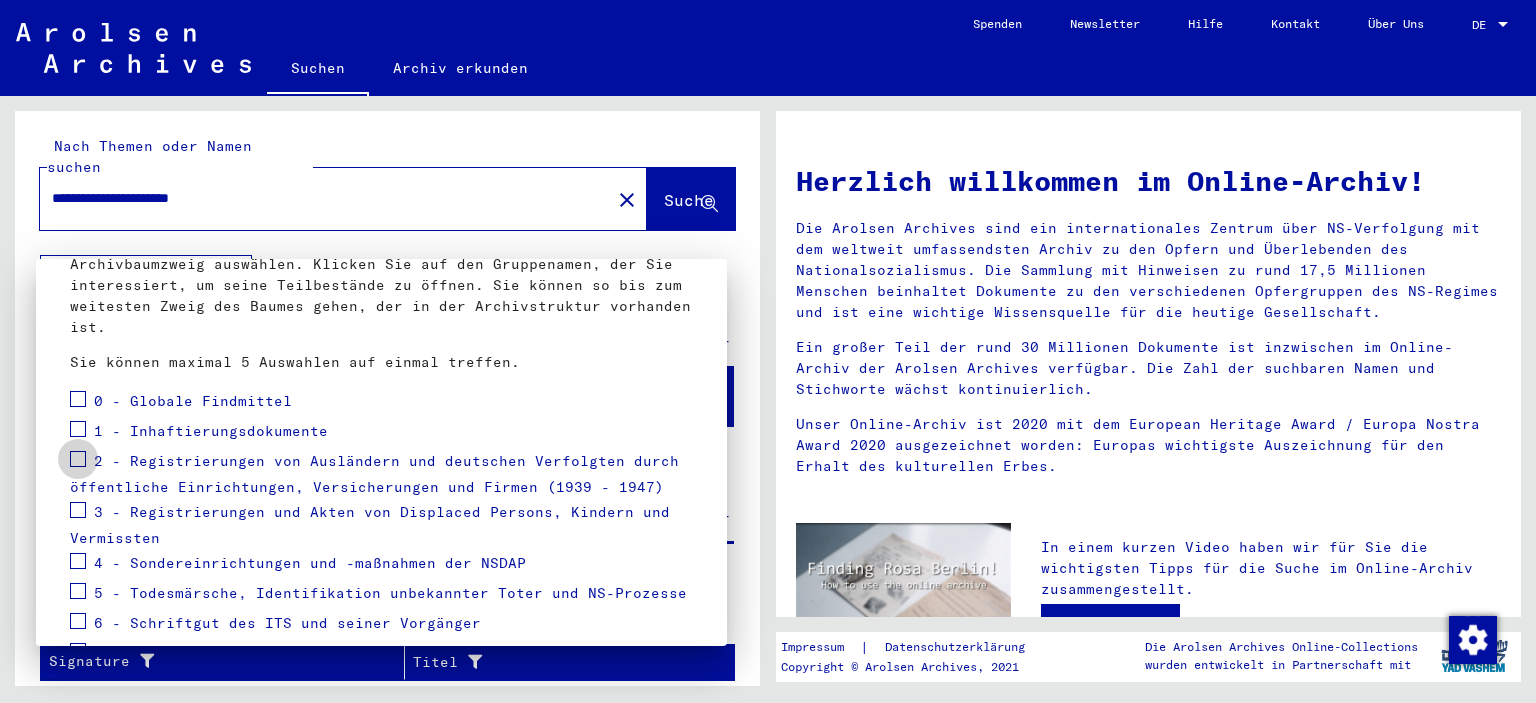 click at bounding box center [78, 459] 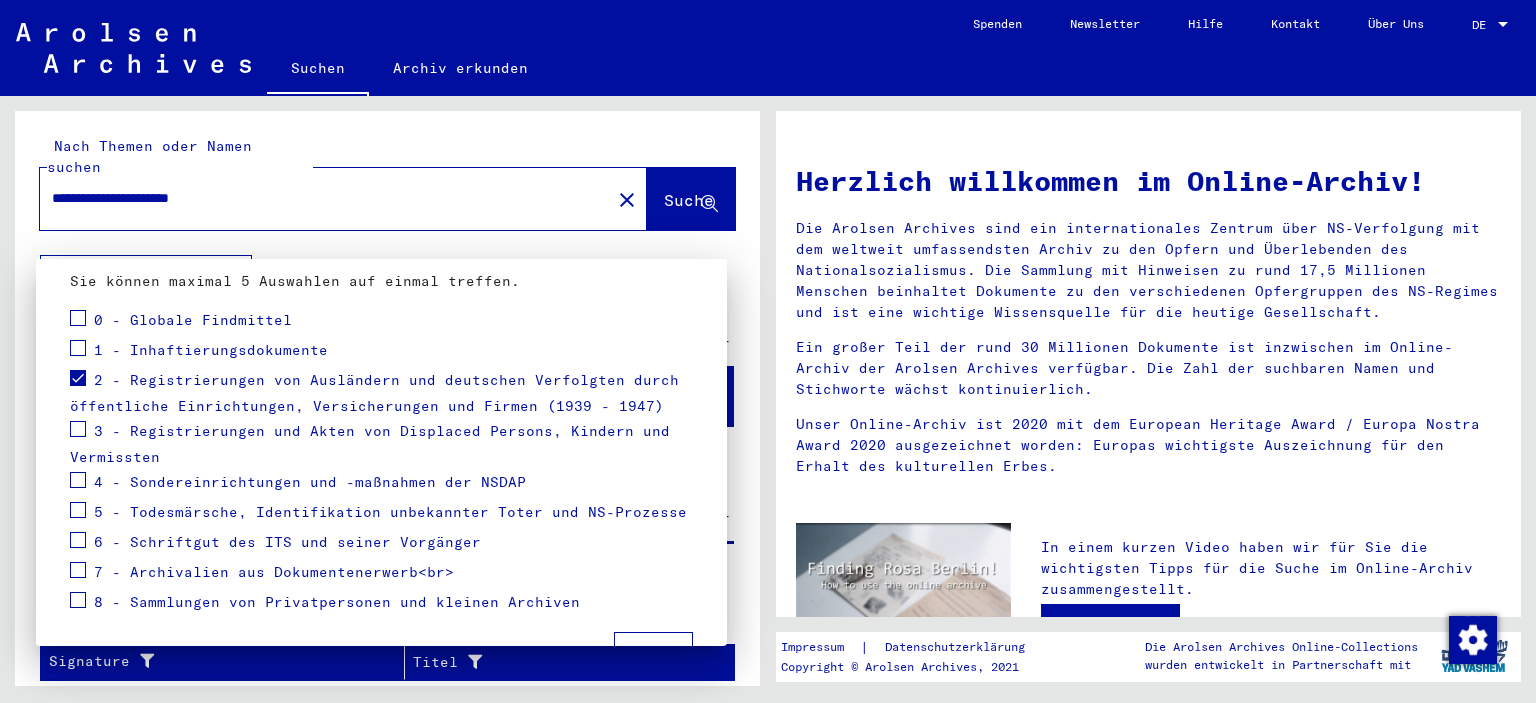 scroll, scrollTop: 284, scrollLeft: 0, axis: vertical 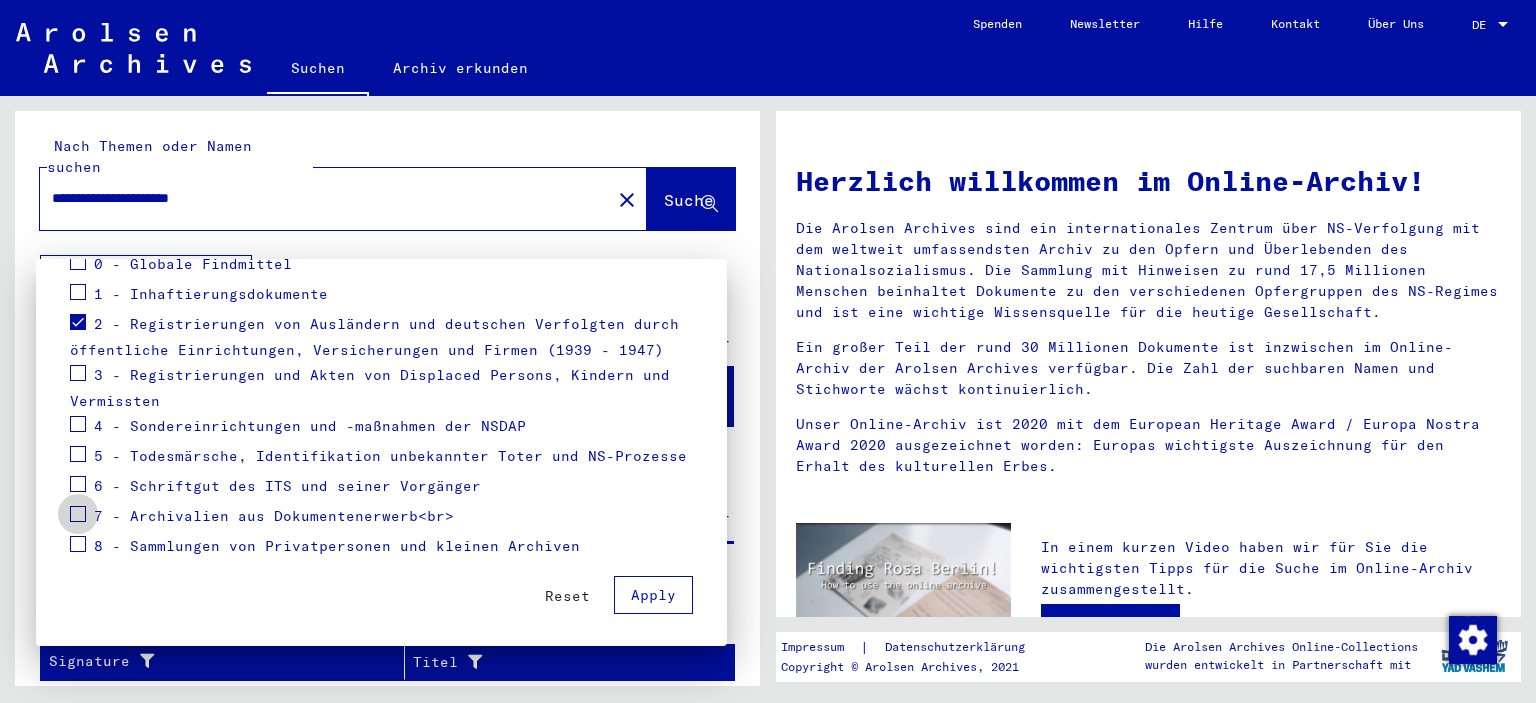 click at bounding box center (78, 514) 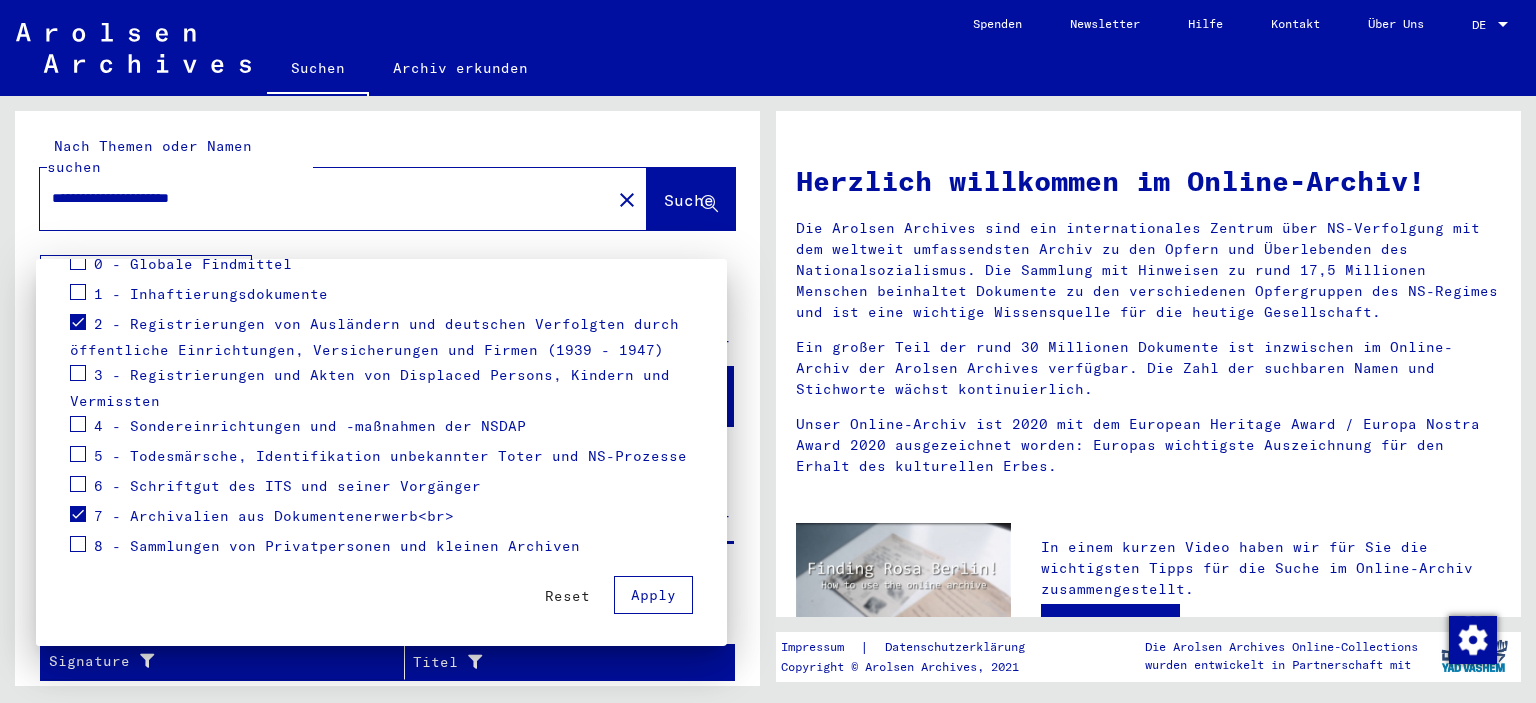 click on "Apply" at bounding box center [653, 595] 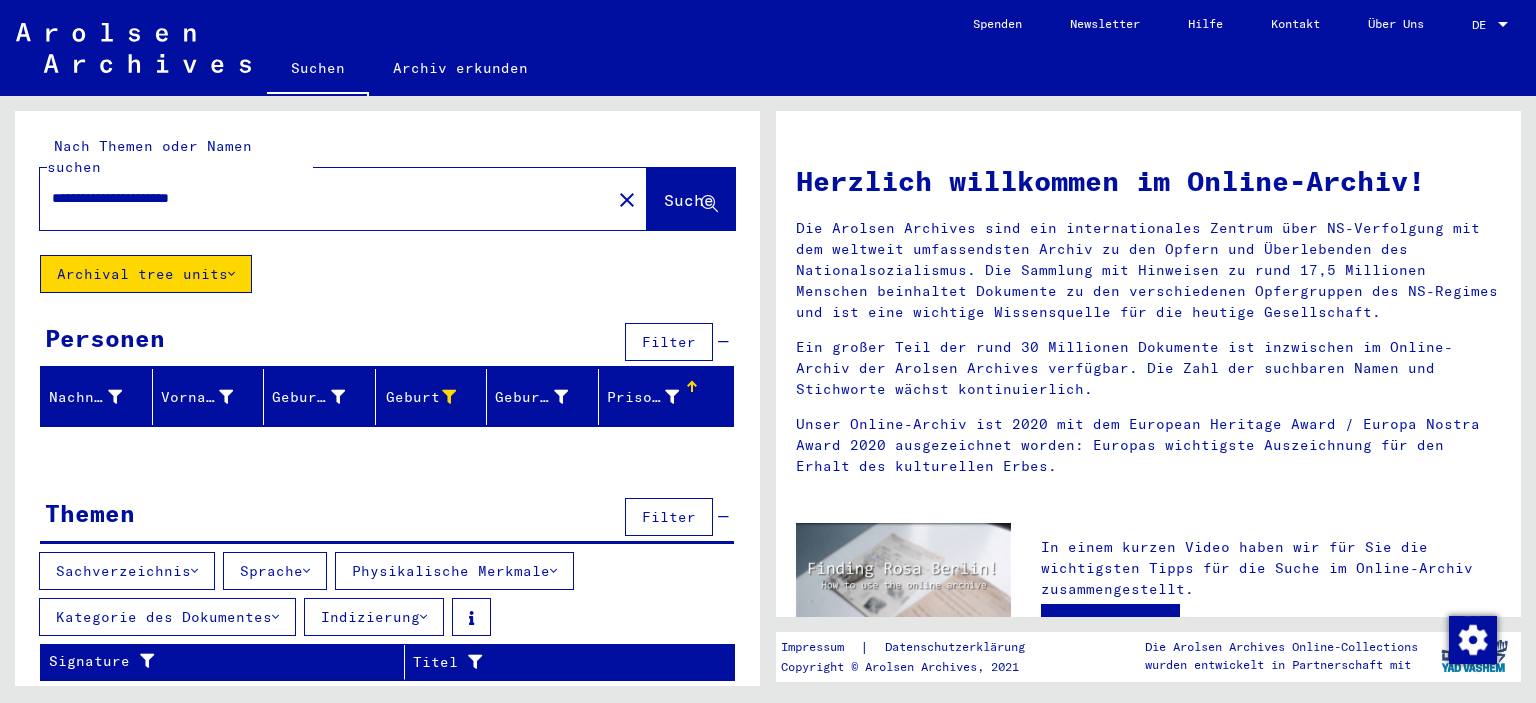 click 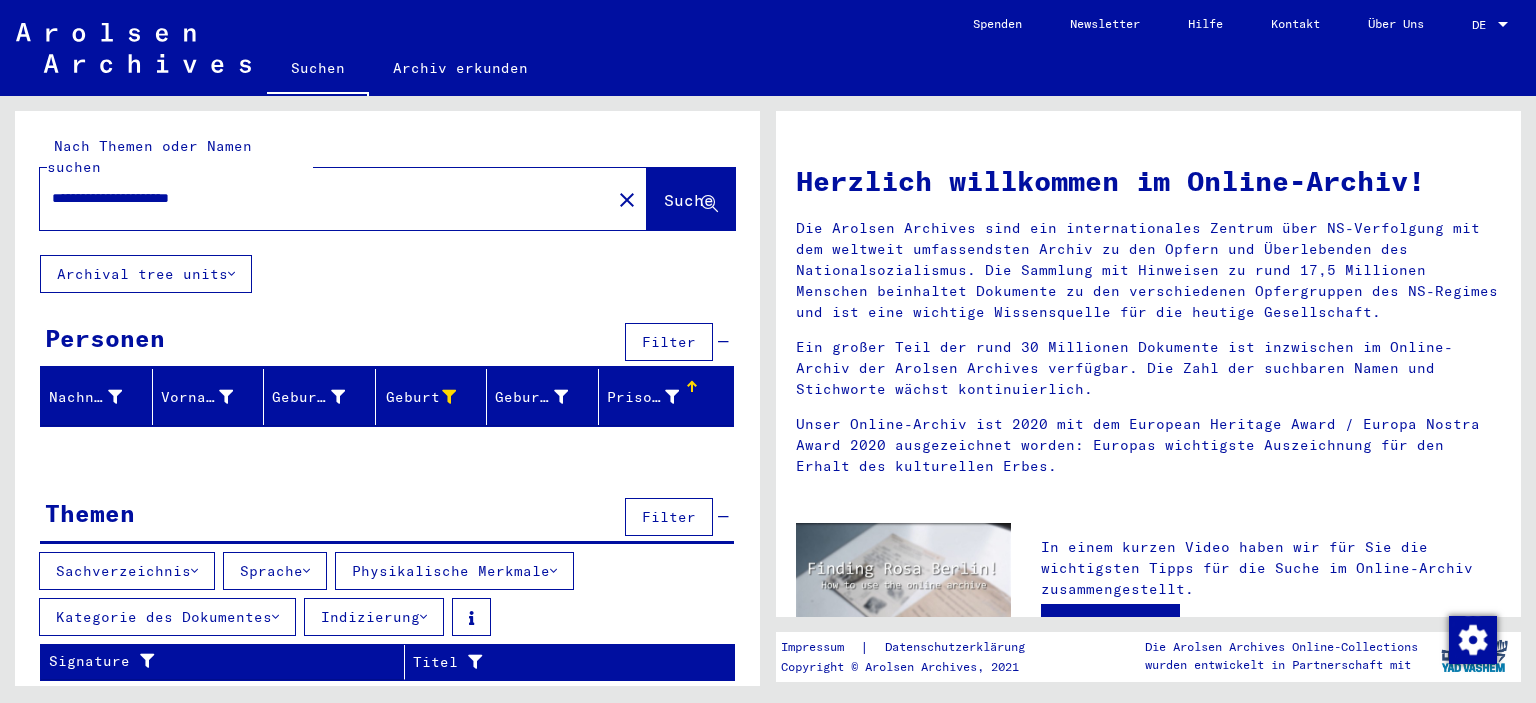click on "Suche" 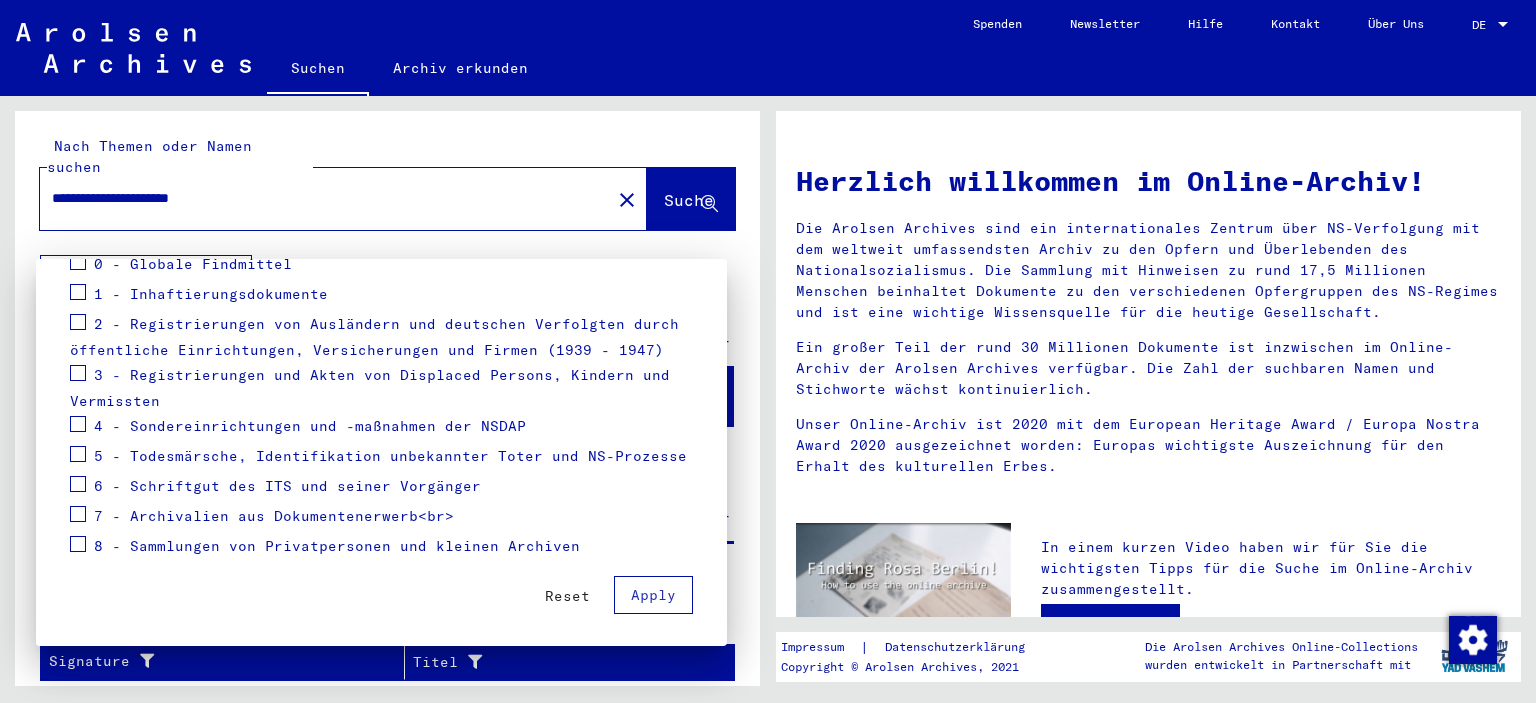 scroll, scrollTop: 0, scrollLeft: 0, axis: both 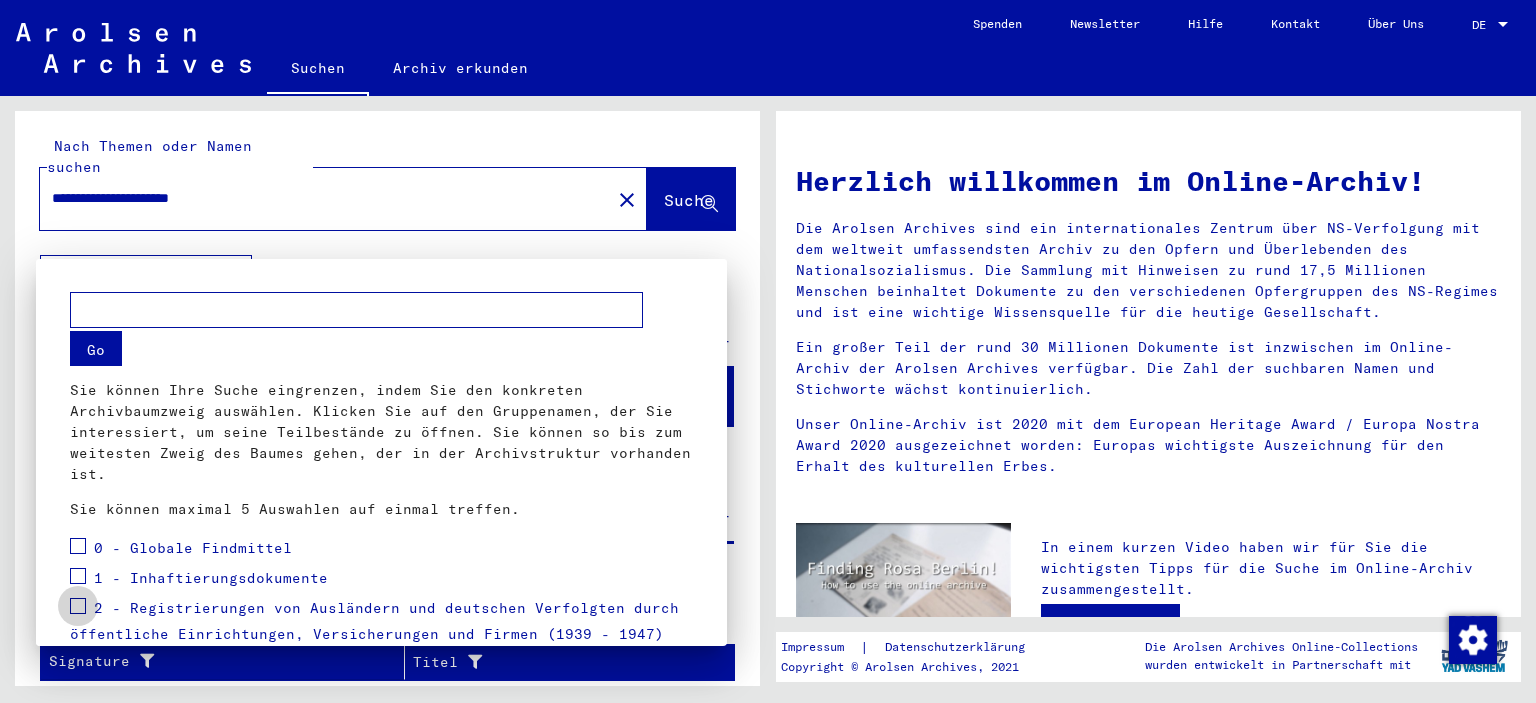 click at bounding box center (78, 606) 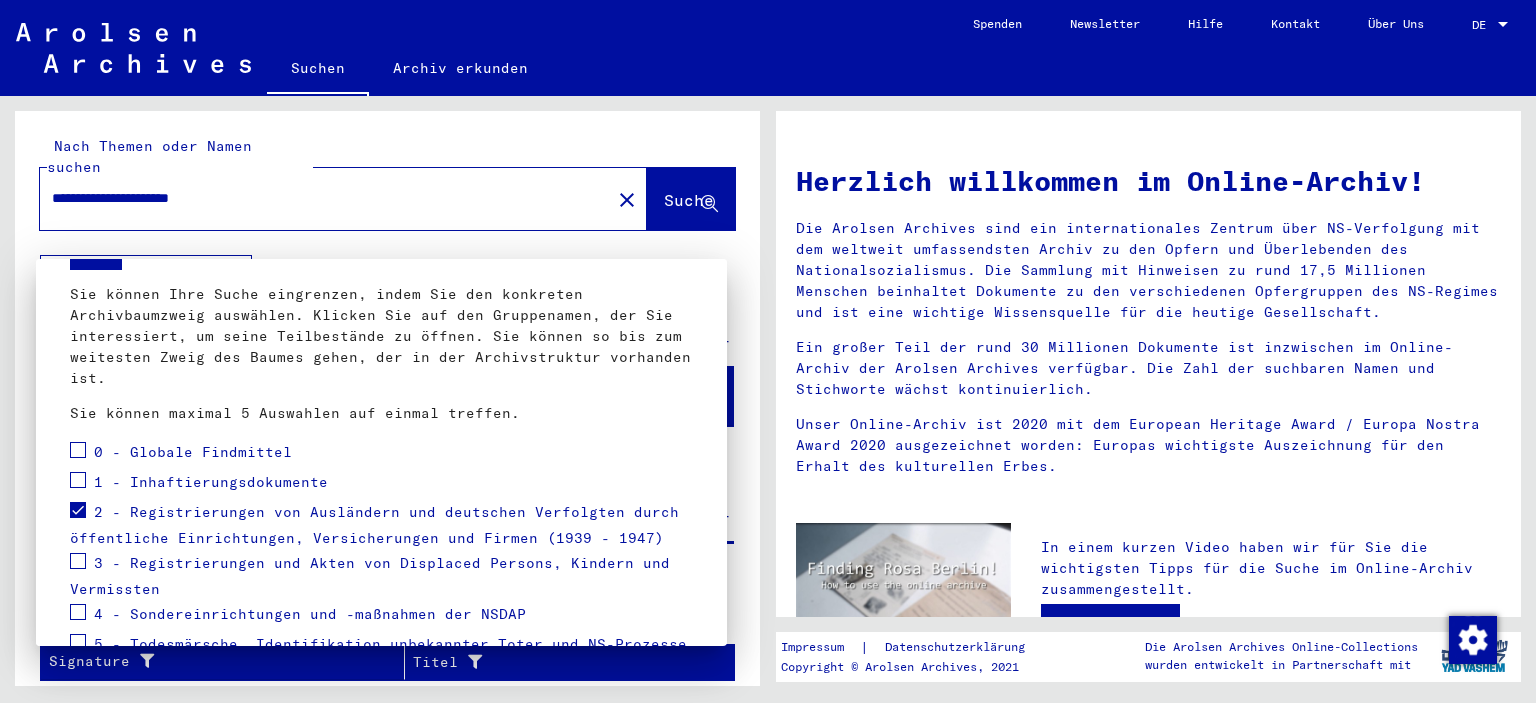 scroll, scrollTop: 0, scrollLeft: 0, axis: both 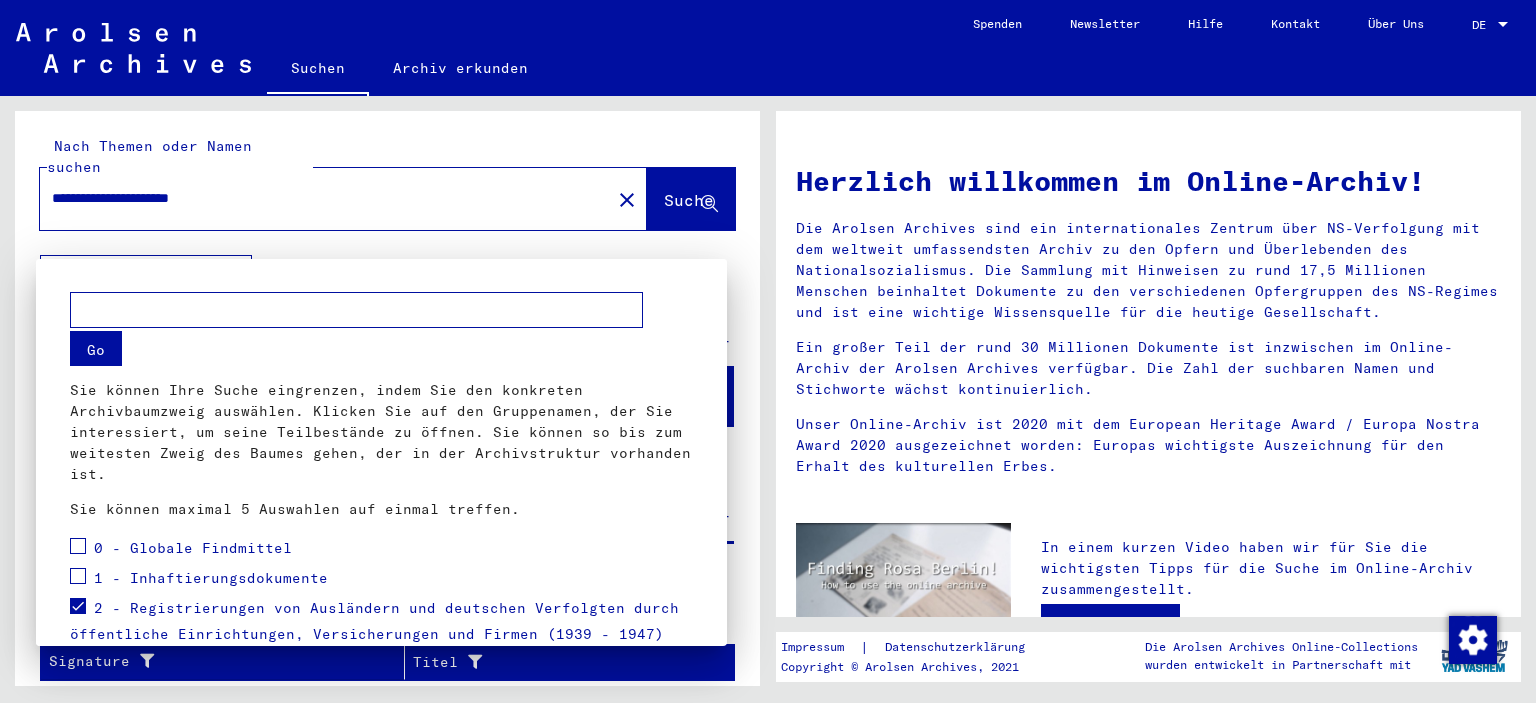 click on "Go" at bounding box center (96, 348) 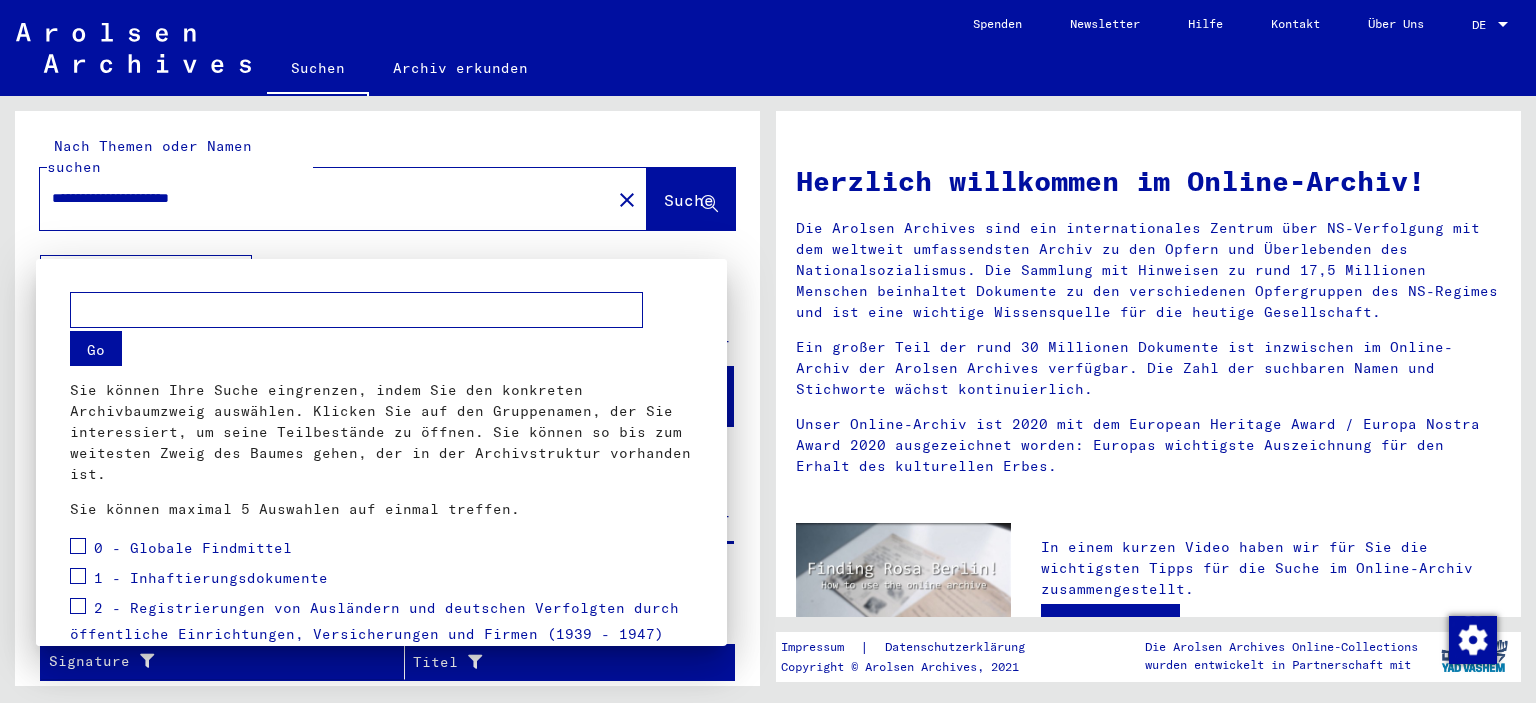 click at bounding box center (78, 606) 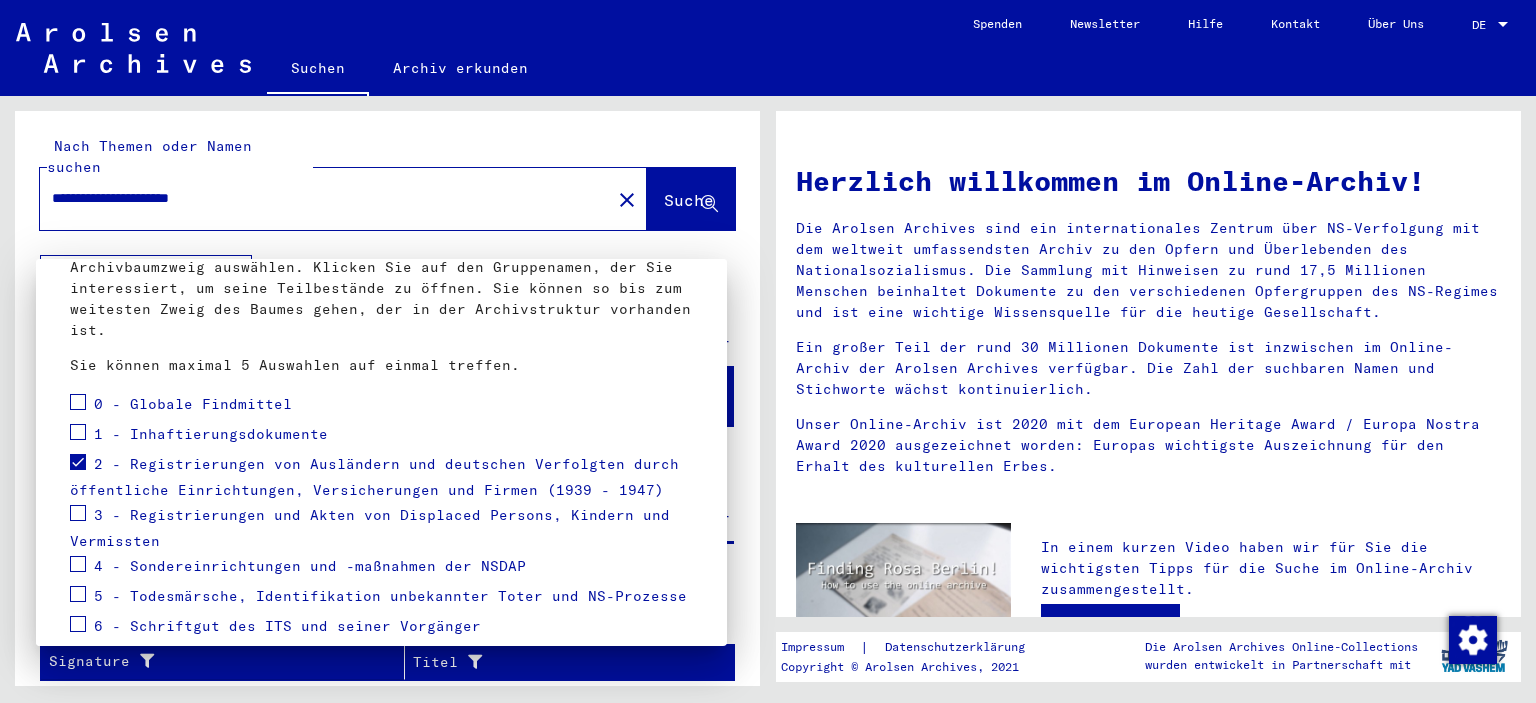 scroll, scrollTop: 284, scrollLeft: 0, axis: vertical 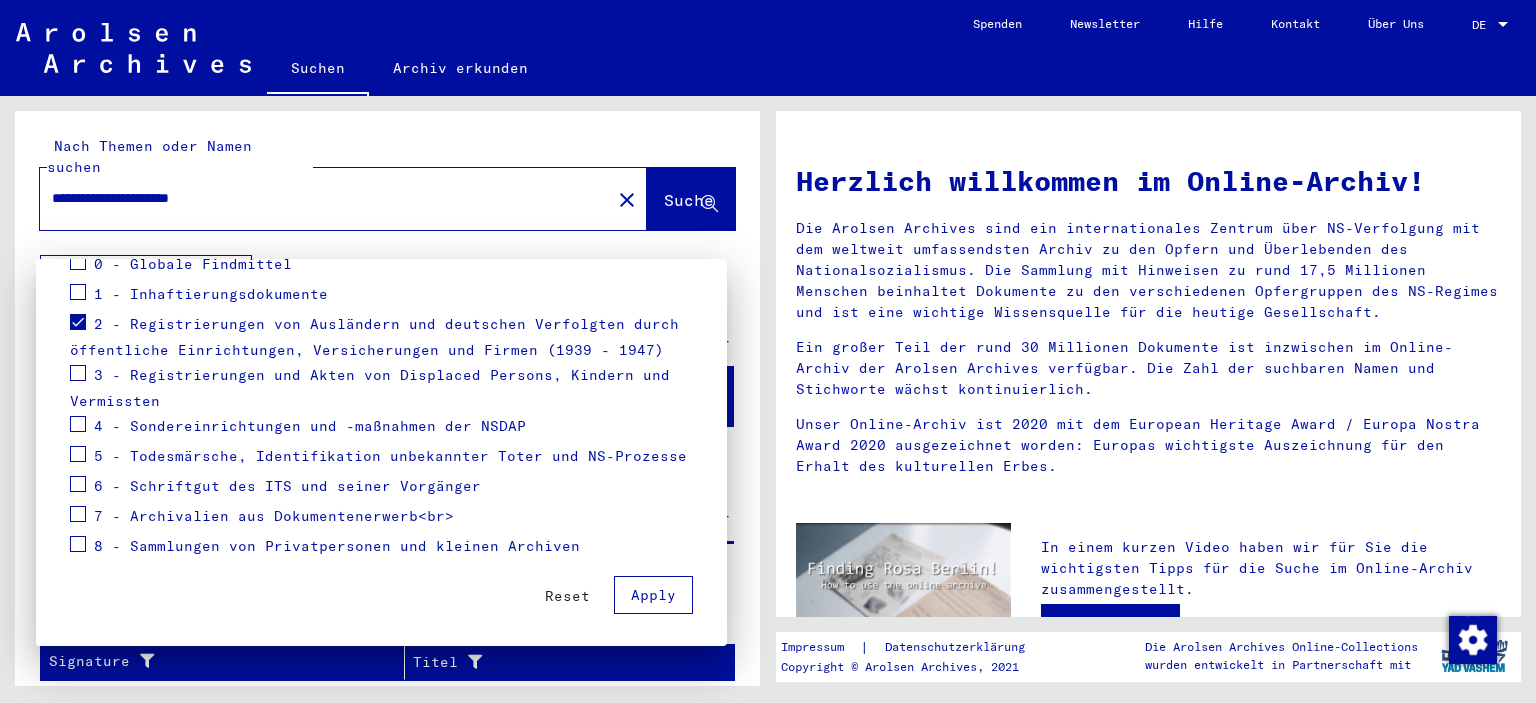 click on "Apply" at bounding box center [653, 595] 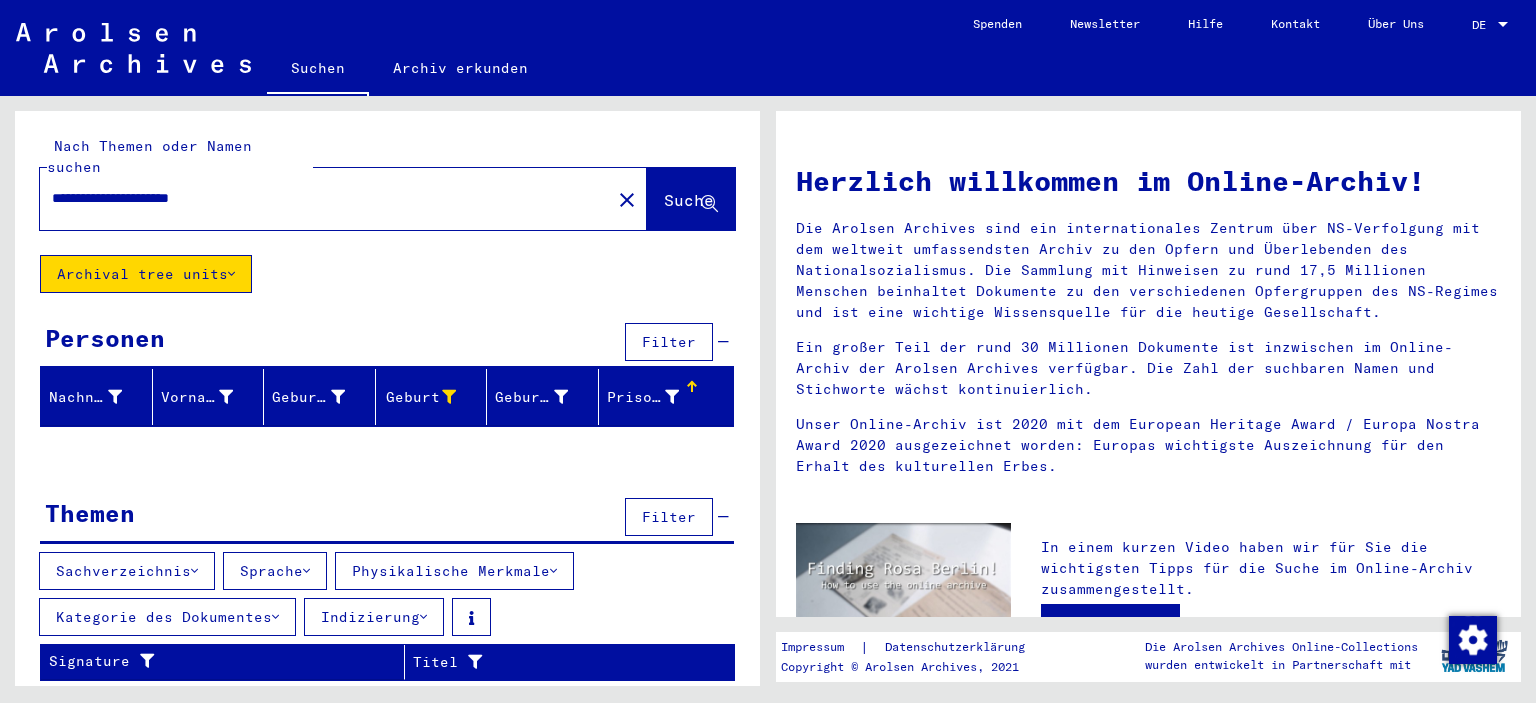 click on "Archival tree units" 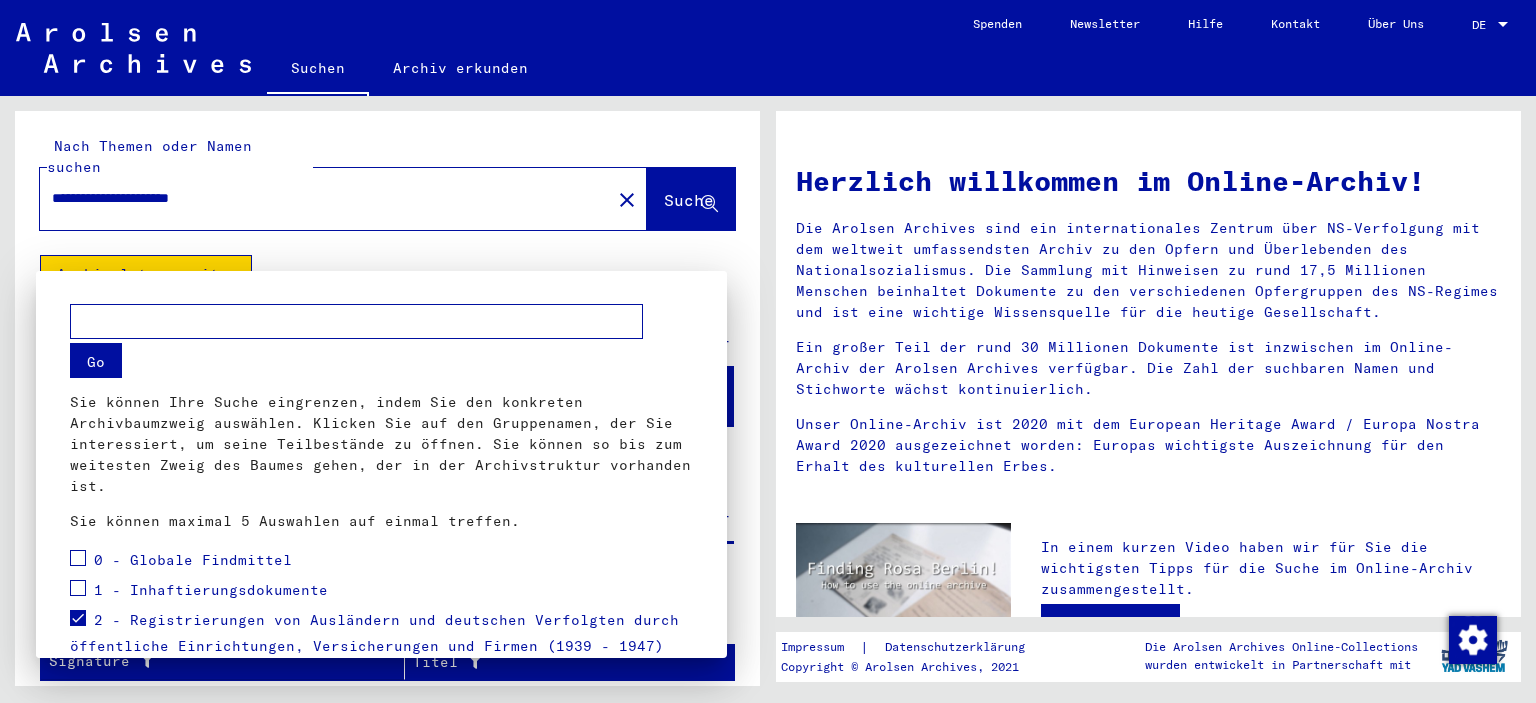 scroll, scrollTop: 285, scrollLeft: 0, axis: vertical 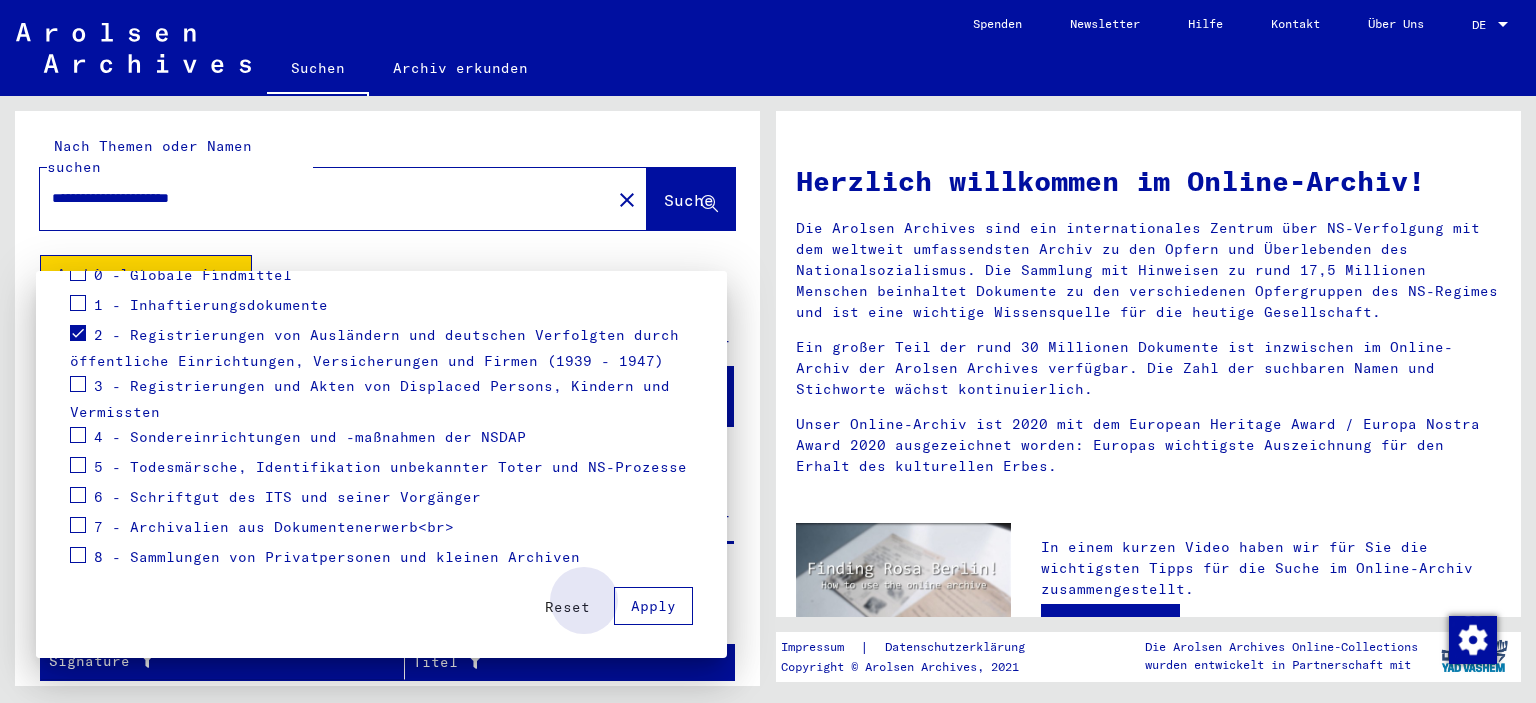 click on "Apply" at bounding box center [653, 606] 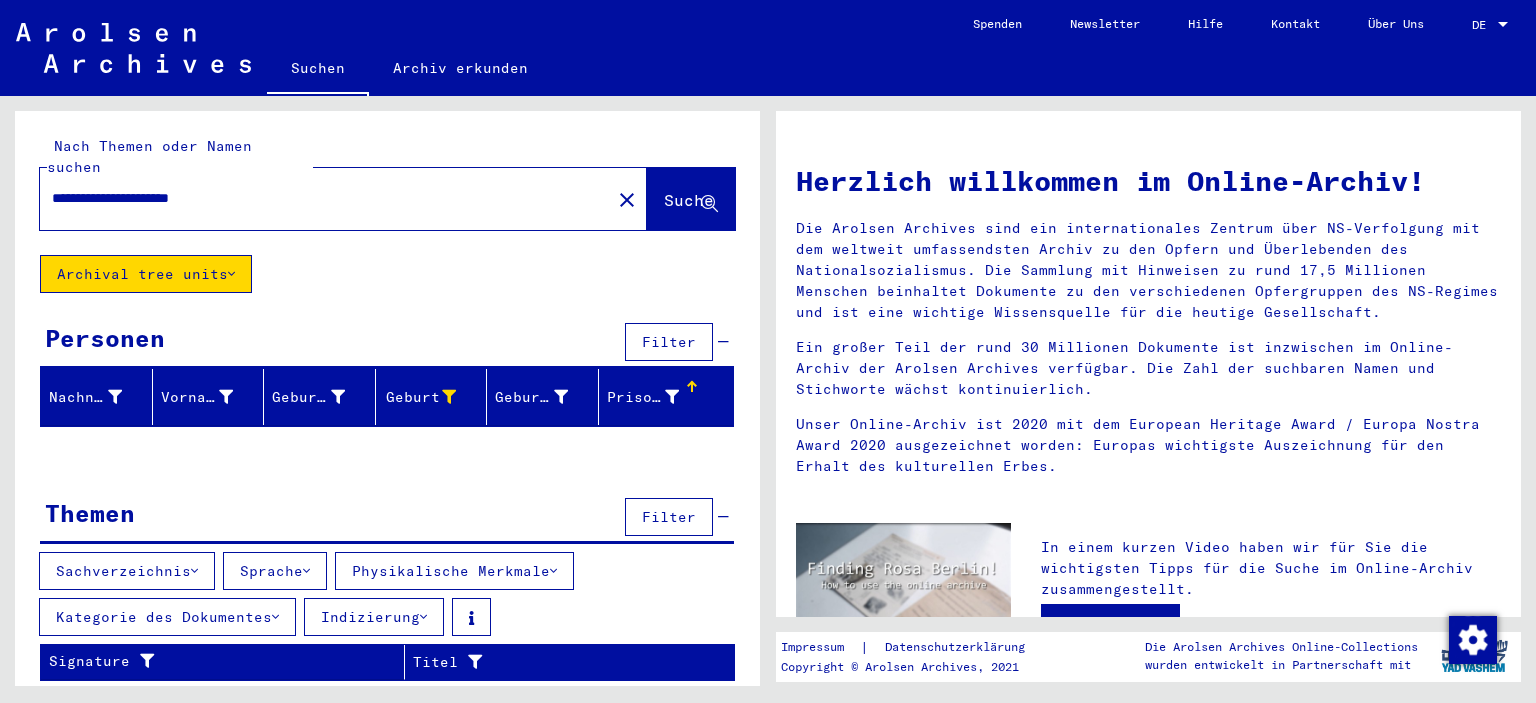 scroll, scrollTop: 0, scrollLeft: 0, axis: both 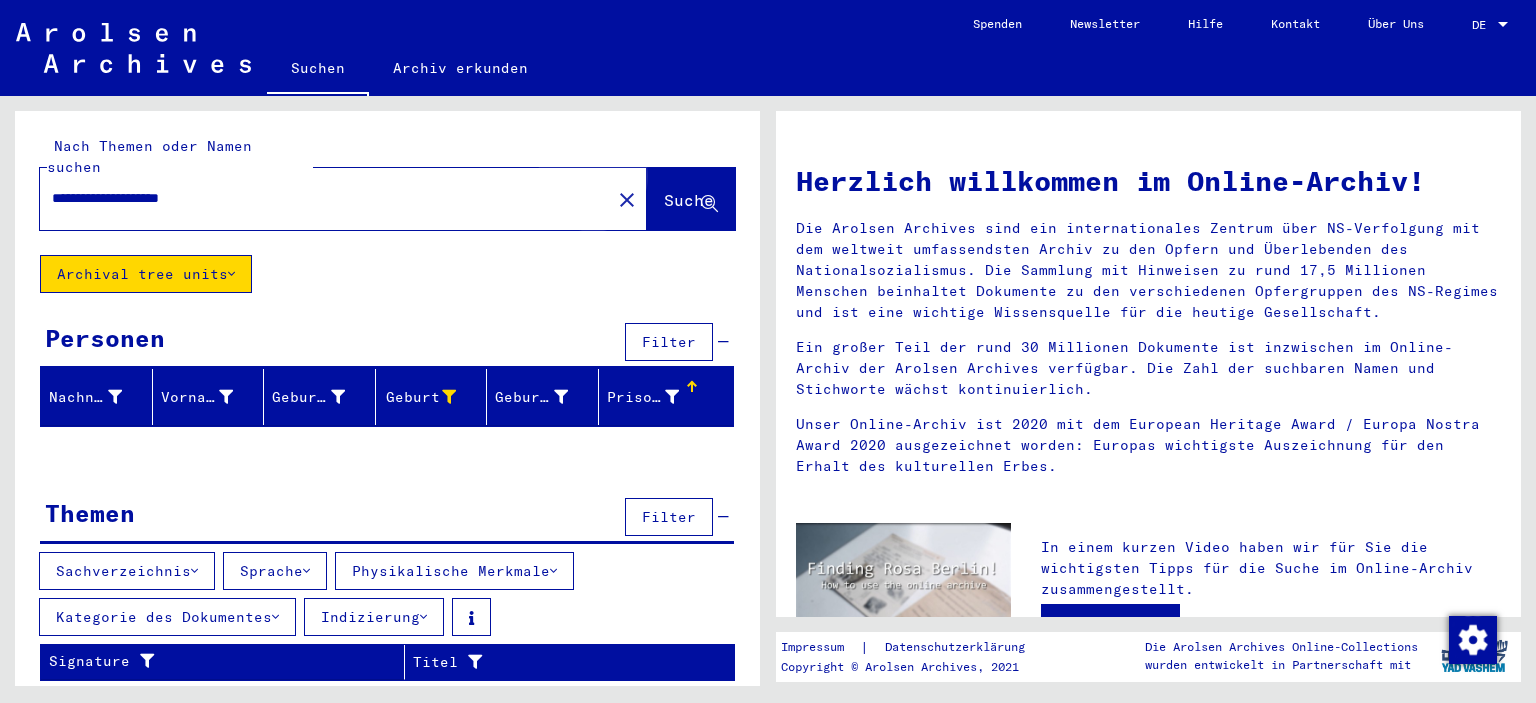 click on "Suche" 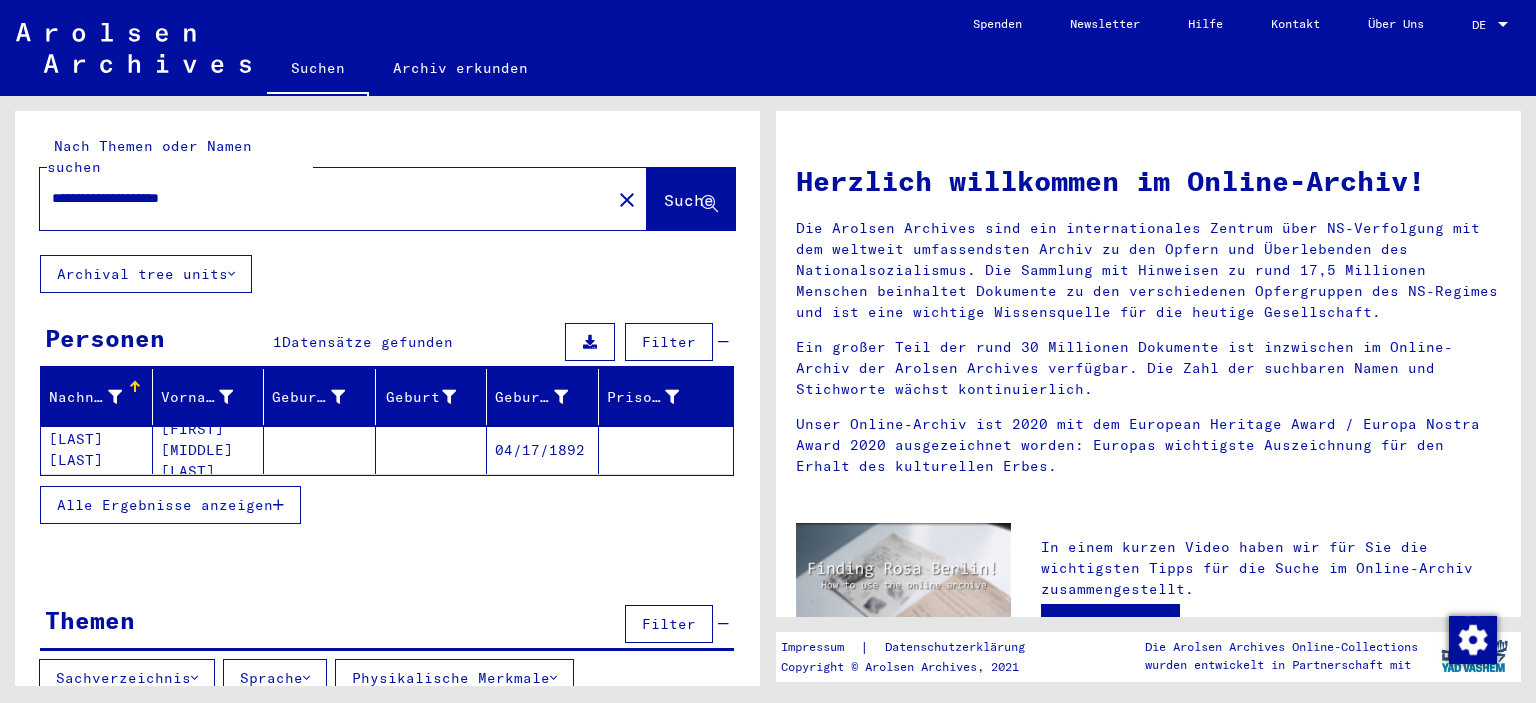 click at bounding box center (590, 342) 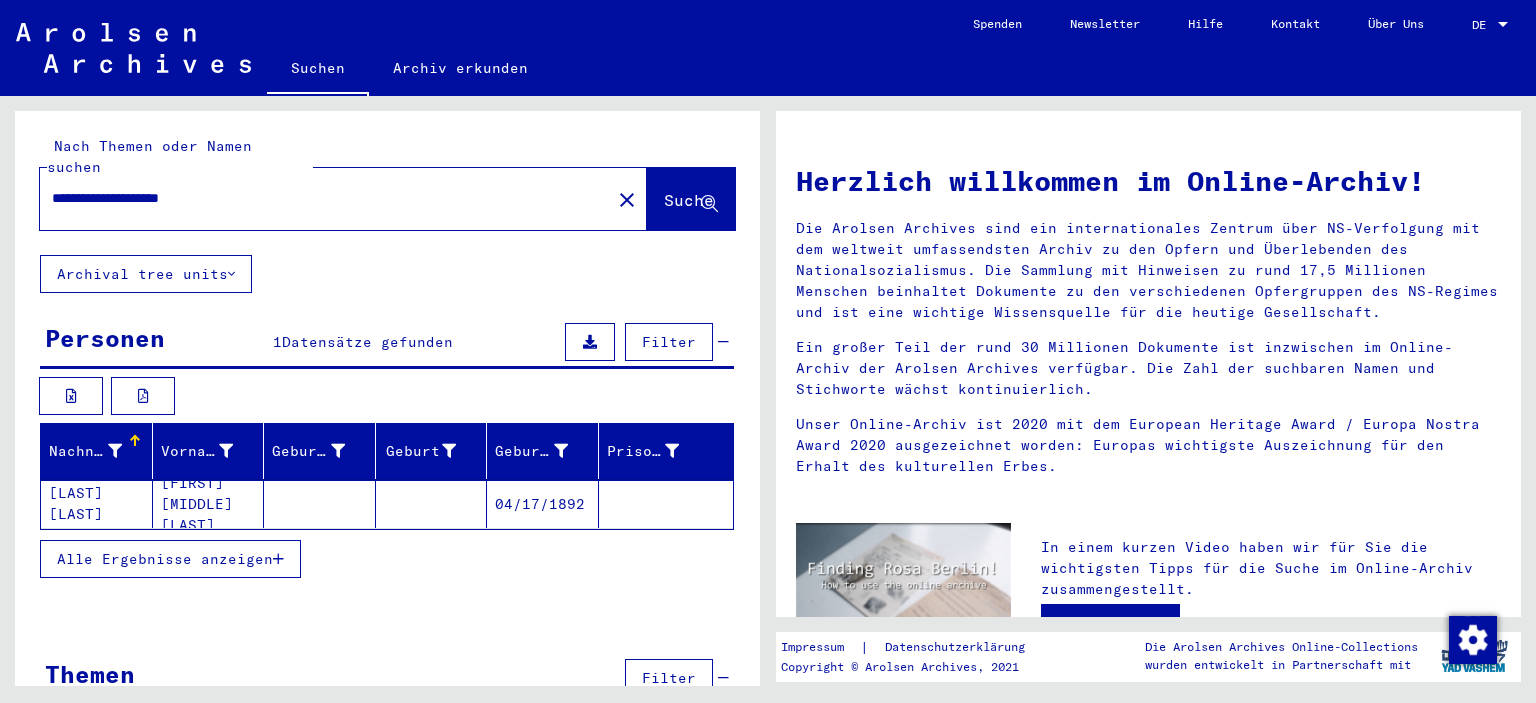 click on "Alle Ergebnisse anzeigen" at bounding box center (170, 559) 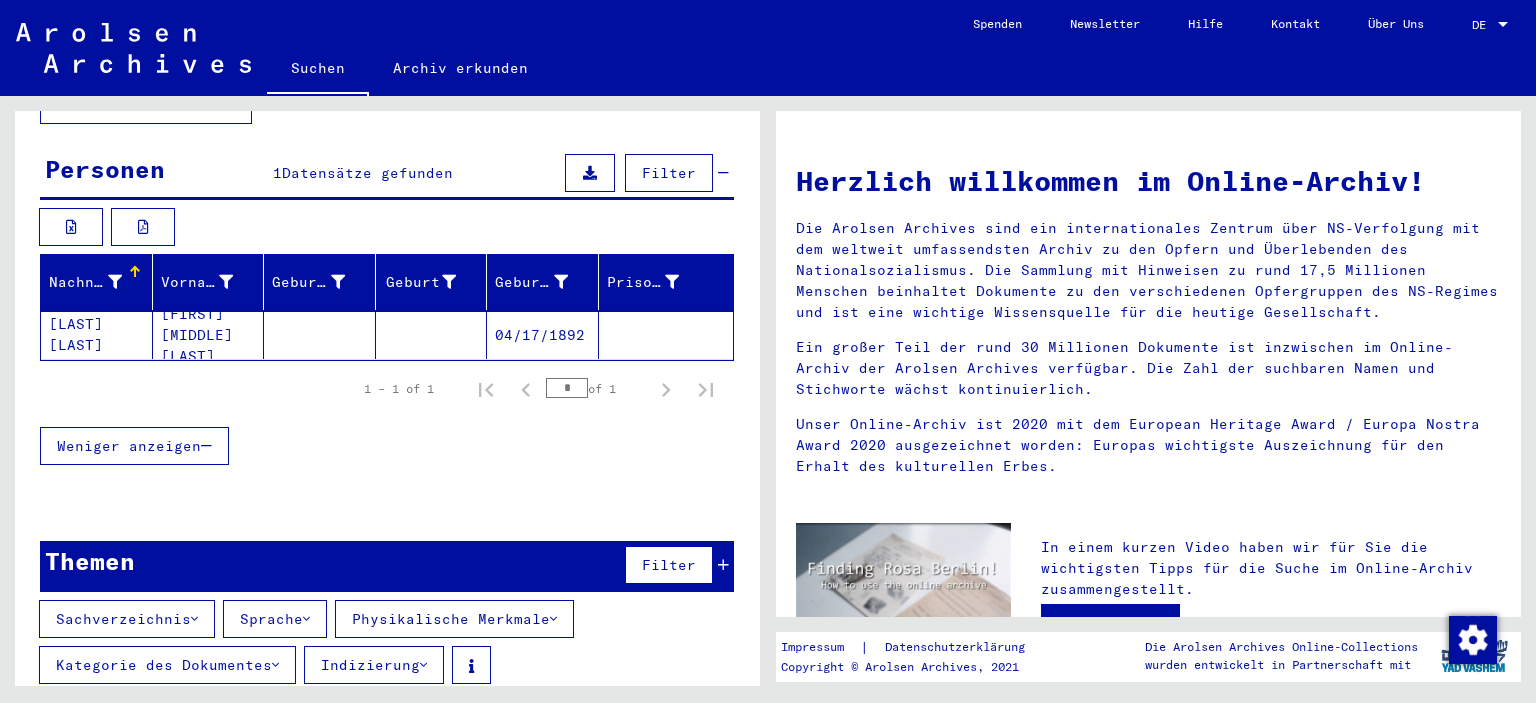 scroll, scrollTop: 0, scrollLeft: 0, axis: both 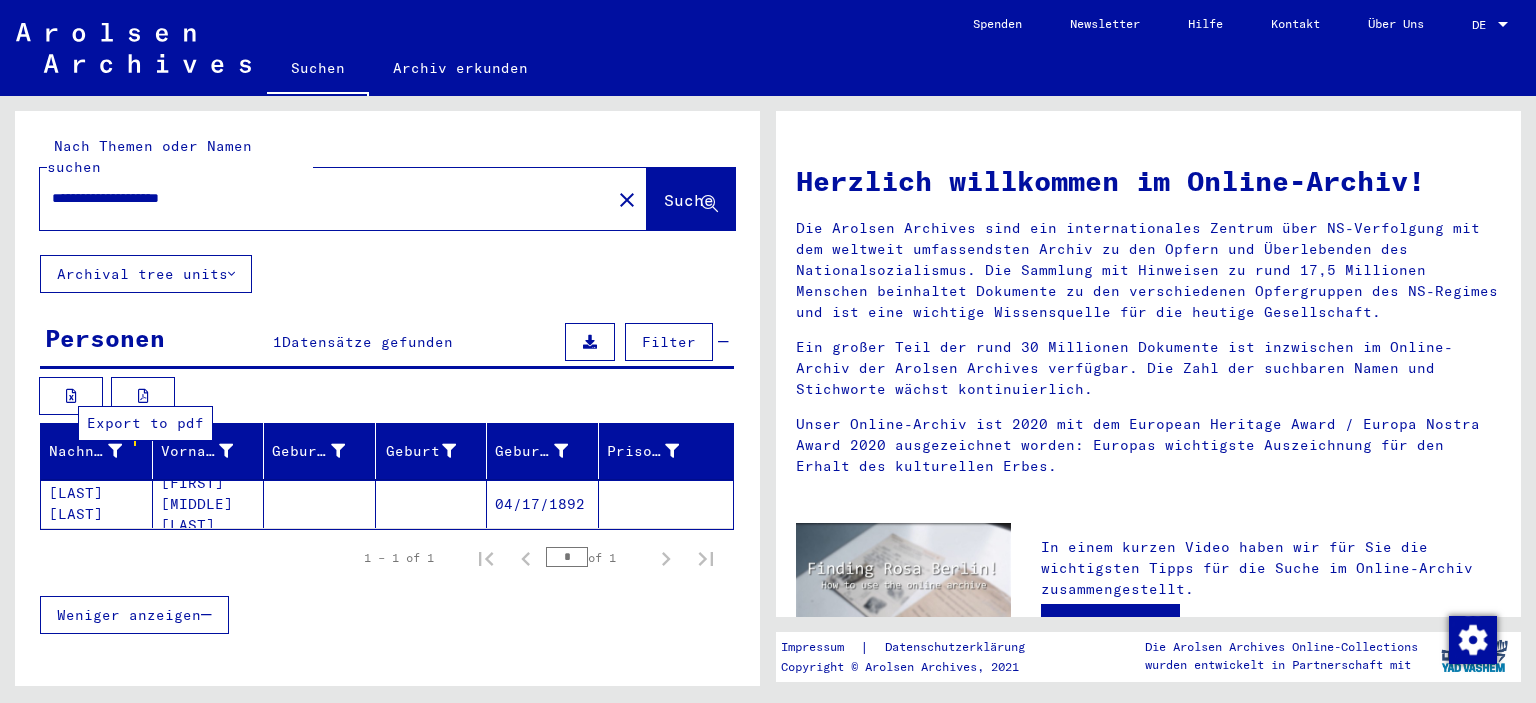 click at bounding box center [143, 396] 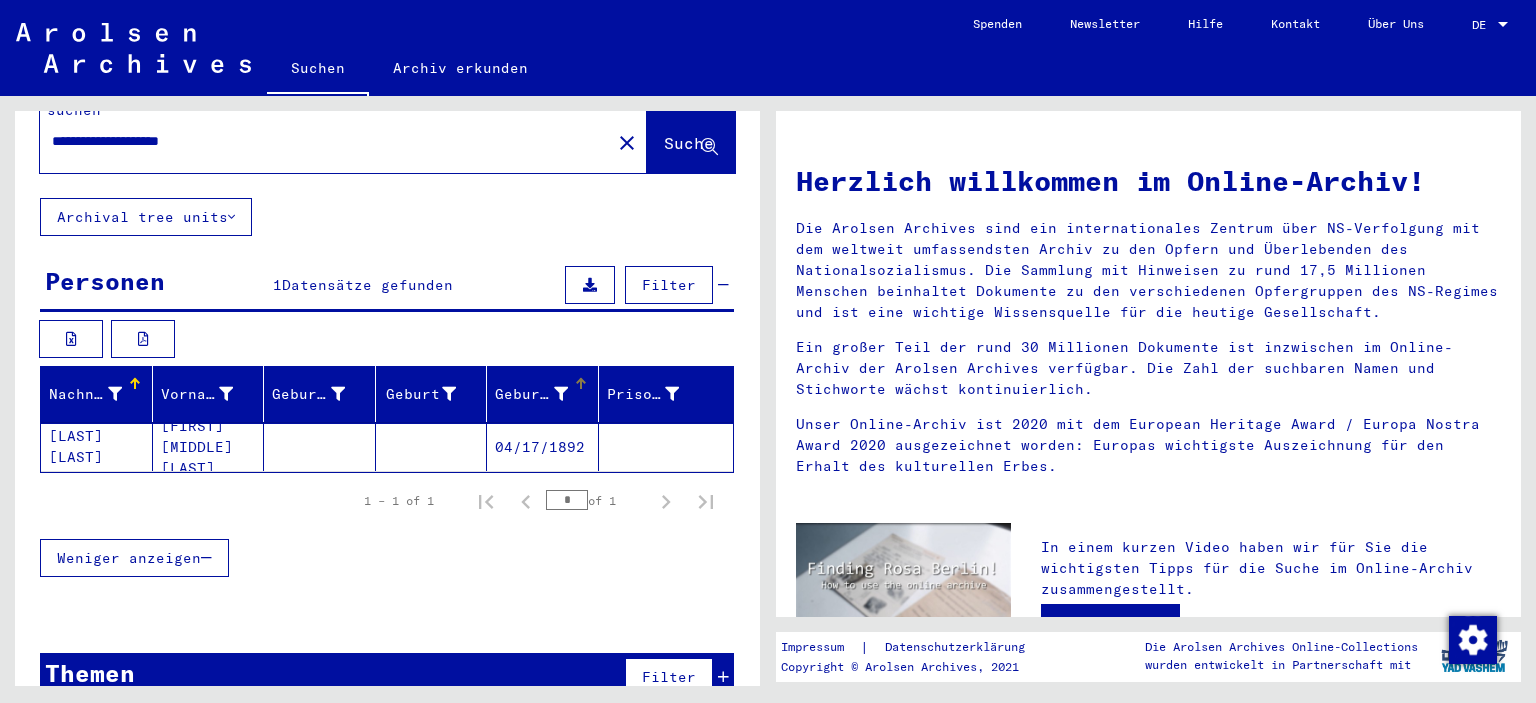 scroll, scrollTop: 0, scrollLeft: 0, axis: both 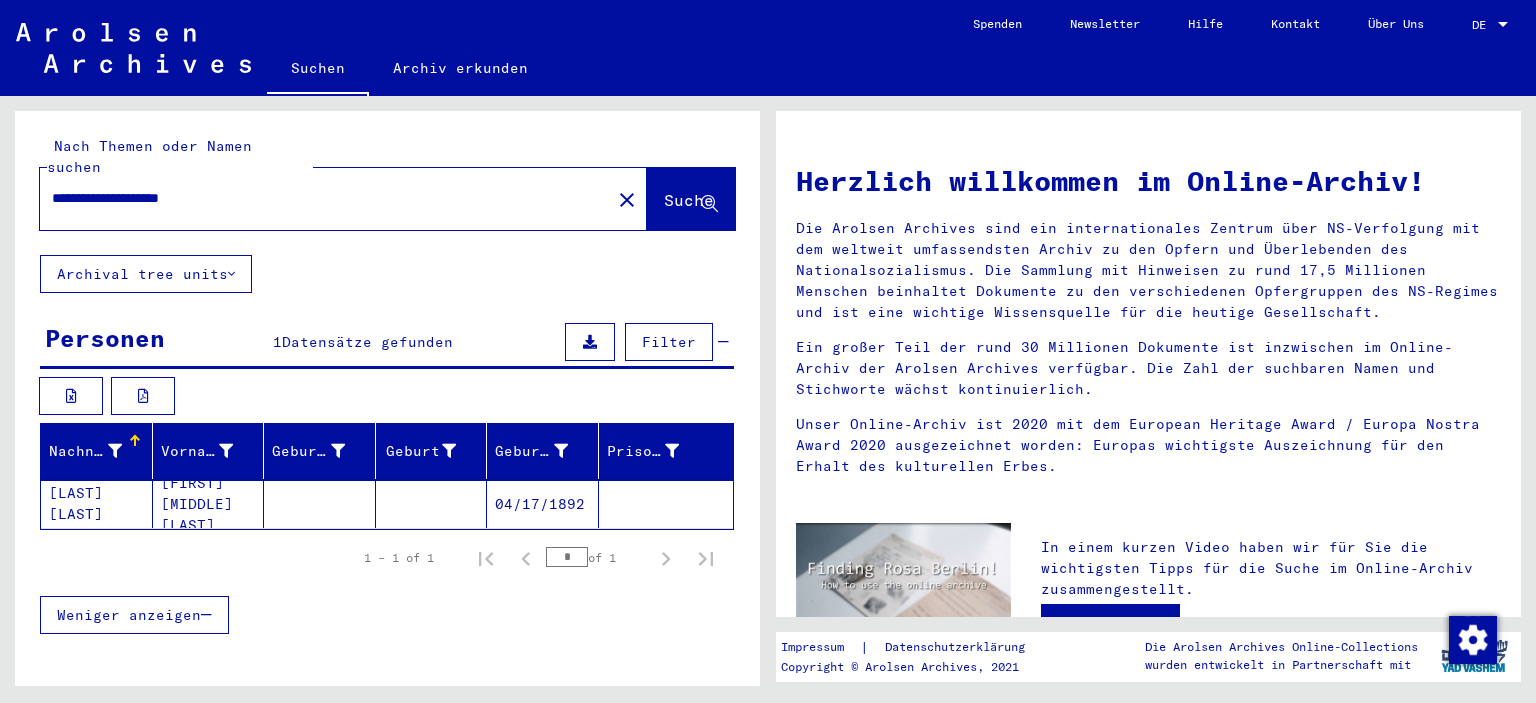 click on "Datensätze gefunden" at bounding box center (367, 342) 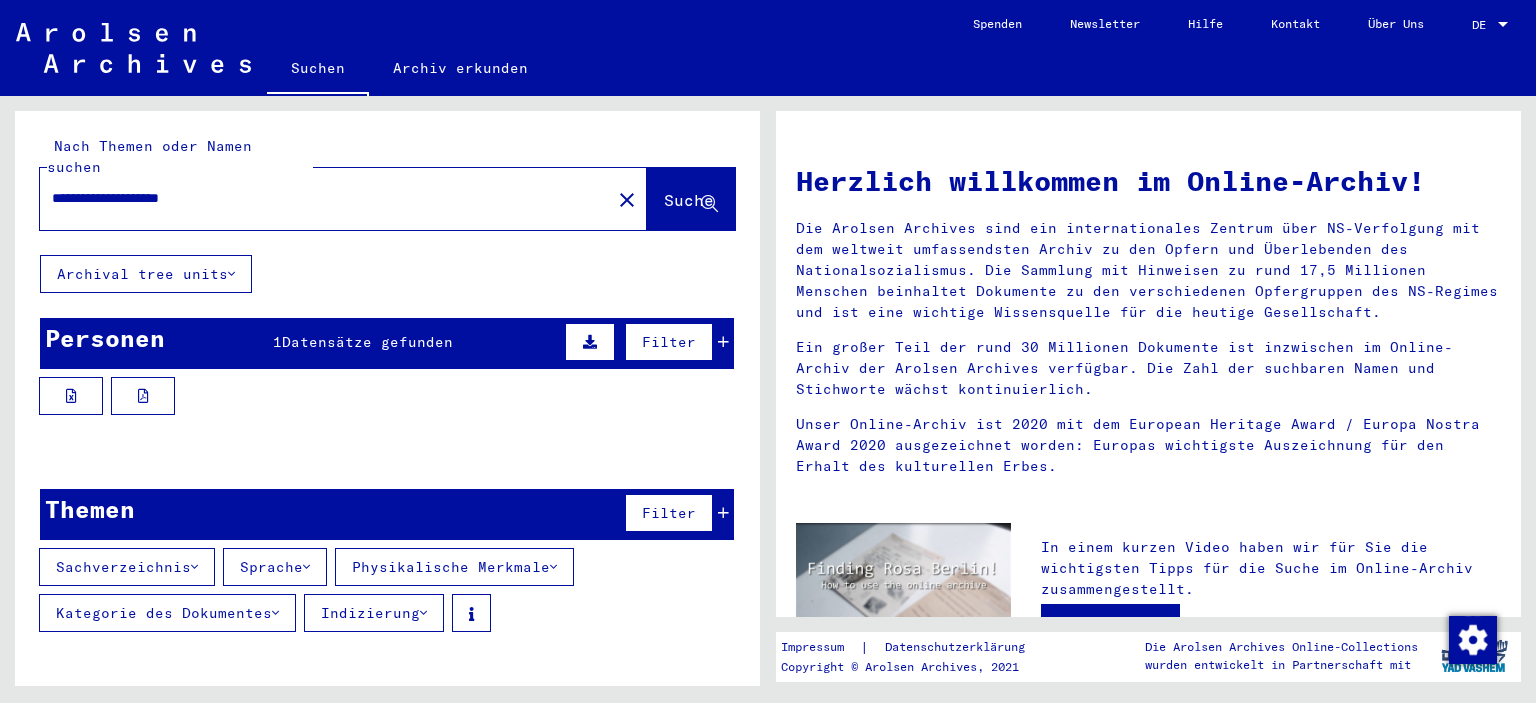 click at bounding box center (590, 342) 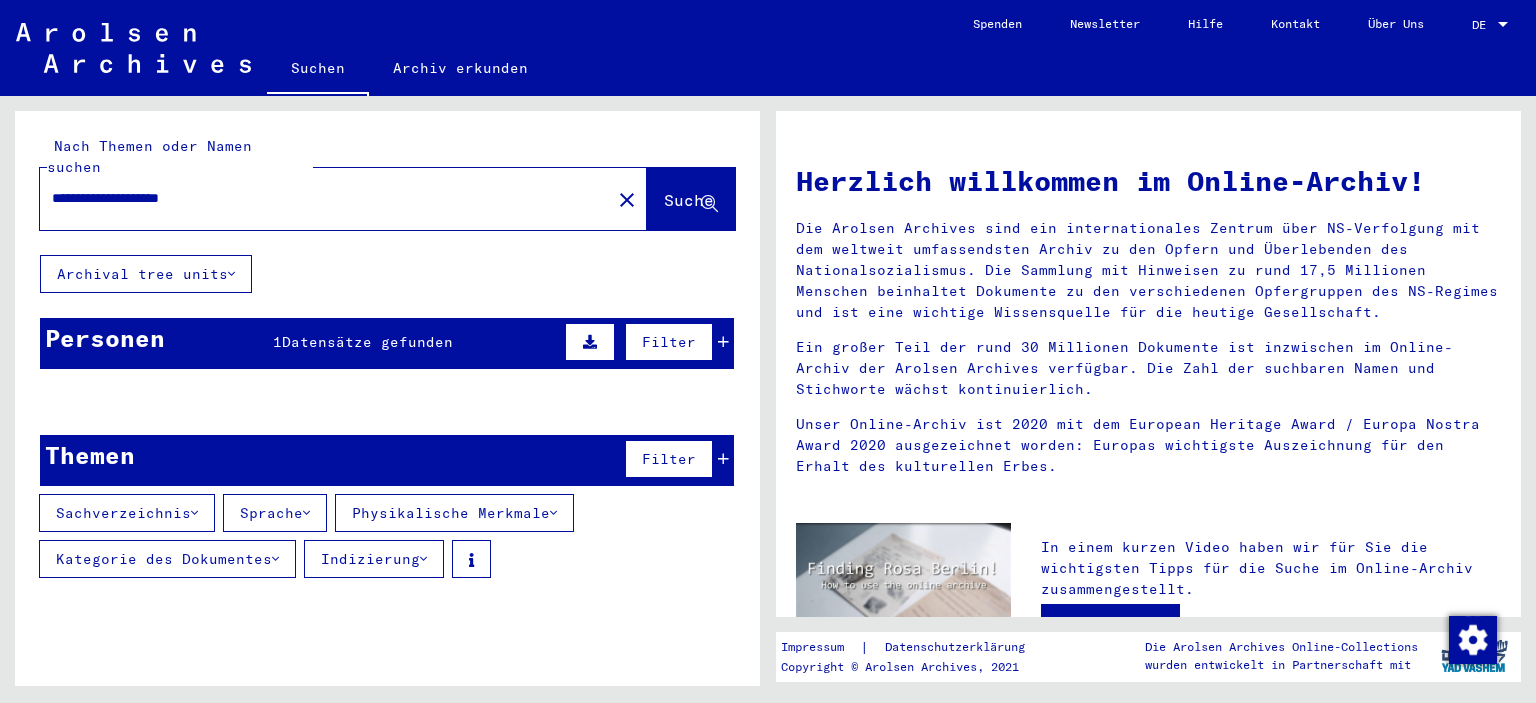click on "Filter" at bounding box center [669, 342] 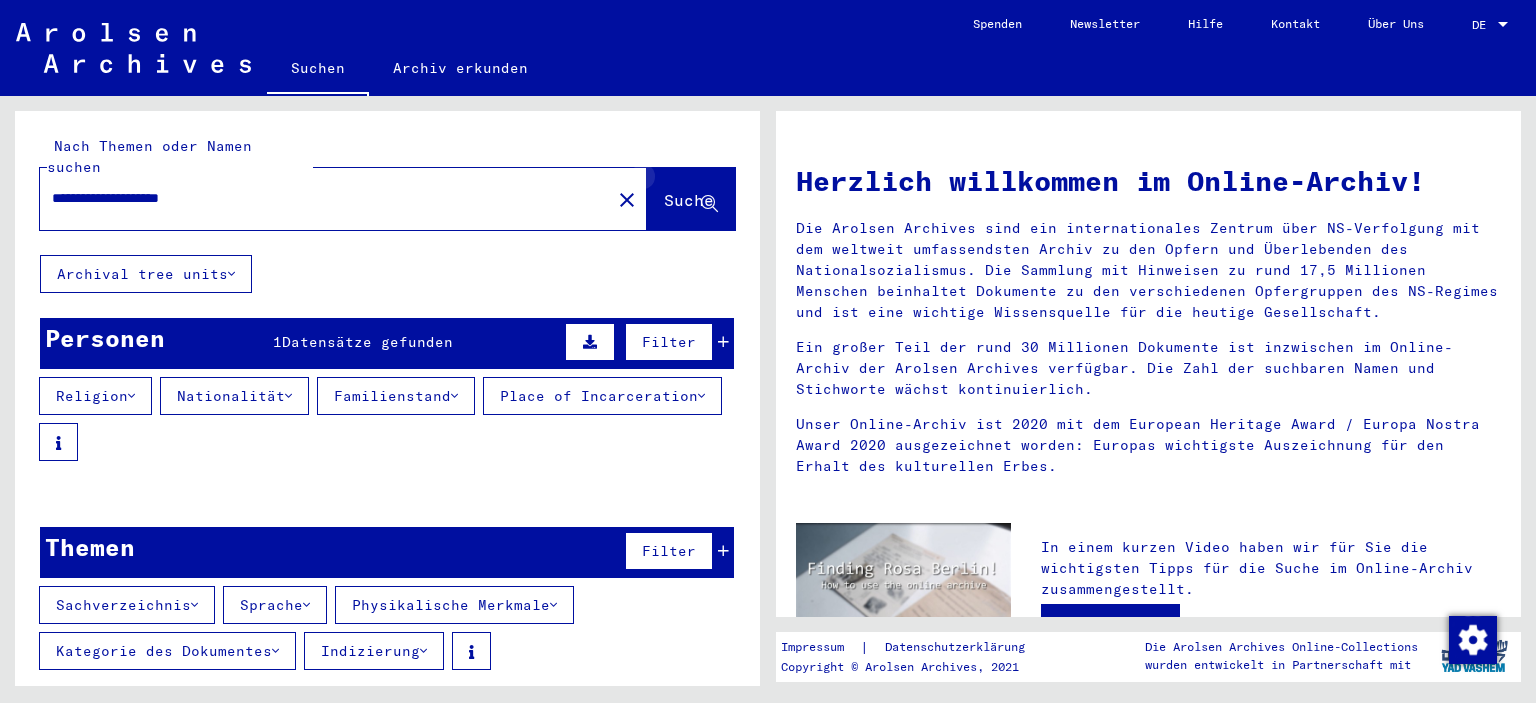 click 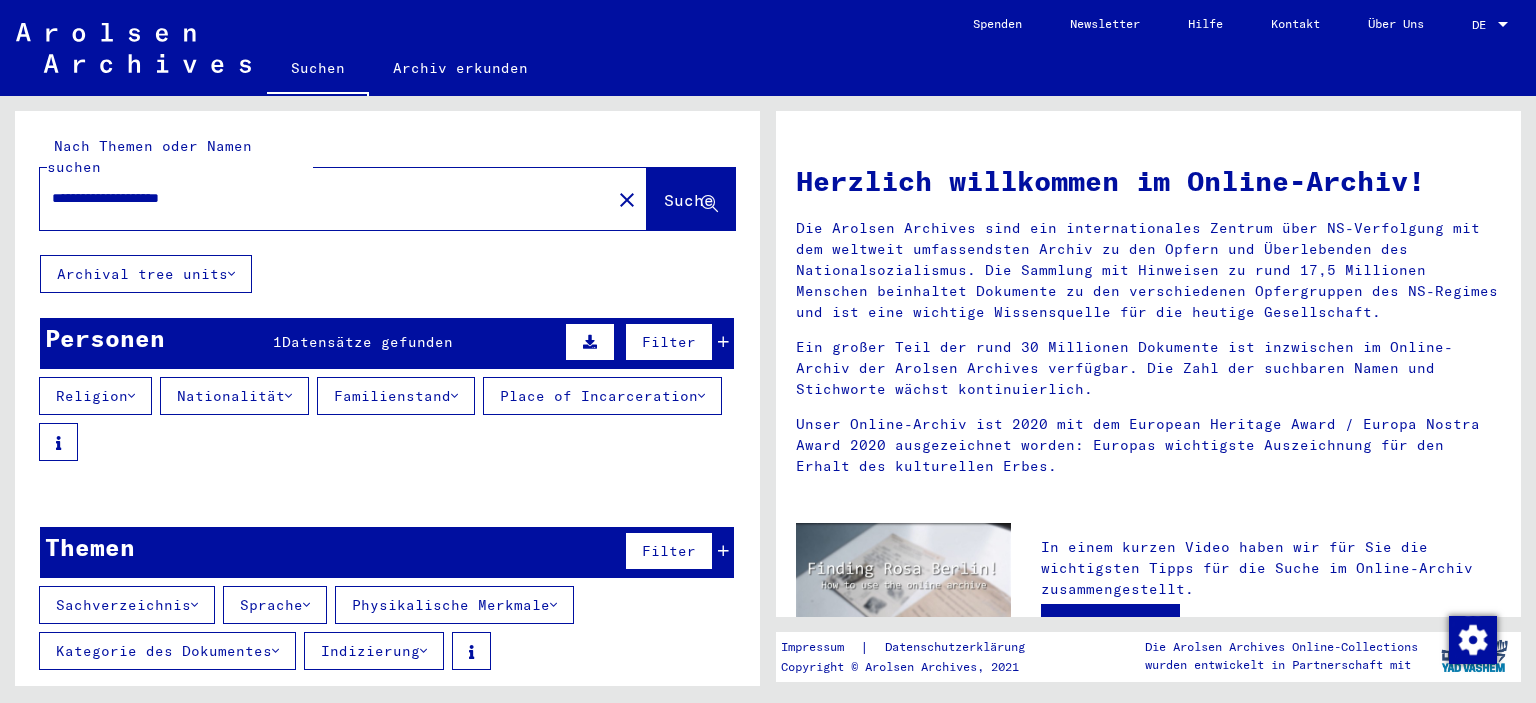 click 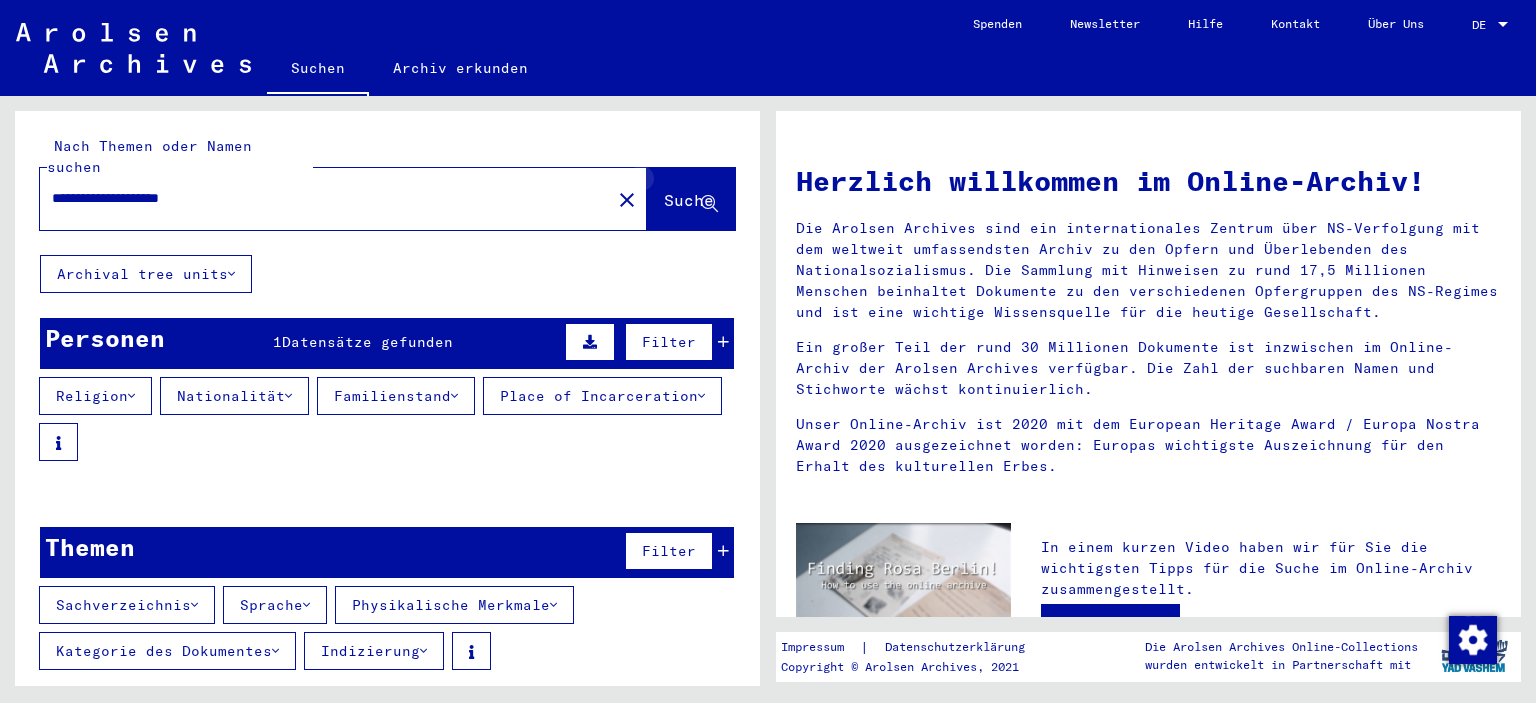 click 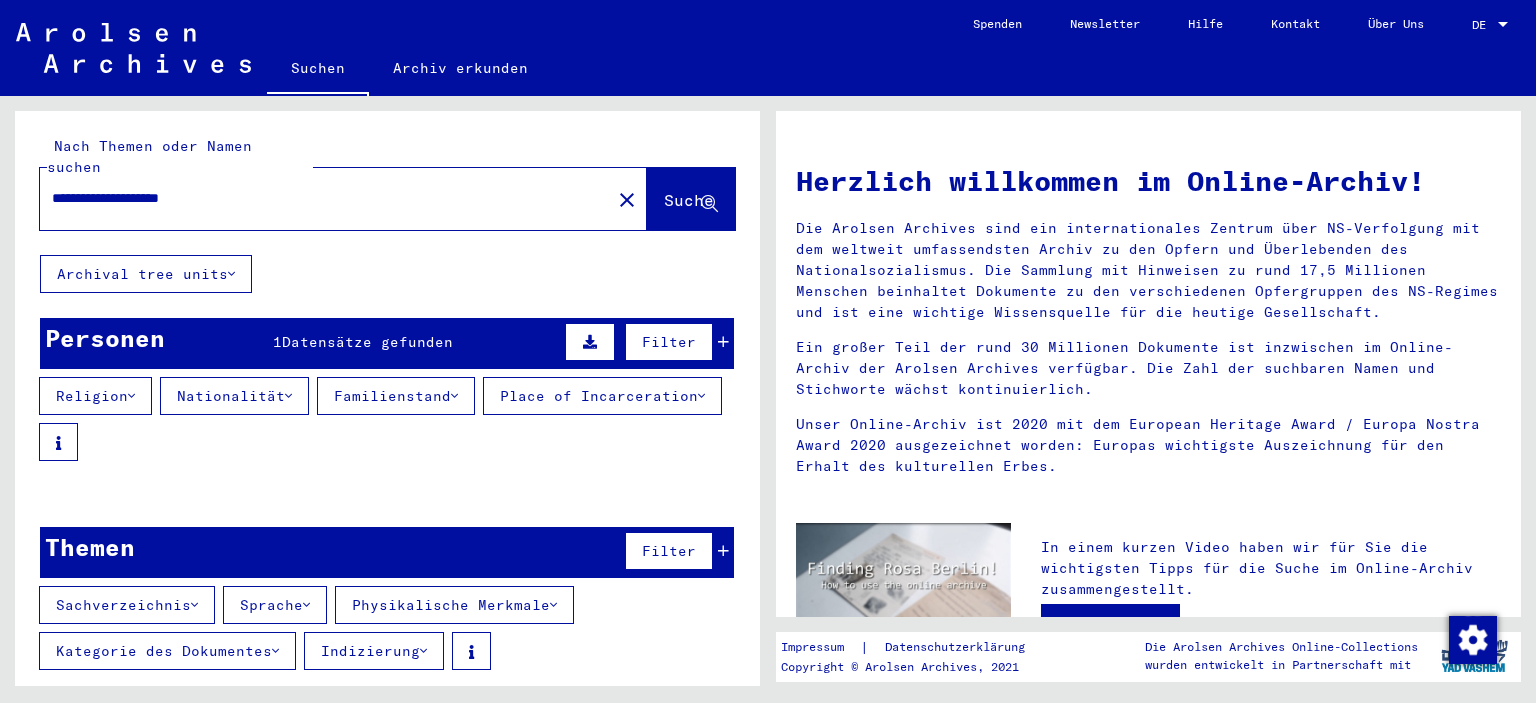 click at bounding box center [723, 342] 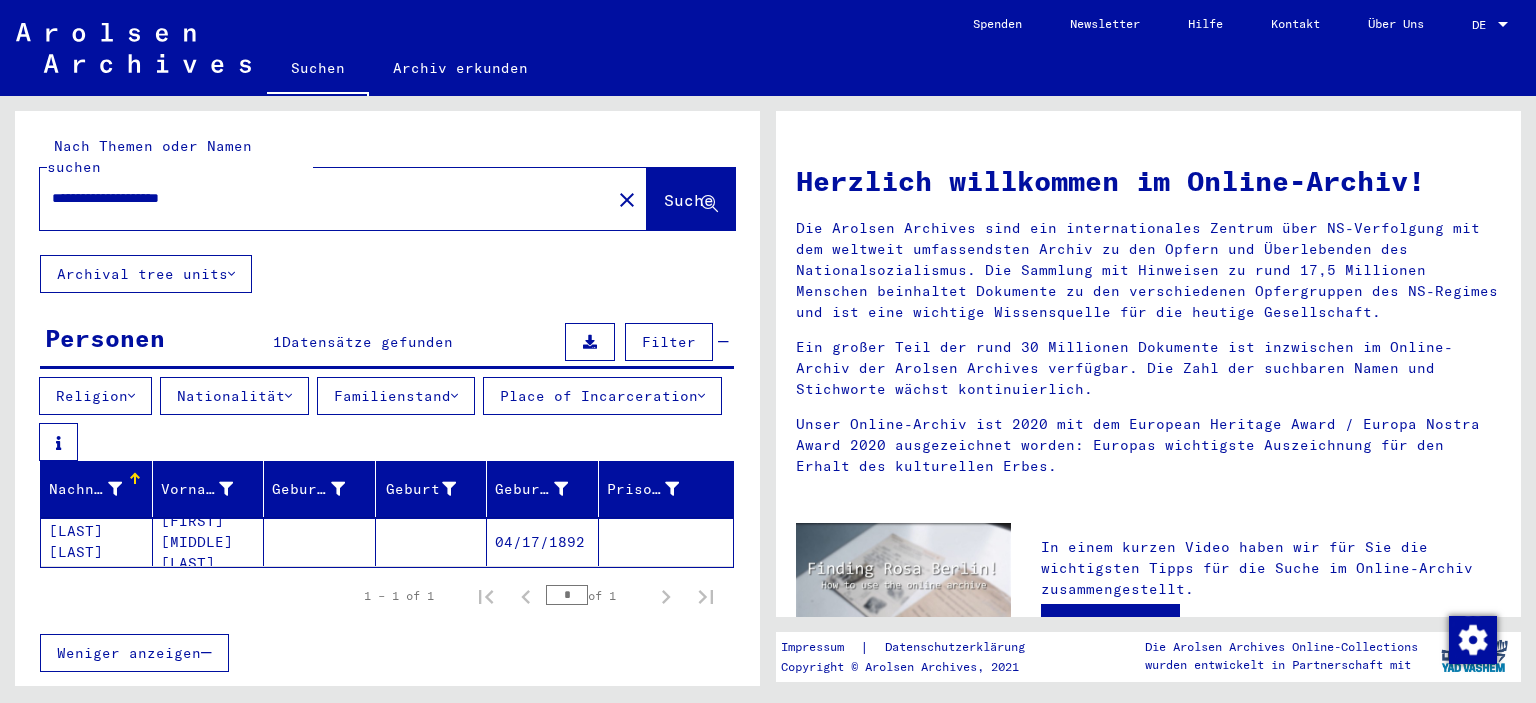 click at bounding box center [288, 396] 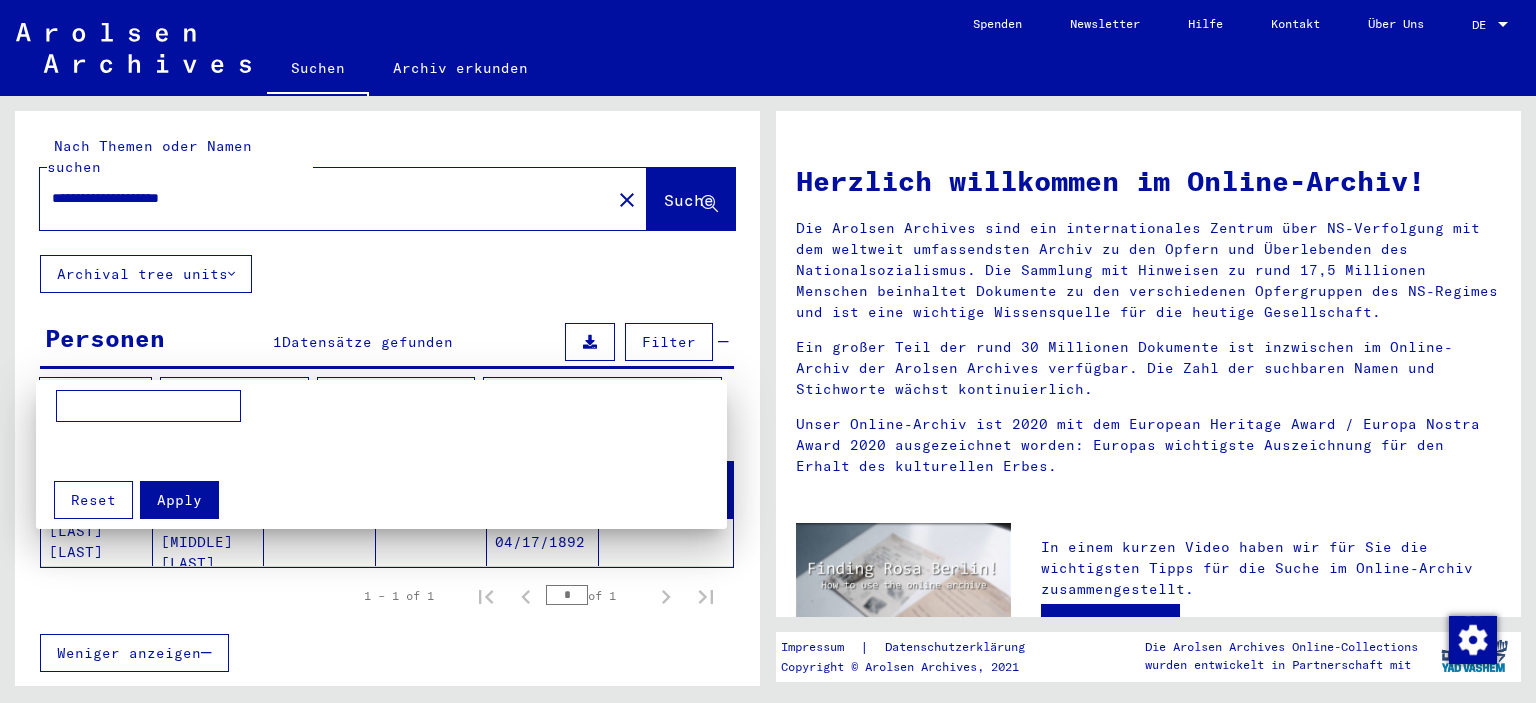 click on "Apply" at bounding box center (179, 500) 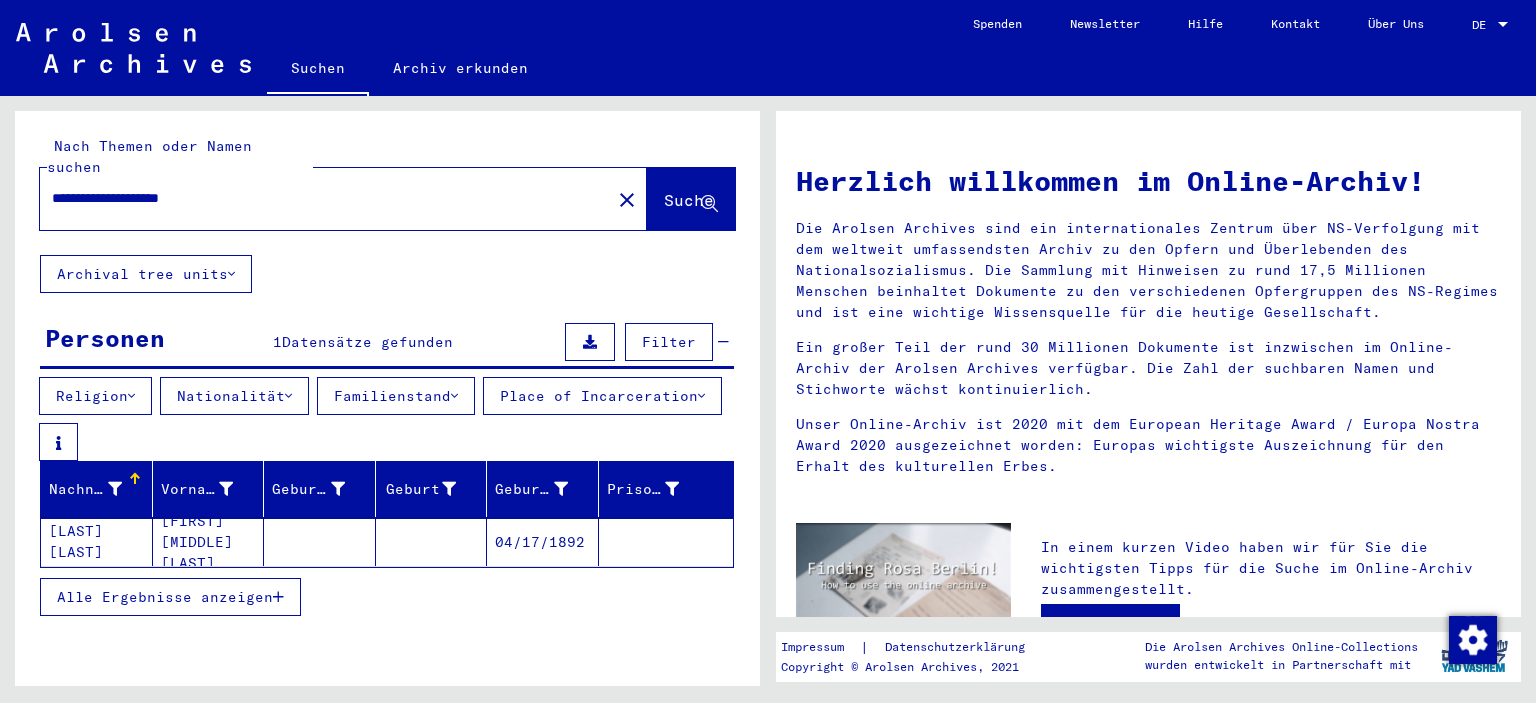 click on "**********" at bounding box center (319, 198) 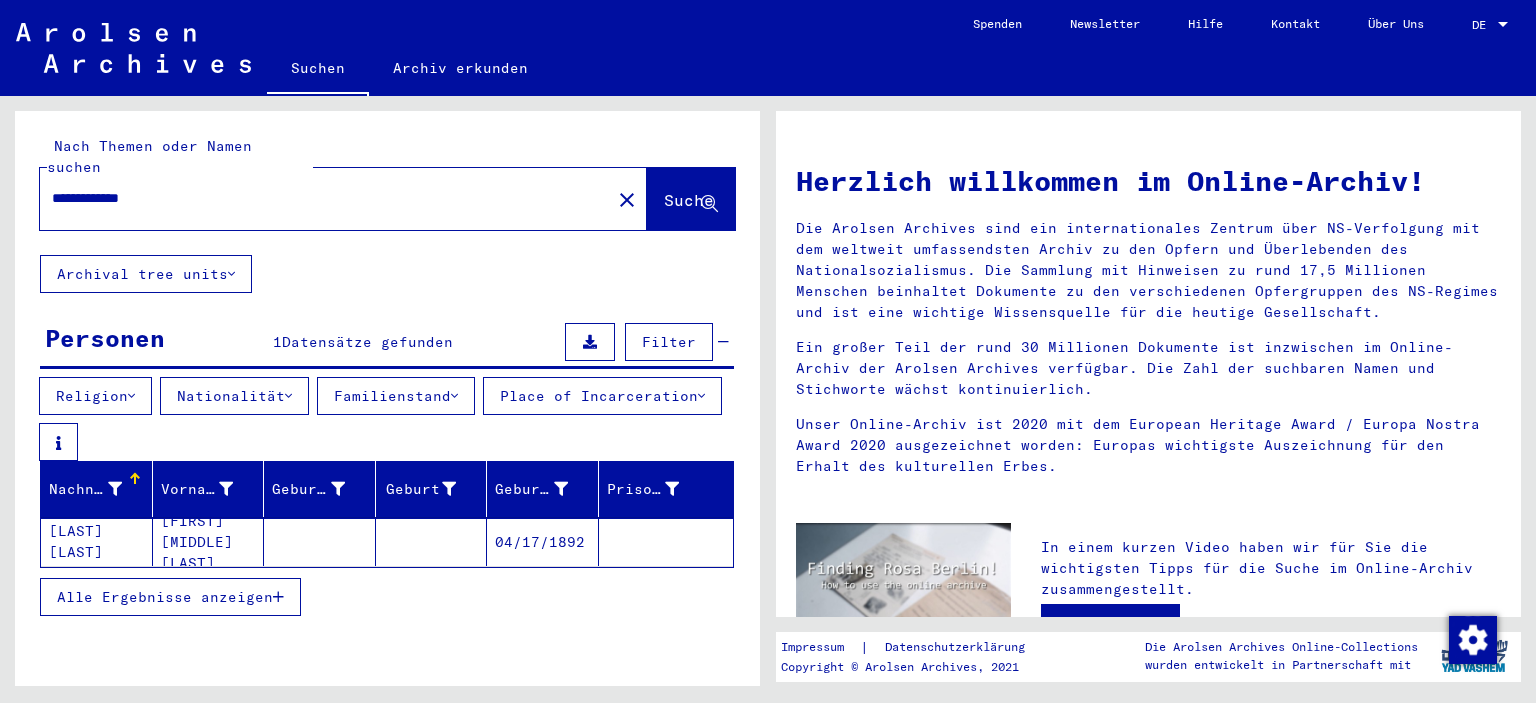 click on "**********" at bounding box center (319, 198) 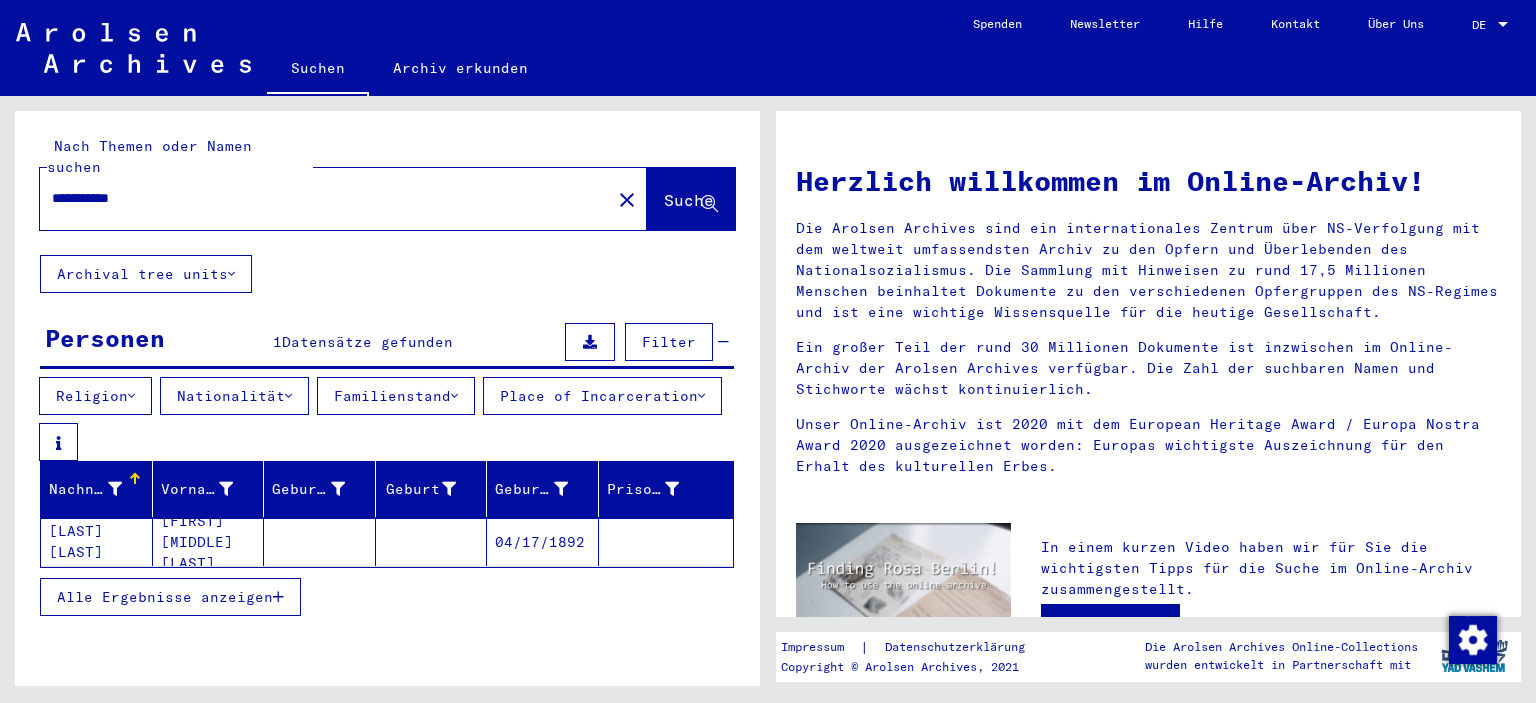 type on "**********" 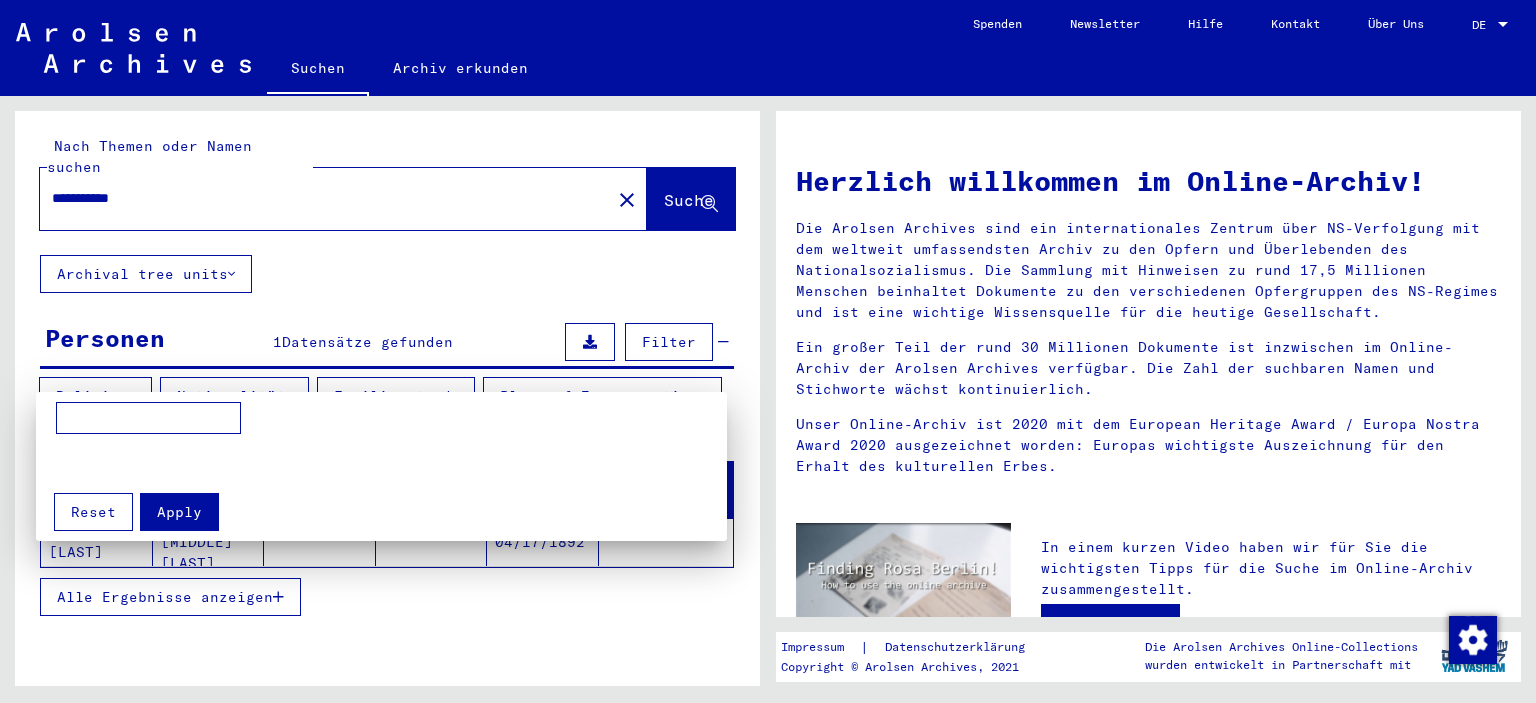 click at bounding box center [148, 418] 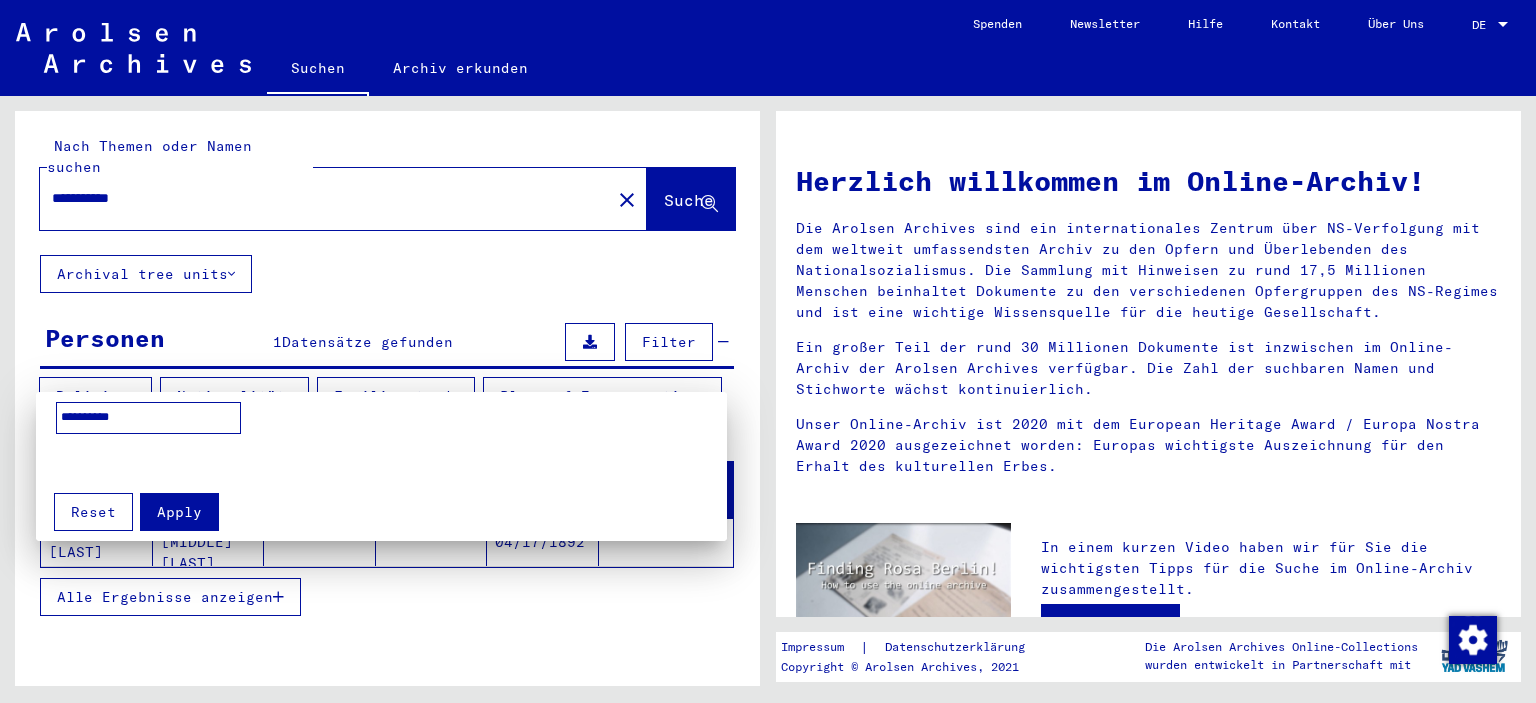 type on "**********" 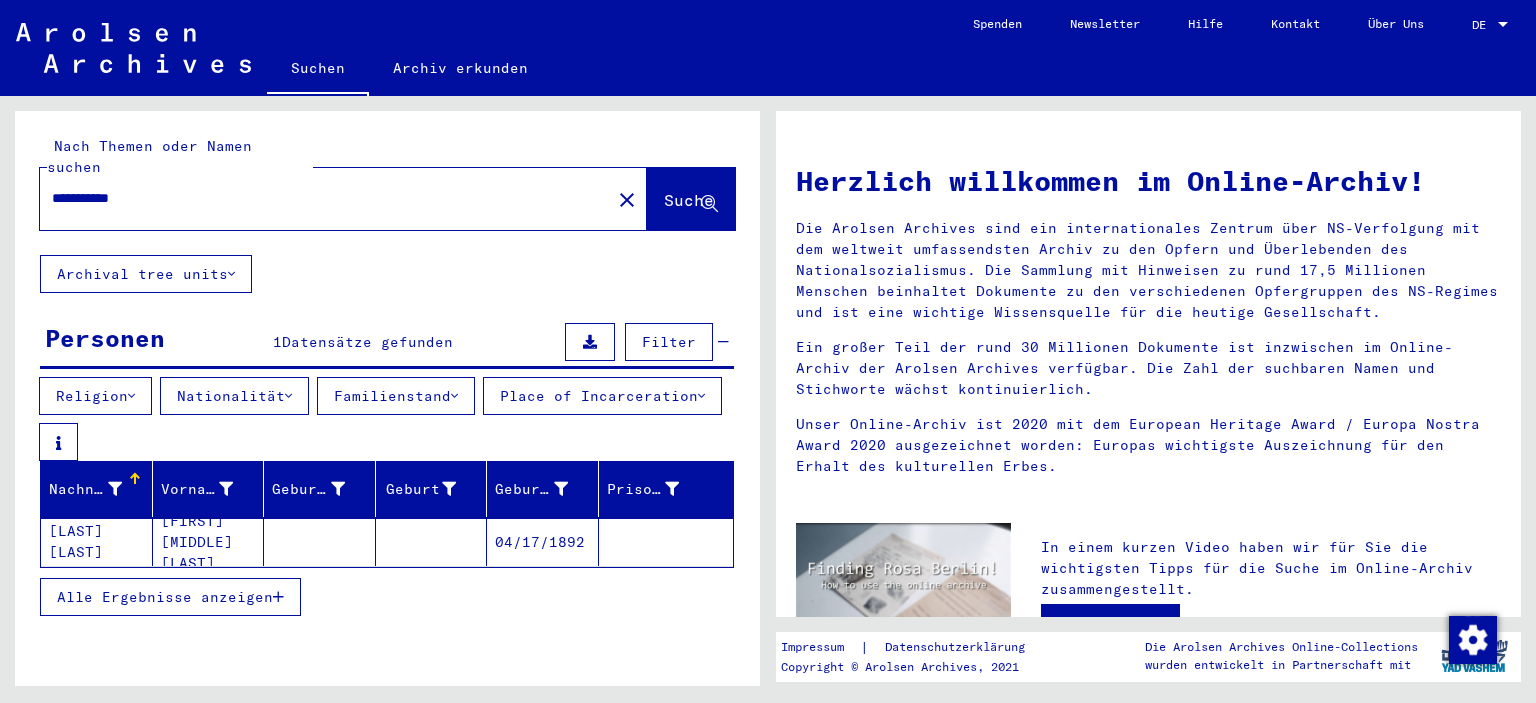 click on "Familienstand" at bounding box center [396, 396] 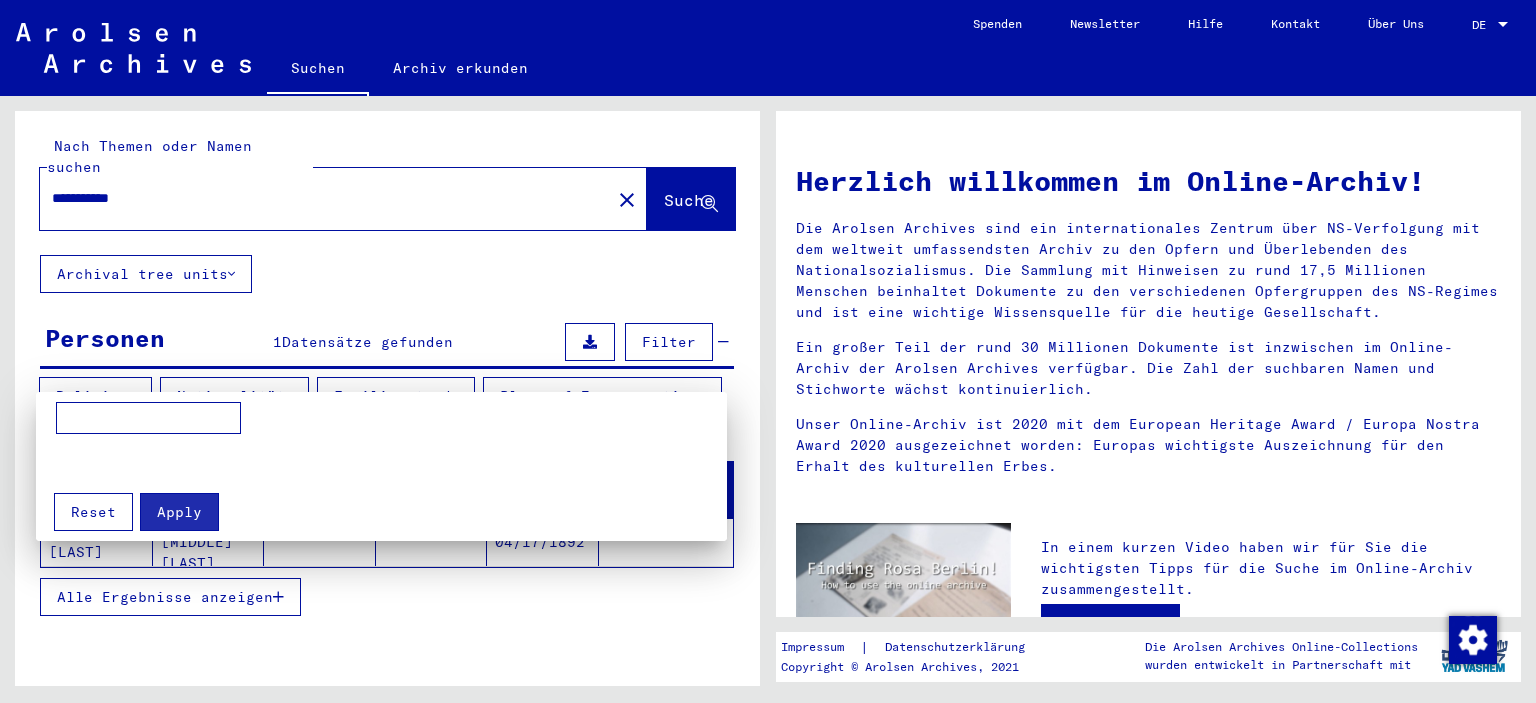 click at bounding box center (148, 418) 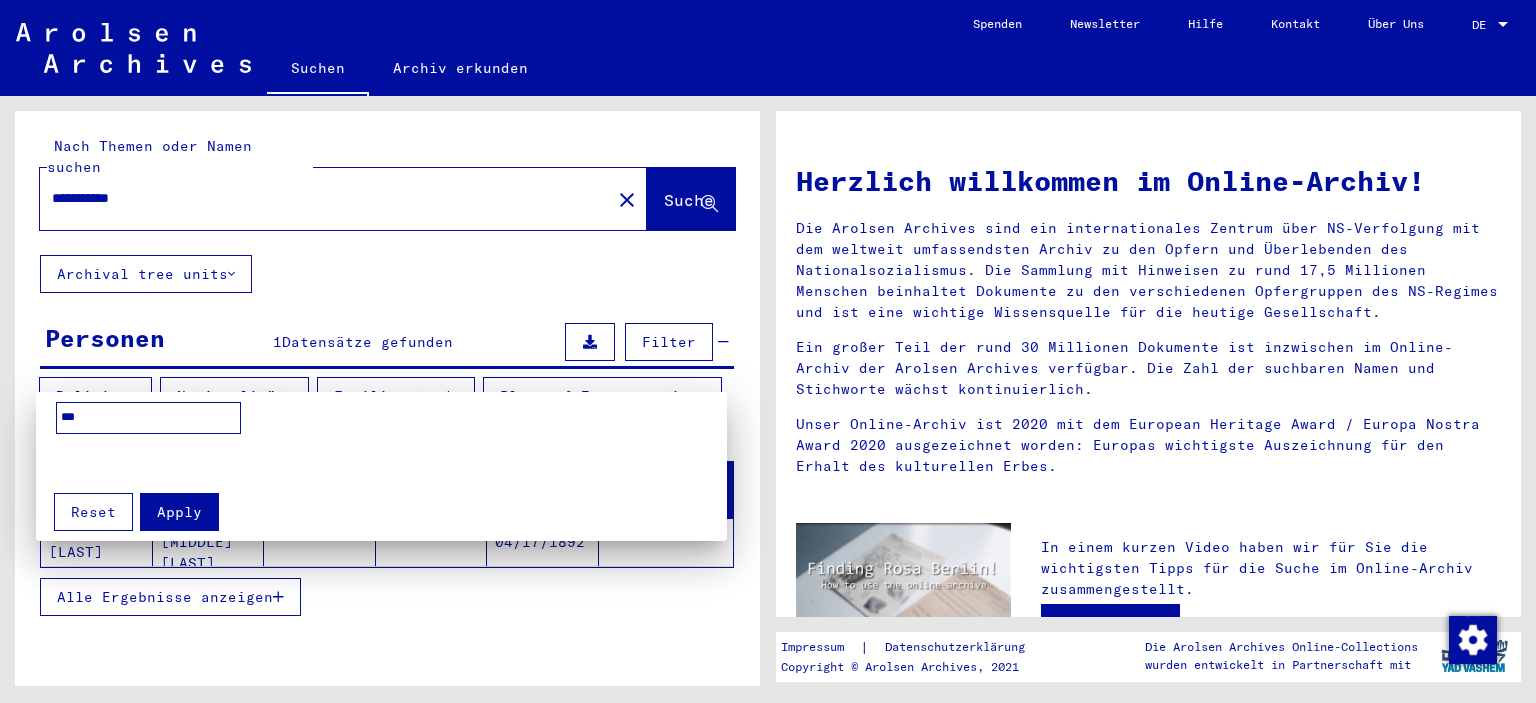 type on "***" 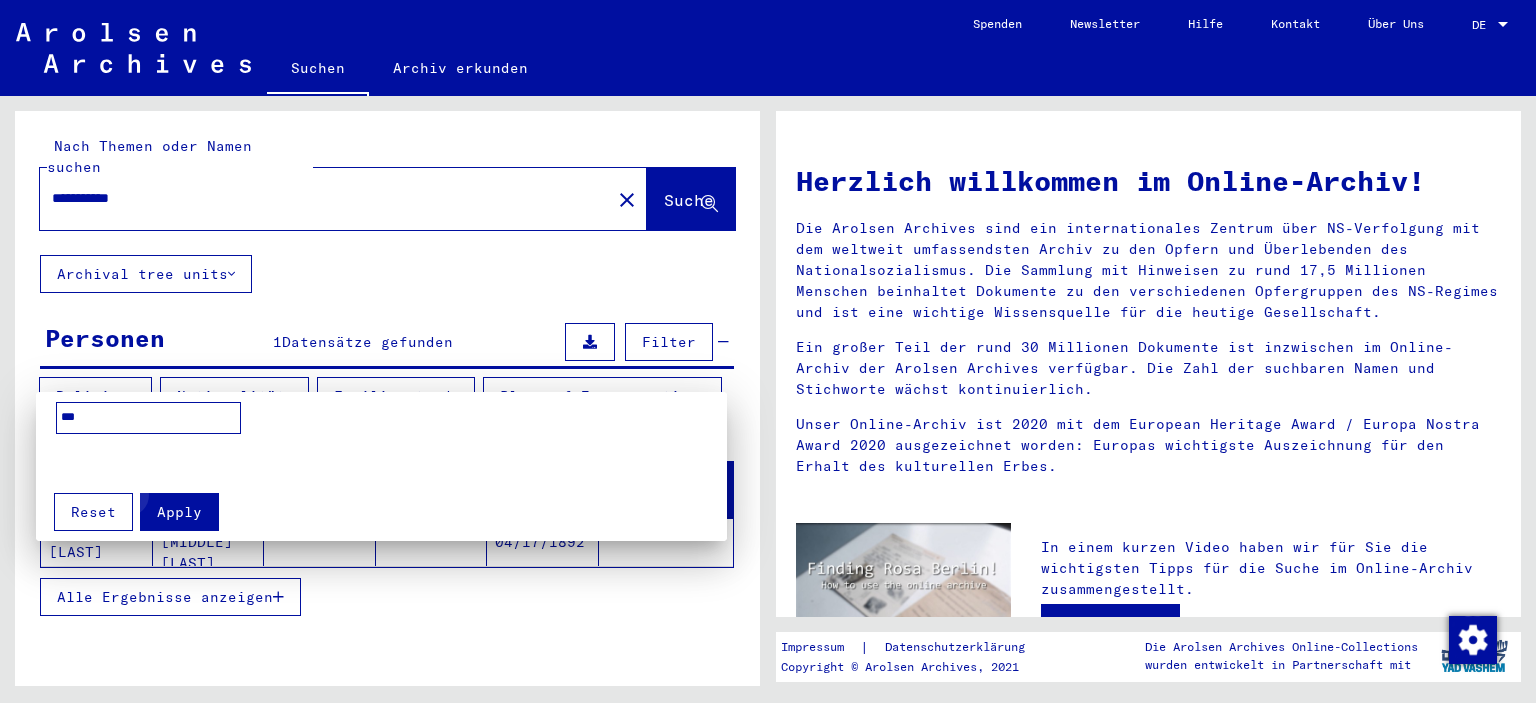 click on "Apply" at bounding box center (179, 512) 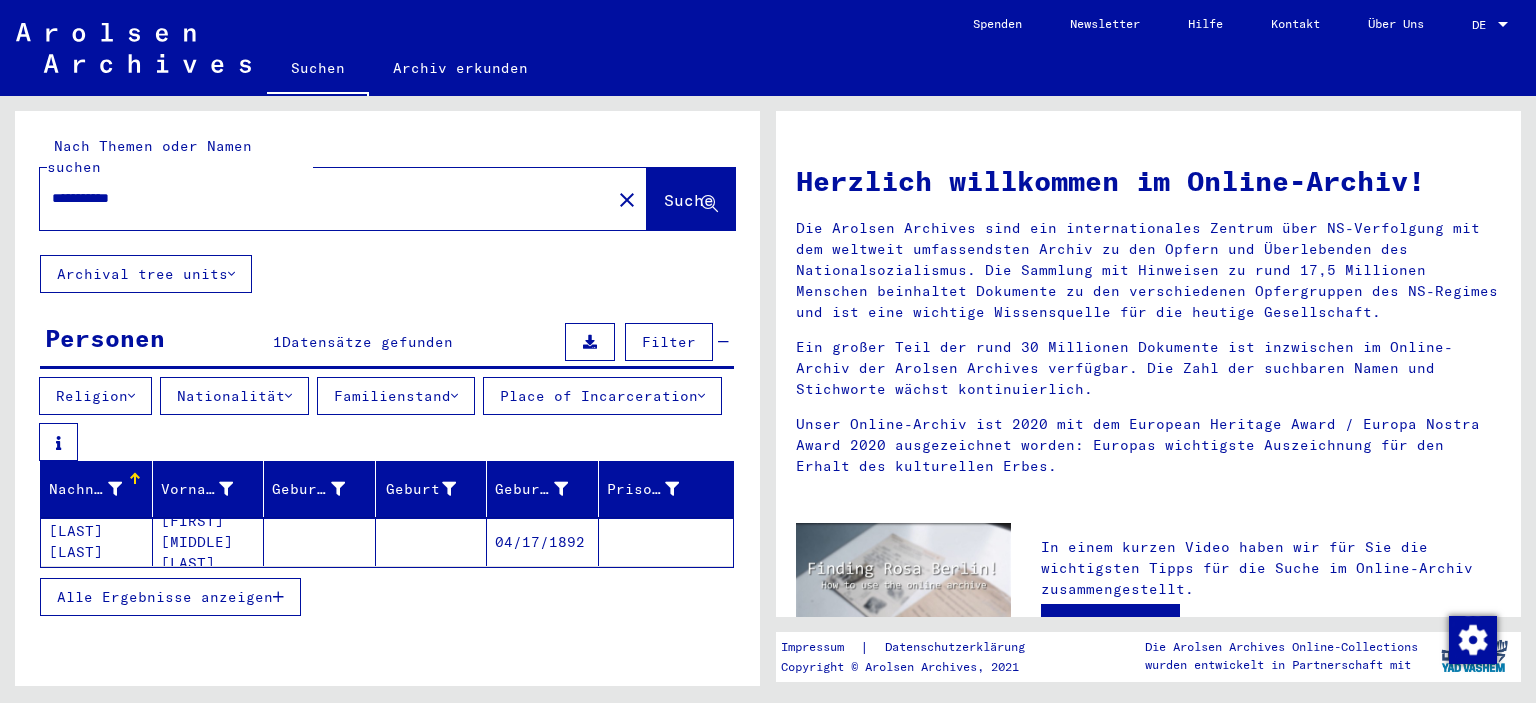 click on "Place of Incarceration" at bounding box center [602, 396] 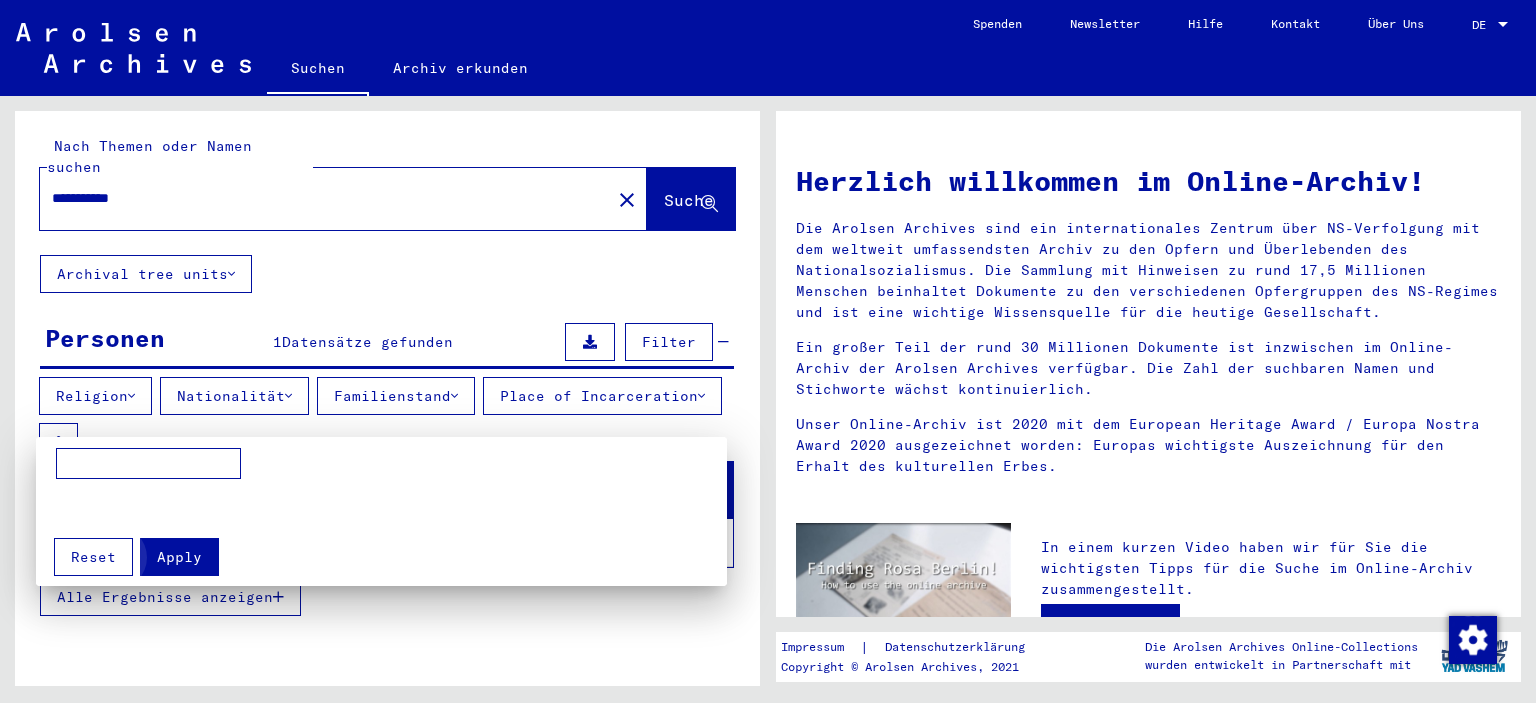click on "Apply" at bounding box center [179, 557] 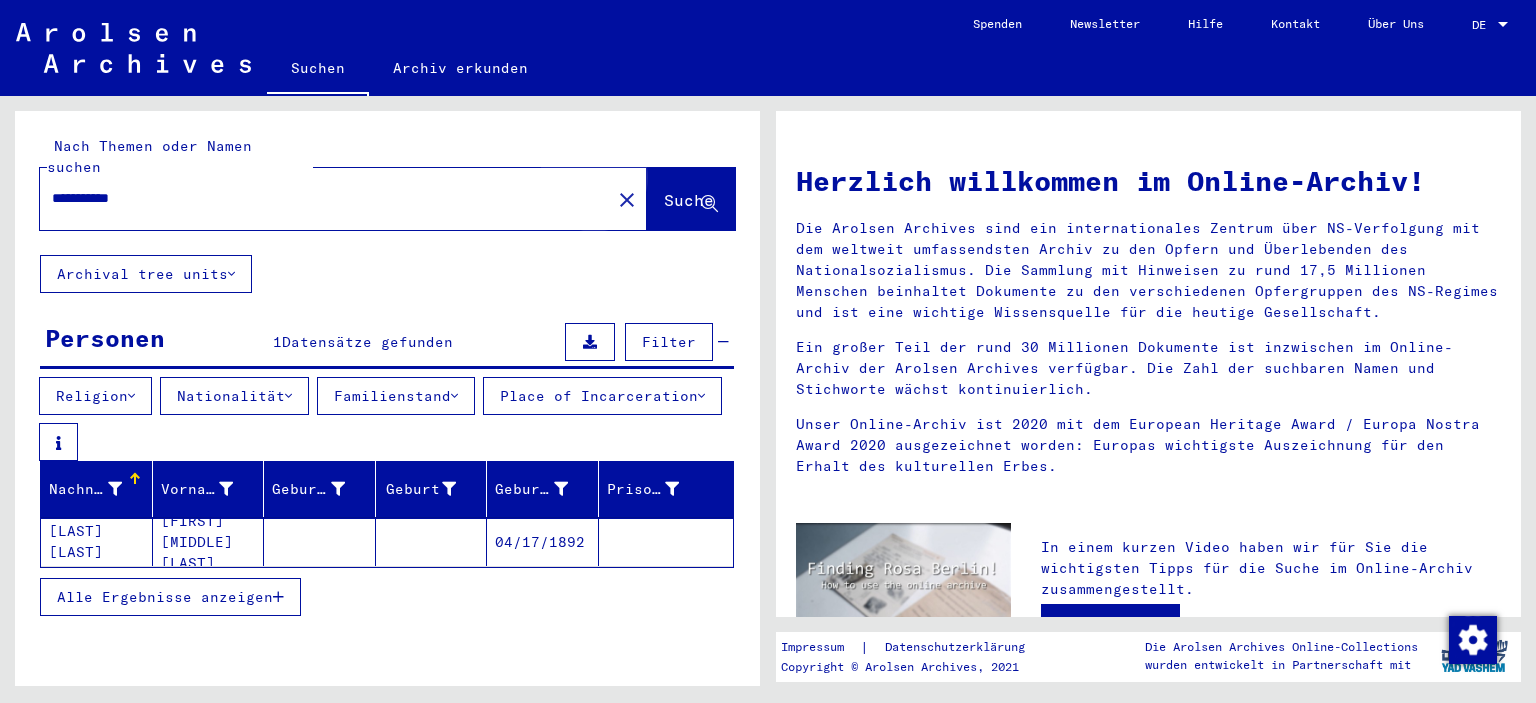 click on "Suche" 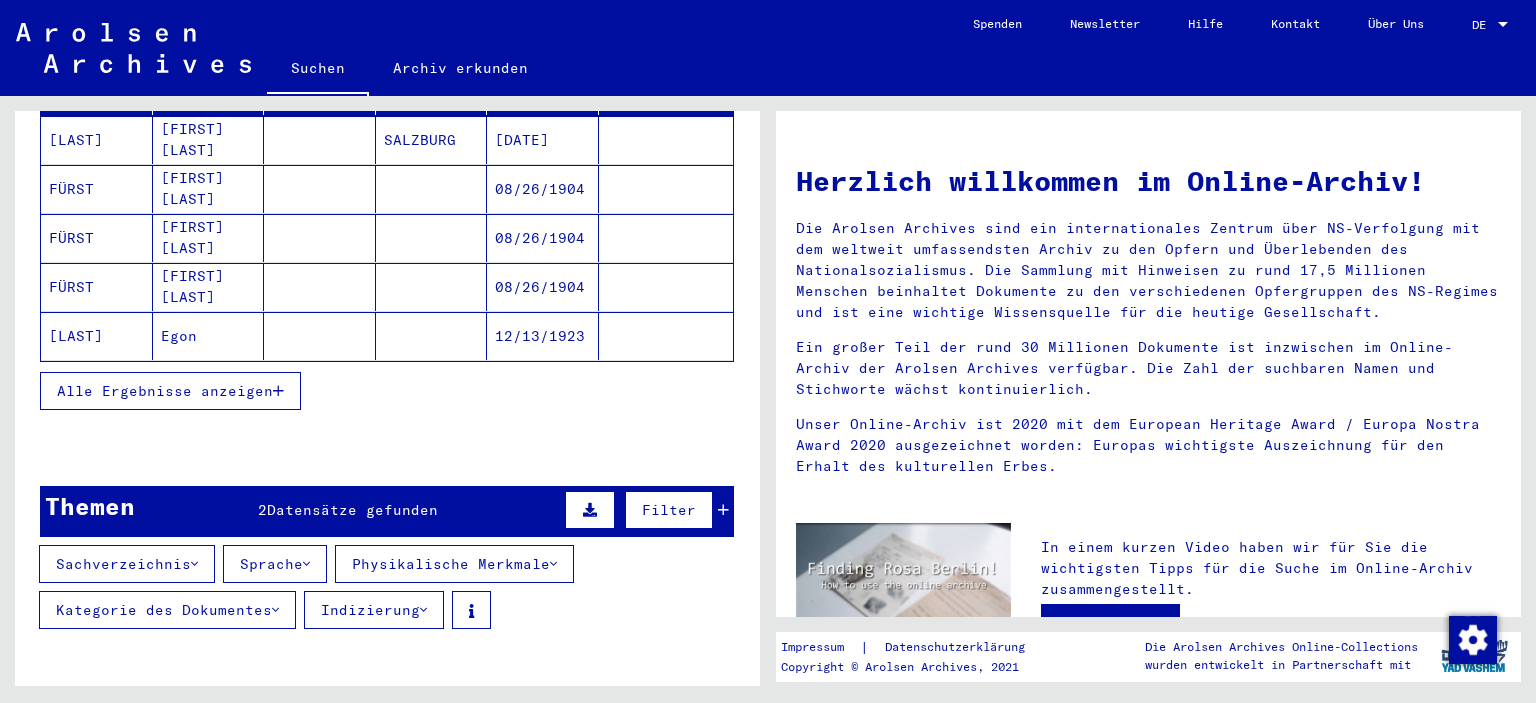 scroll, scrollTop: 441, scrollLeft: 0, axis: vertical 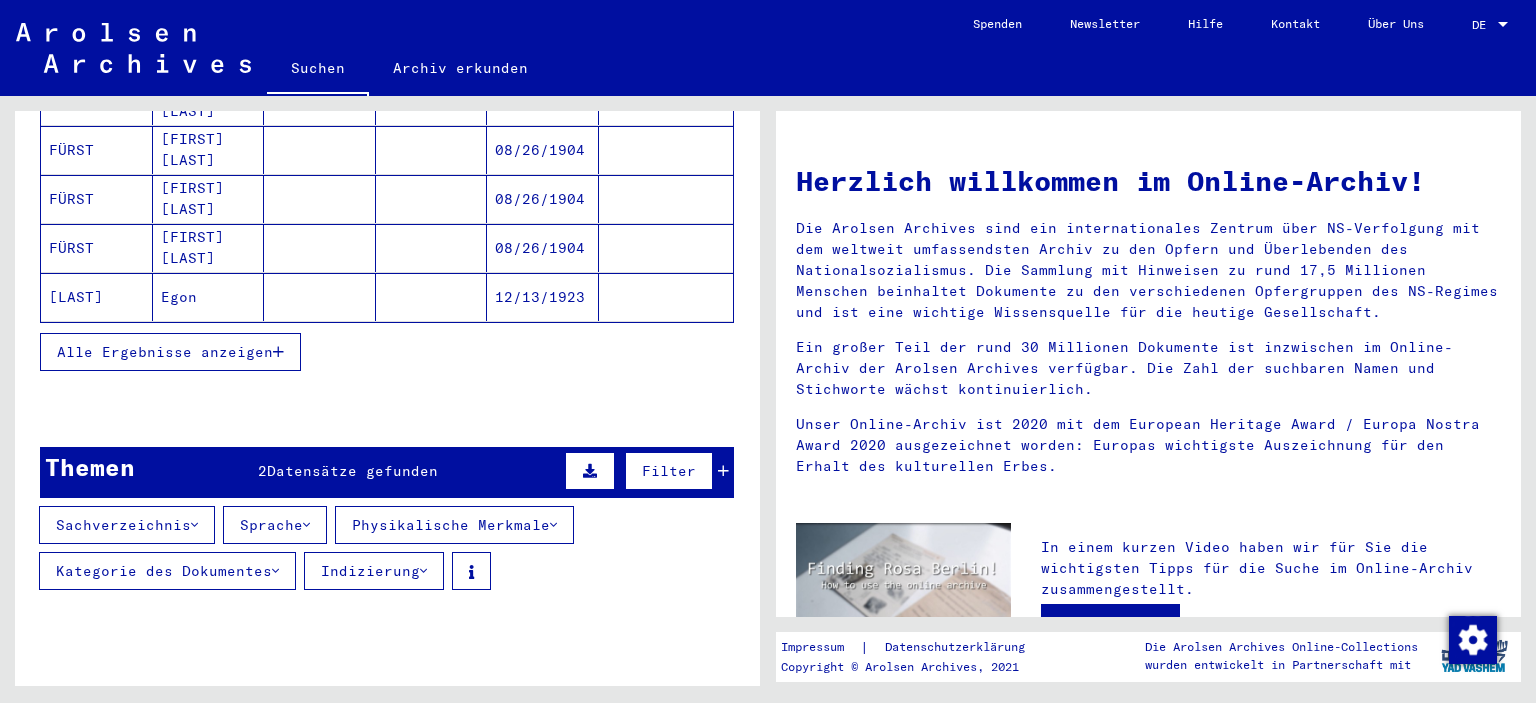 click at bounding box center [278, 352] 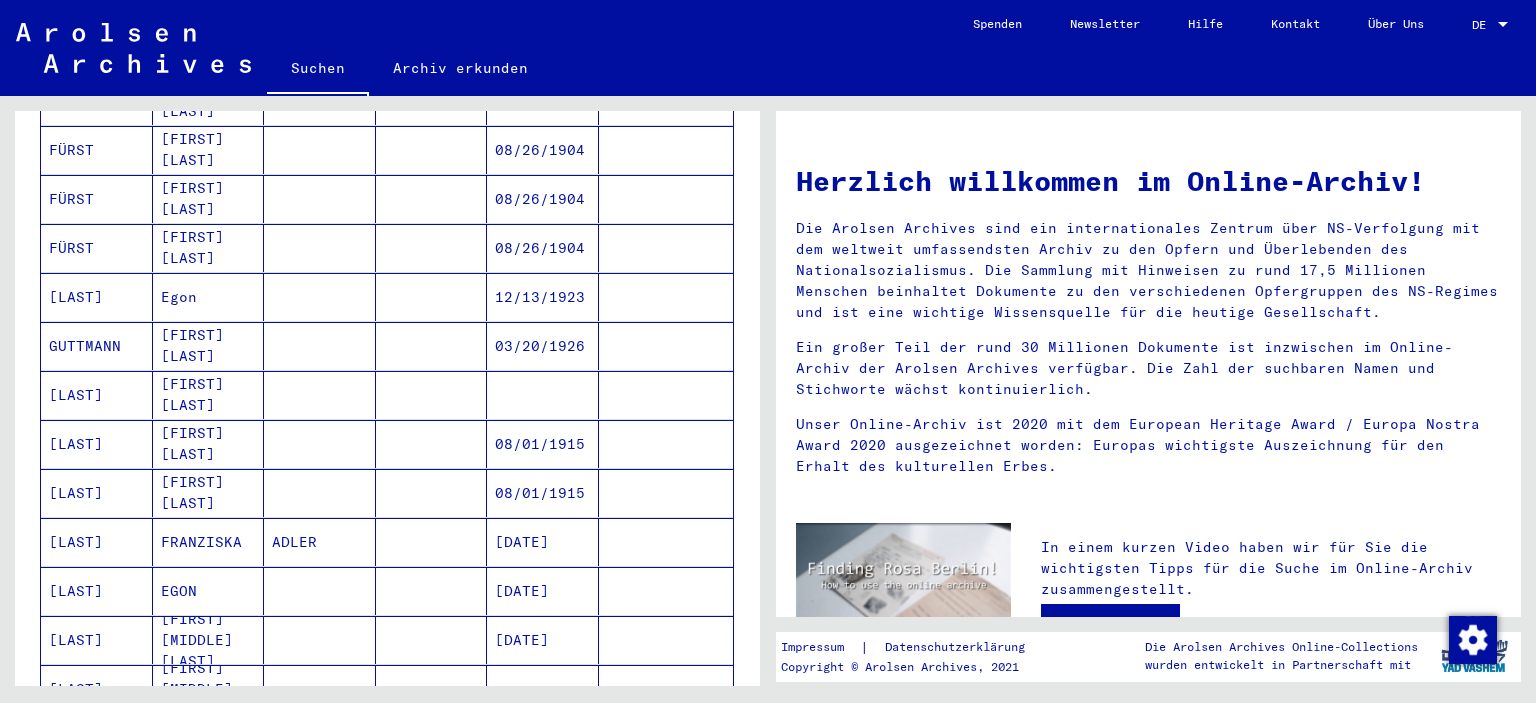 scroll, scrollTop: 0, scrollLeft: 0, axis: both 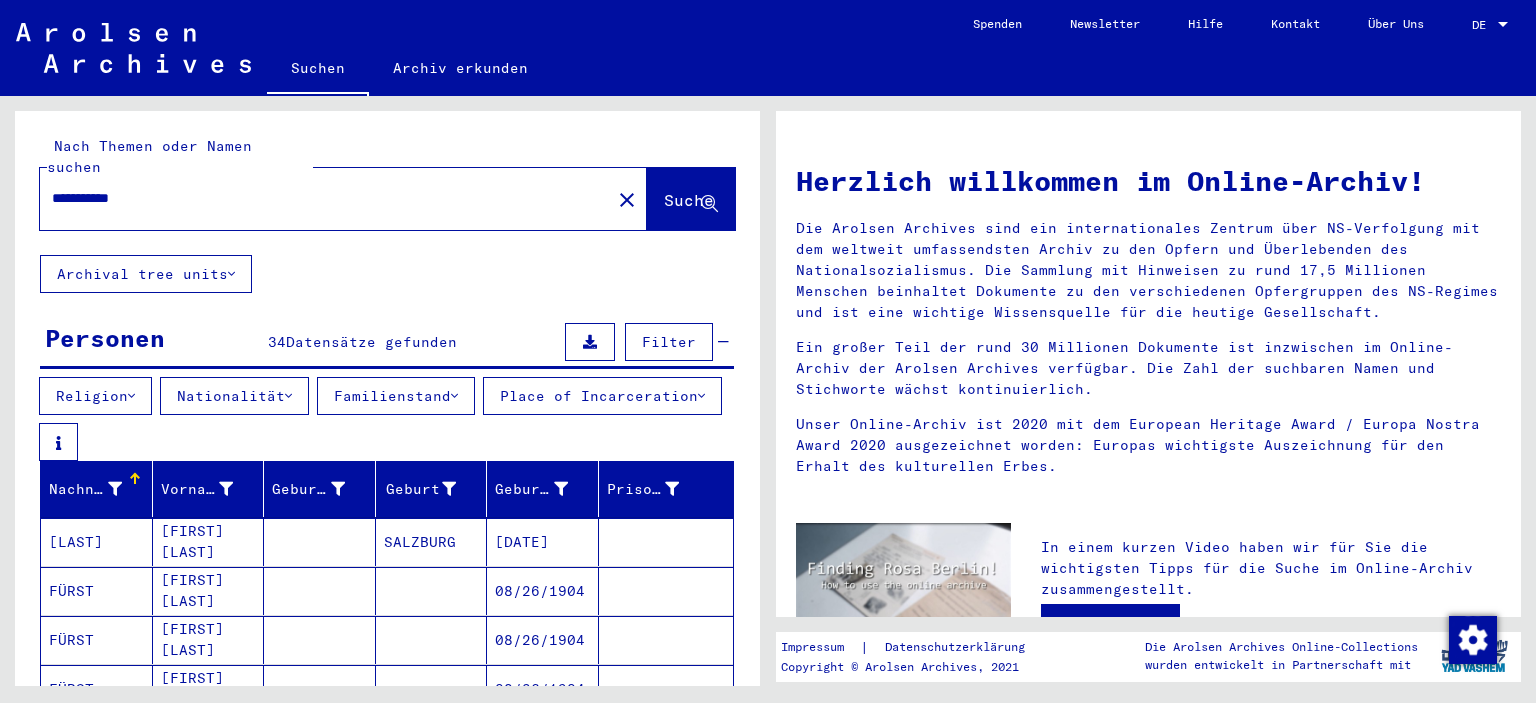 click on "**********" at bounding box center [319, 198] 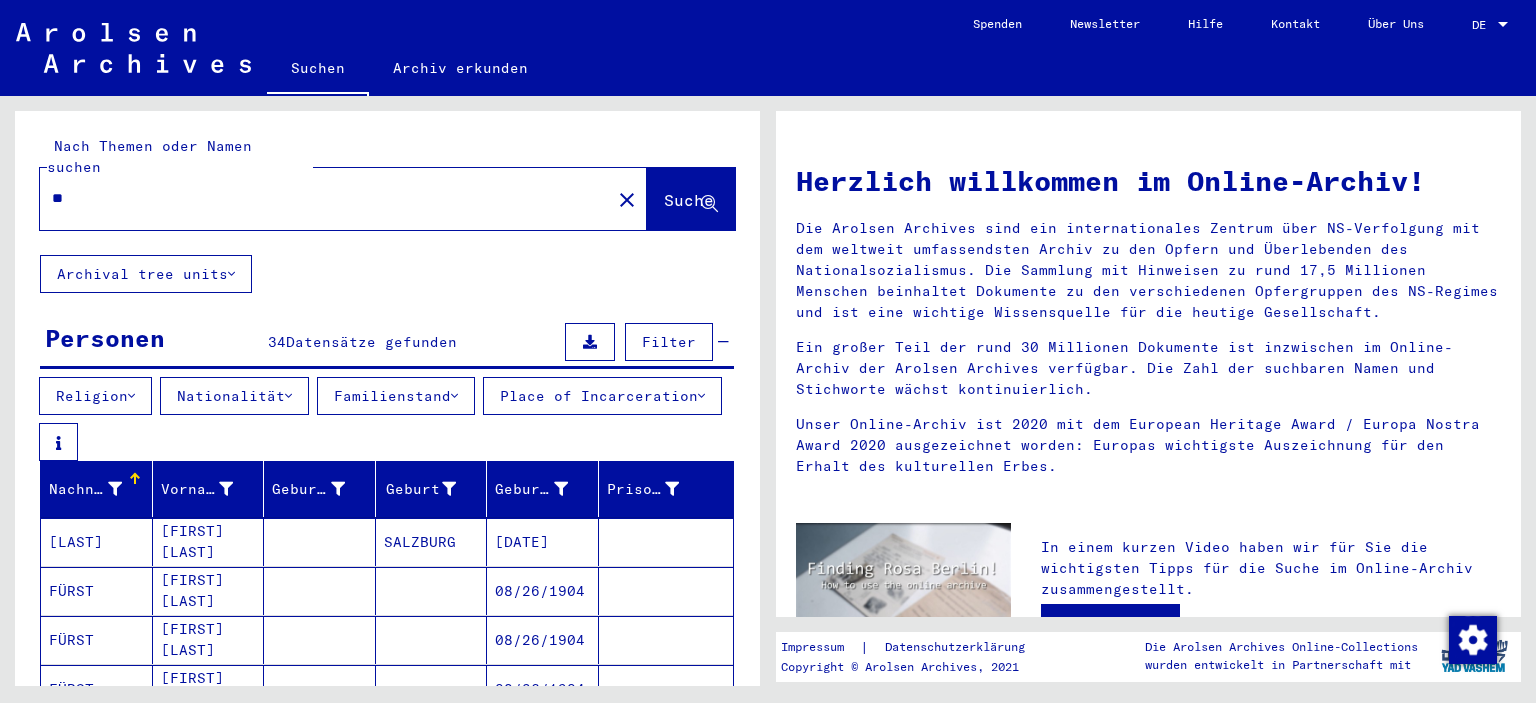 type on "*" 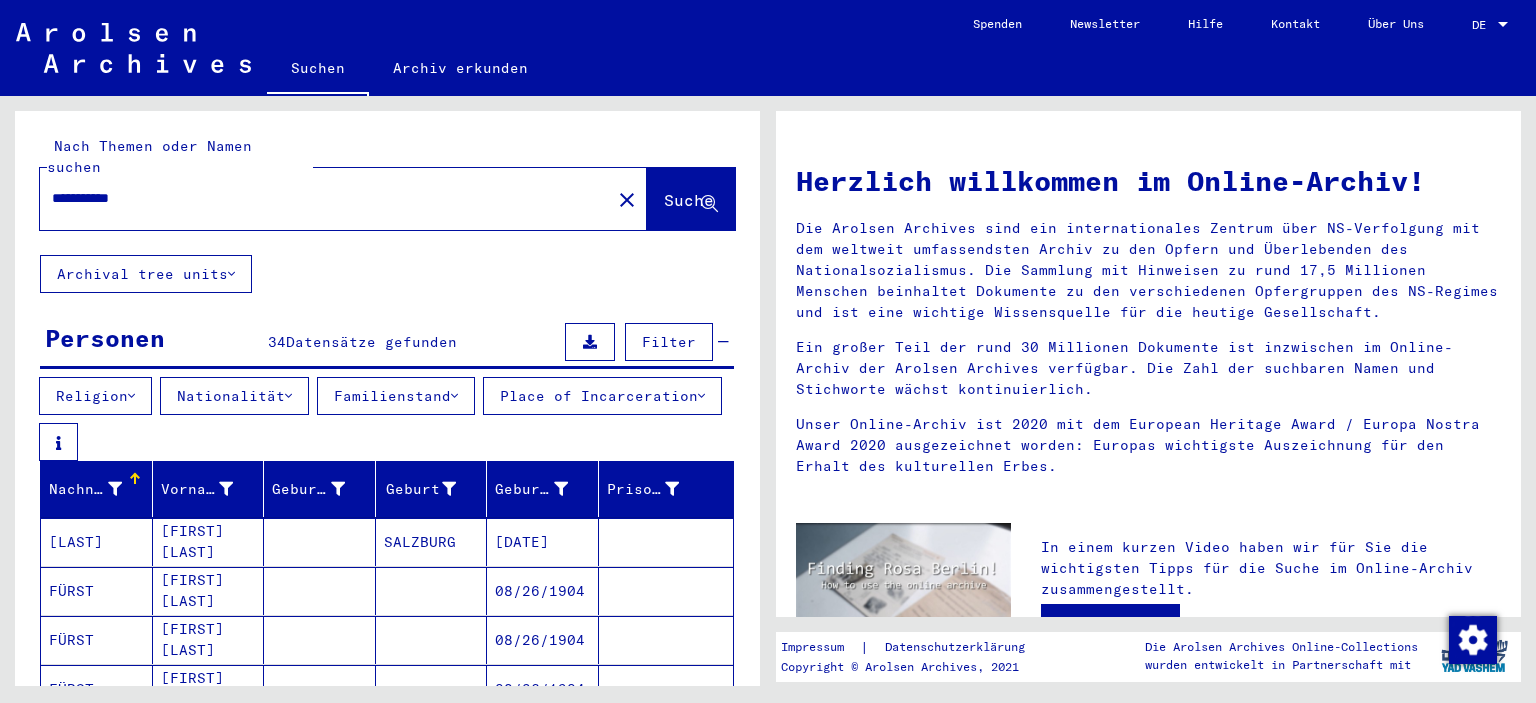 type on "**********" 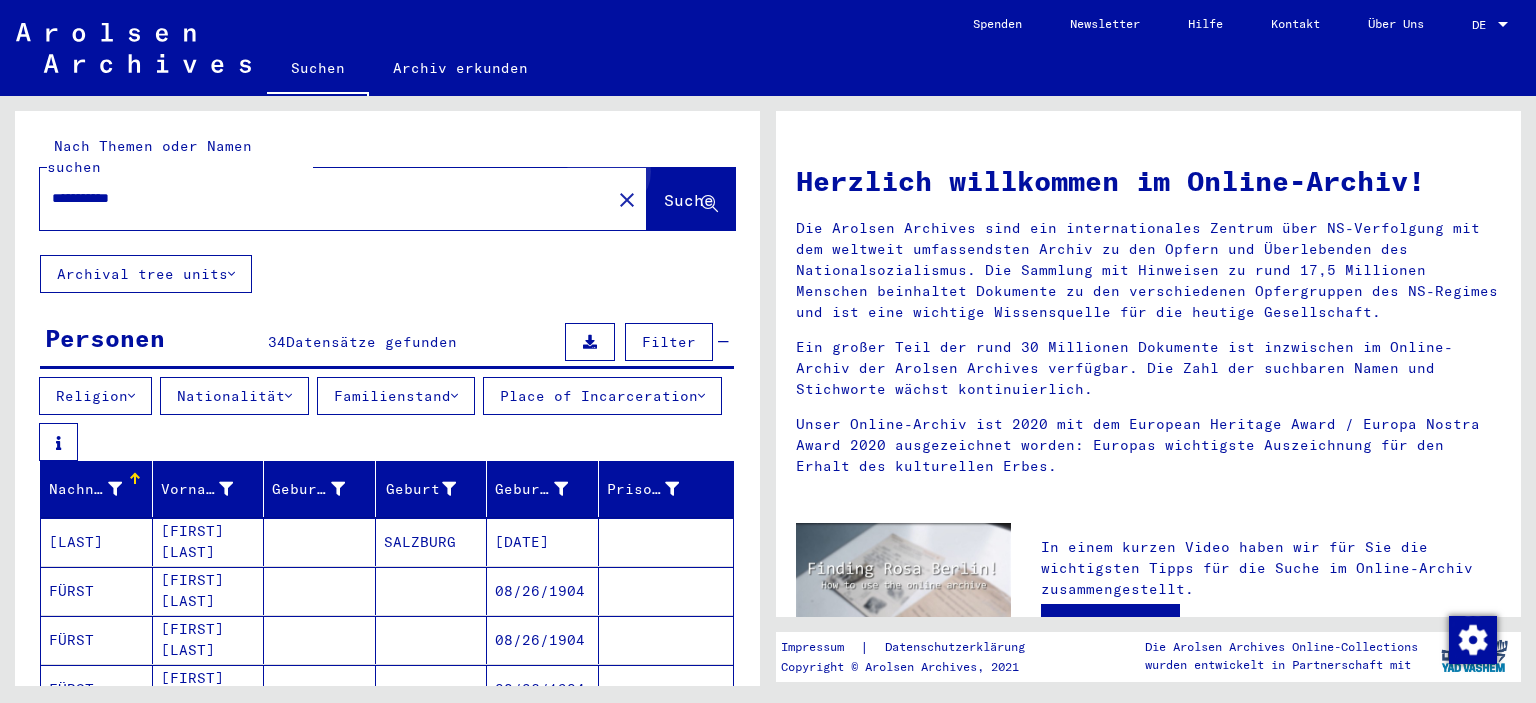 click on "Suche" 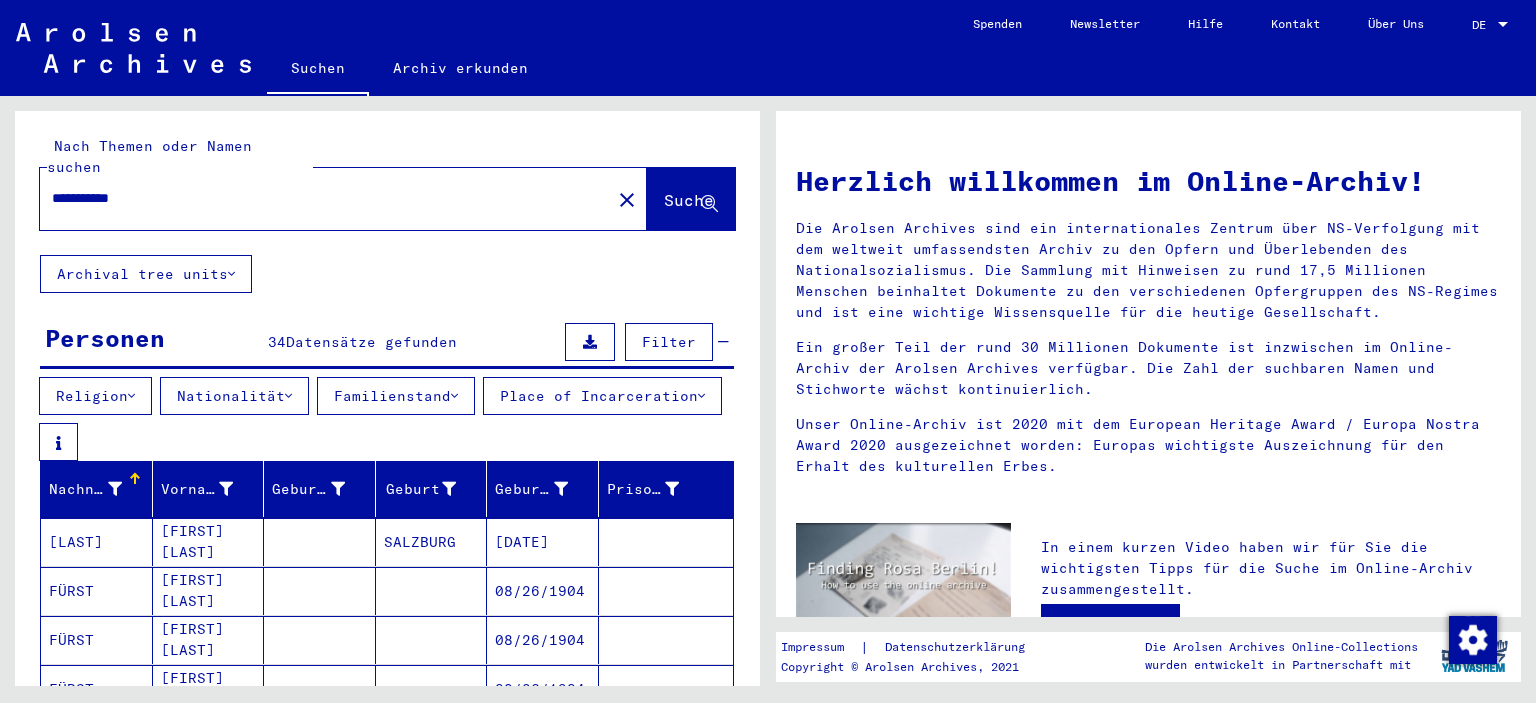 click on "close" 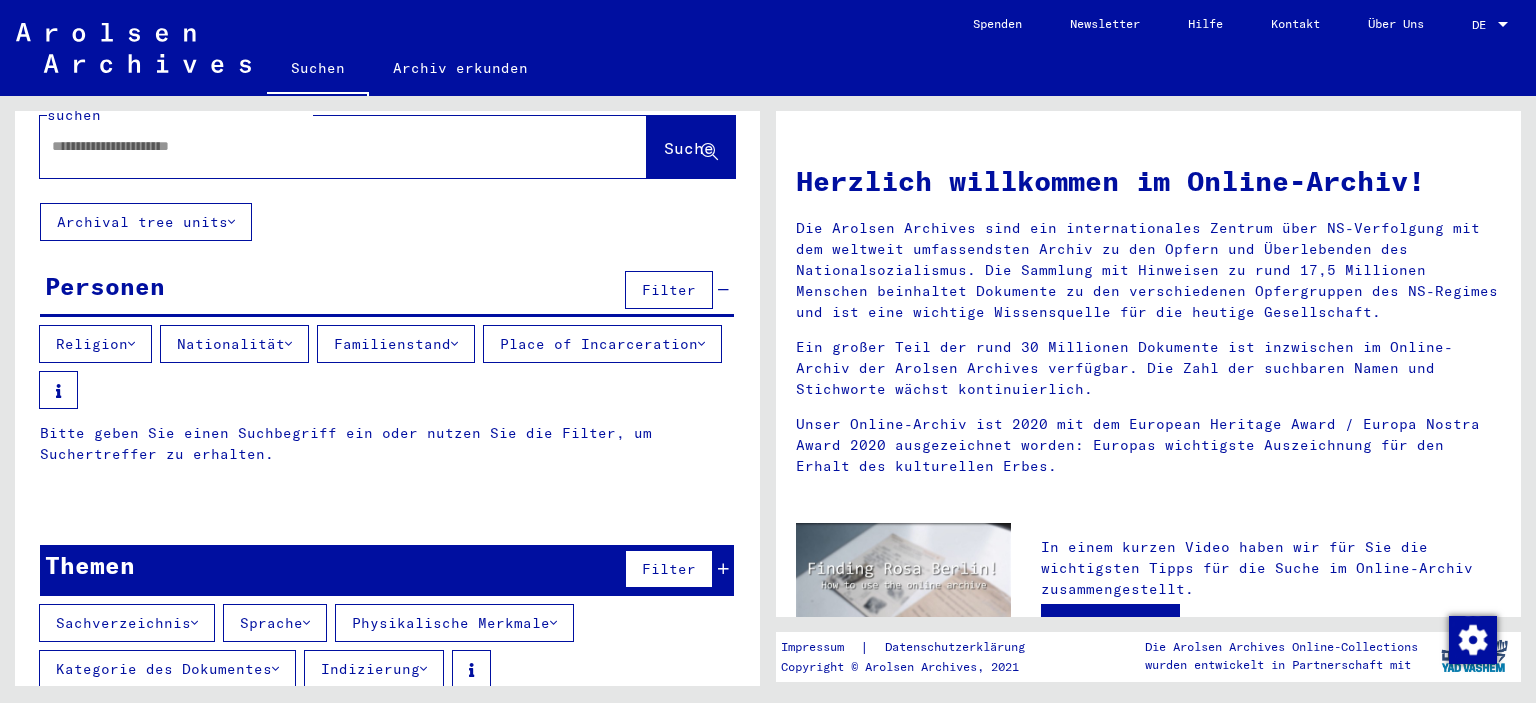 scroll, scrollTop: 0, scrollLeft: 0, axis: both 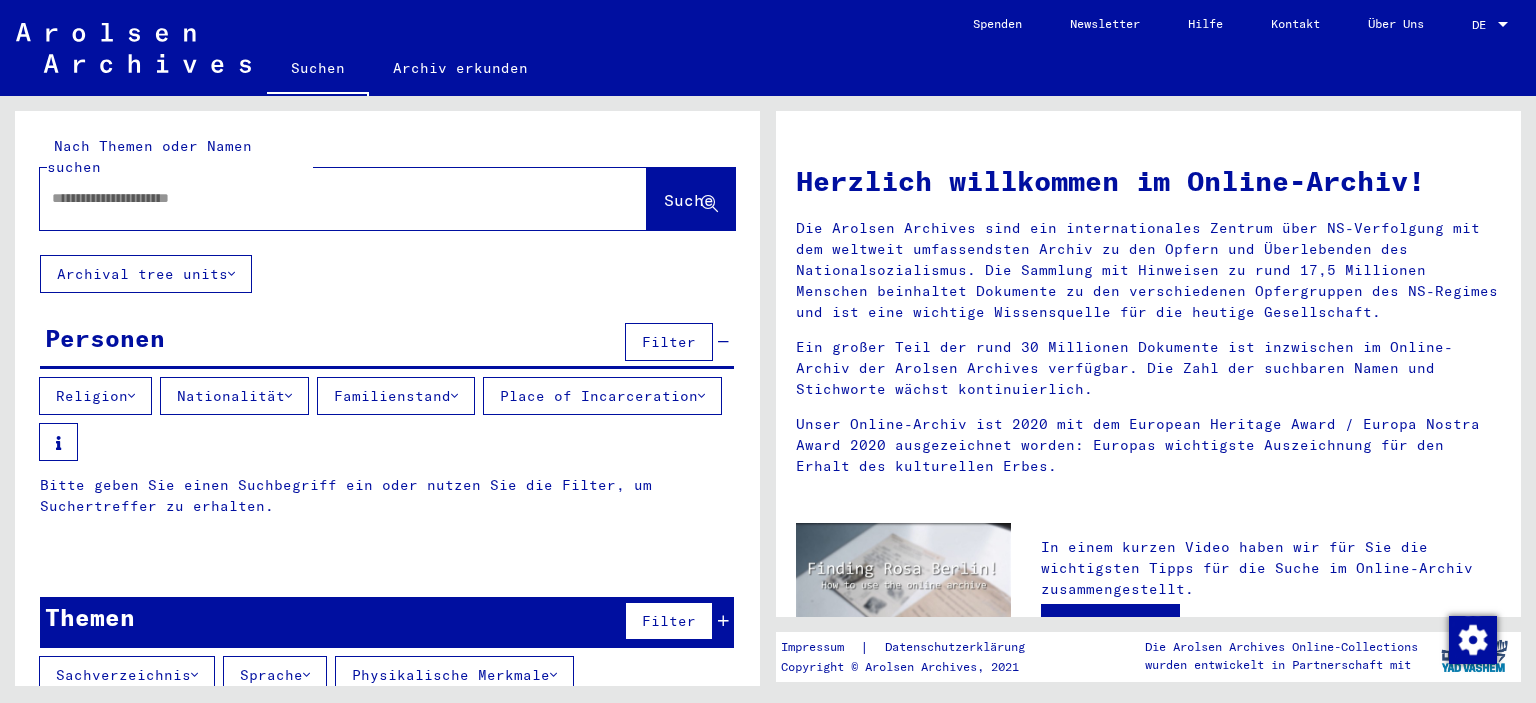 click on "Filter" at bounding box center (669, 342) 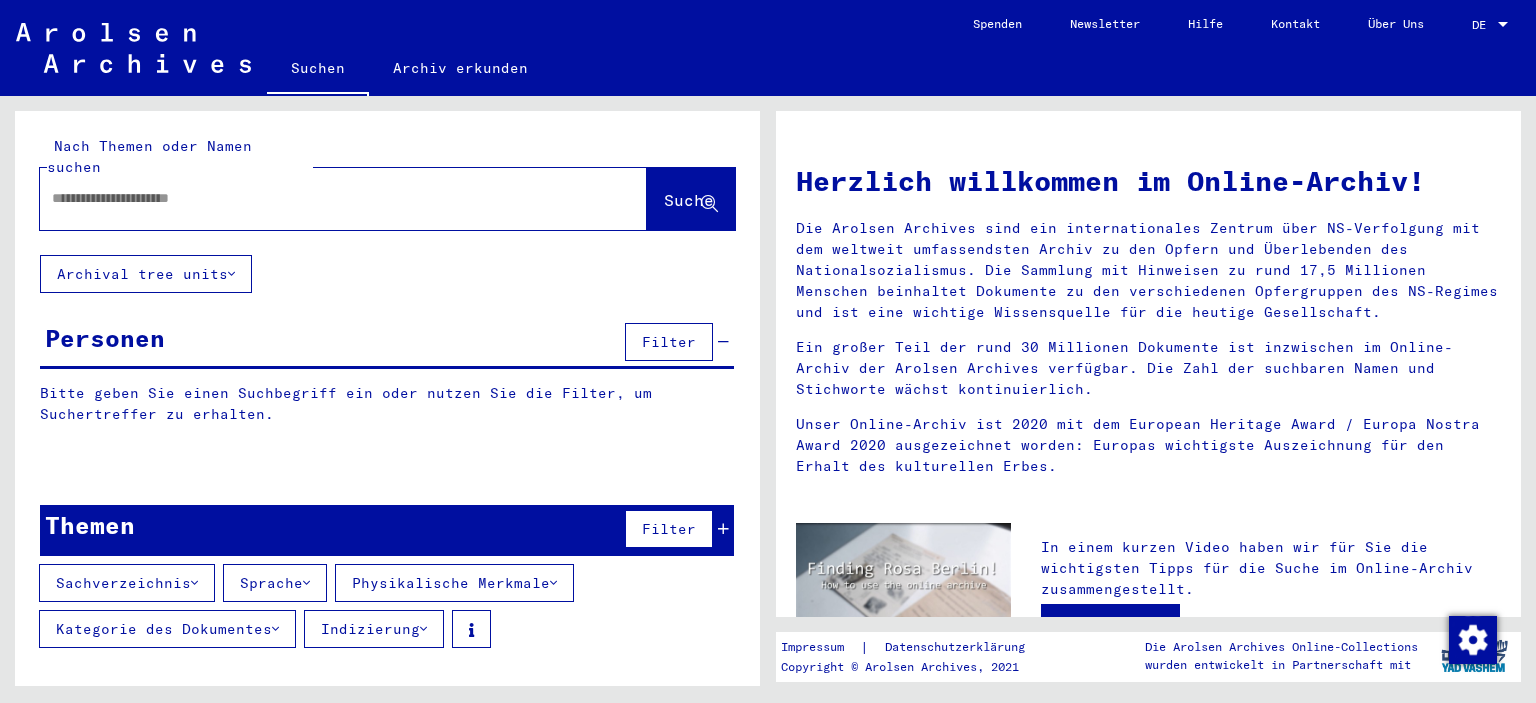 click on "Sachverzeichnis" at bounding box center (127, 583) 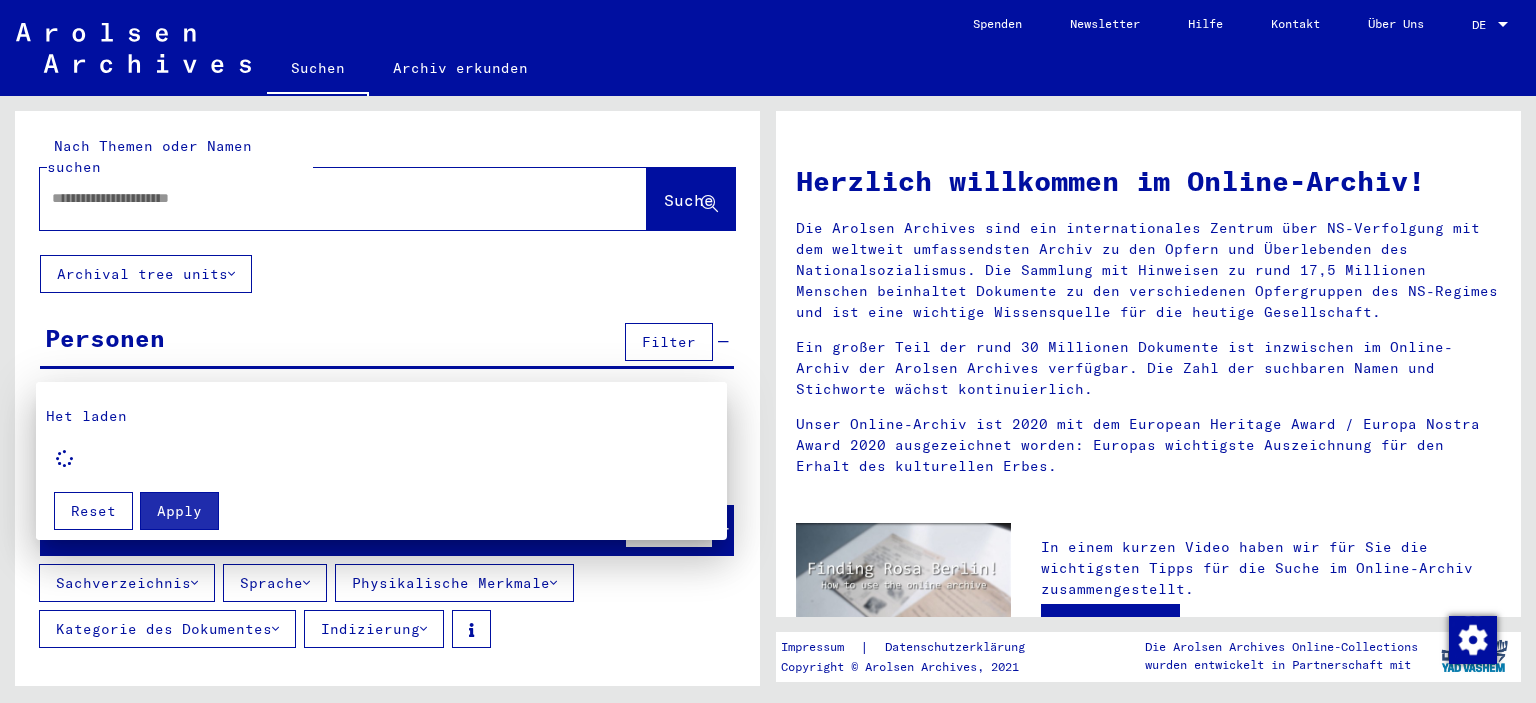 click on "Reset" at bounding box center [93, 511] 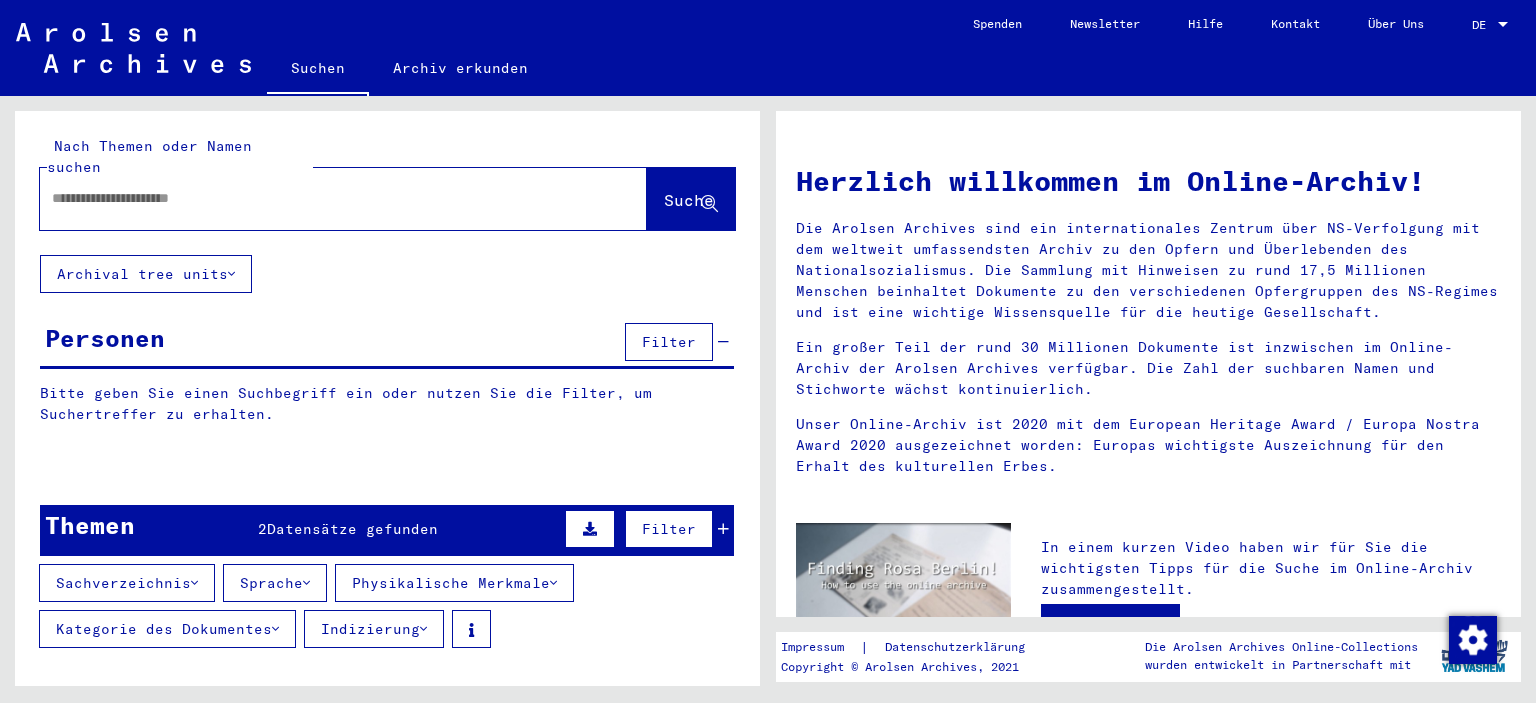 click on "Archival tree units" 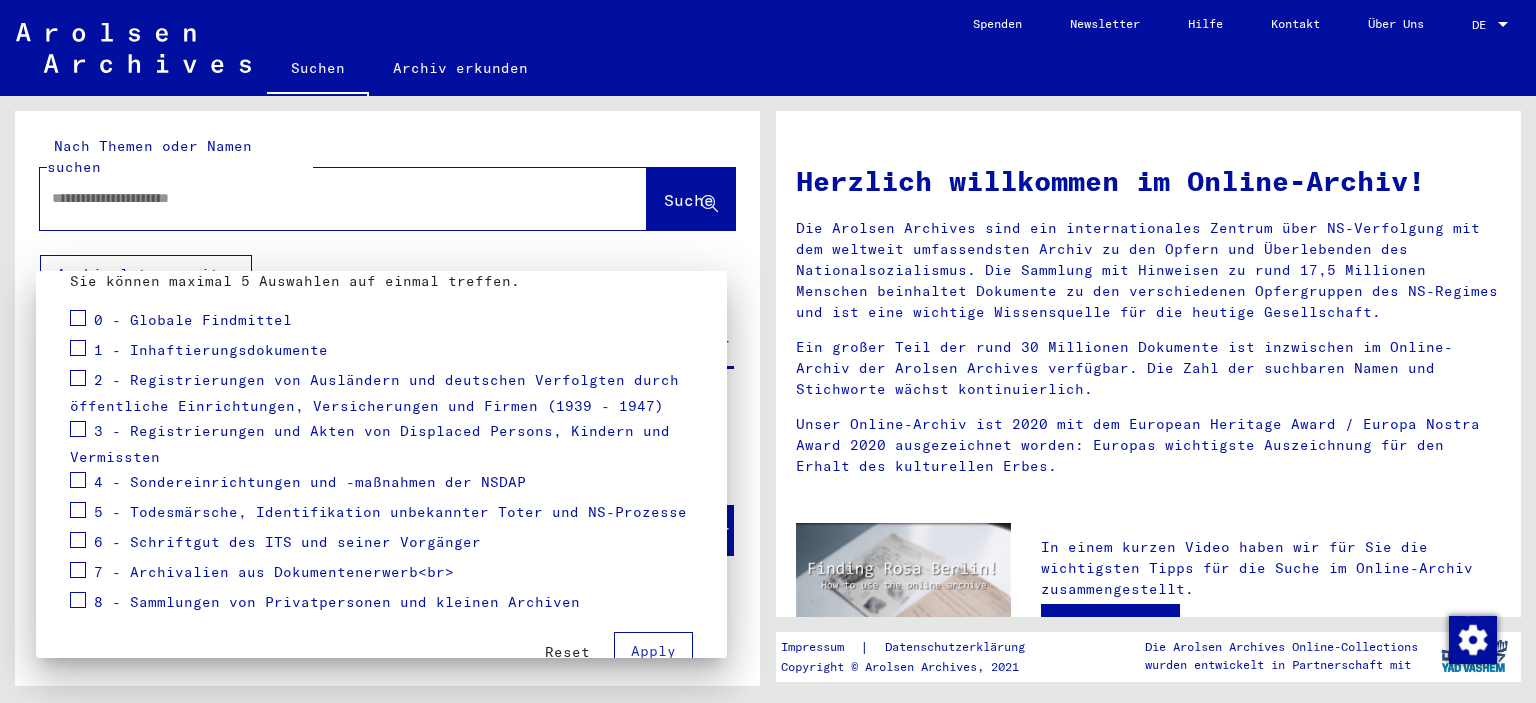 scroll, scrollTop: 285, scrollLeft: 0, axis: vertical 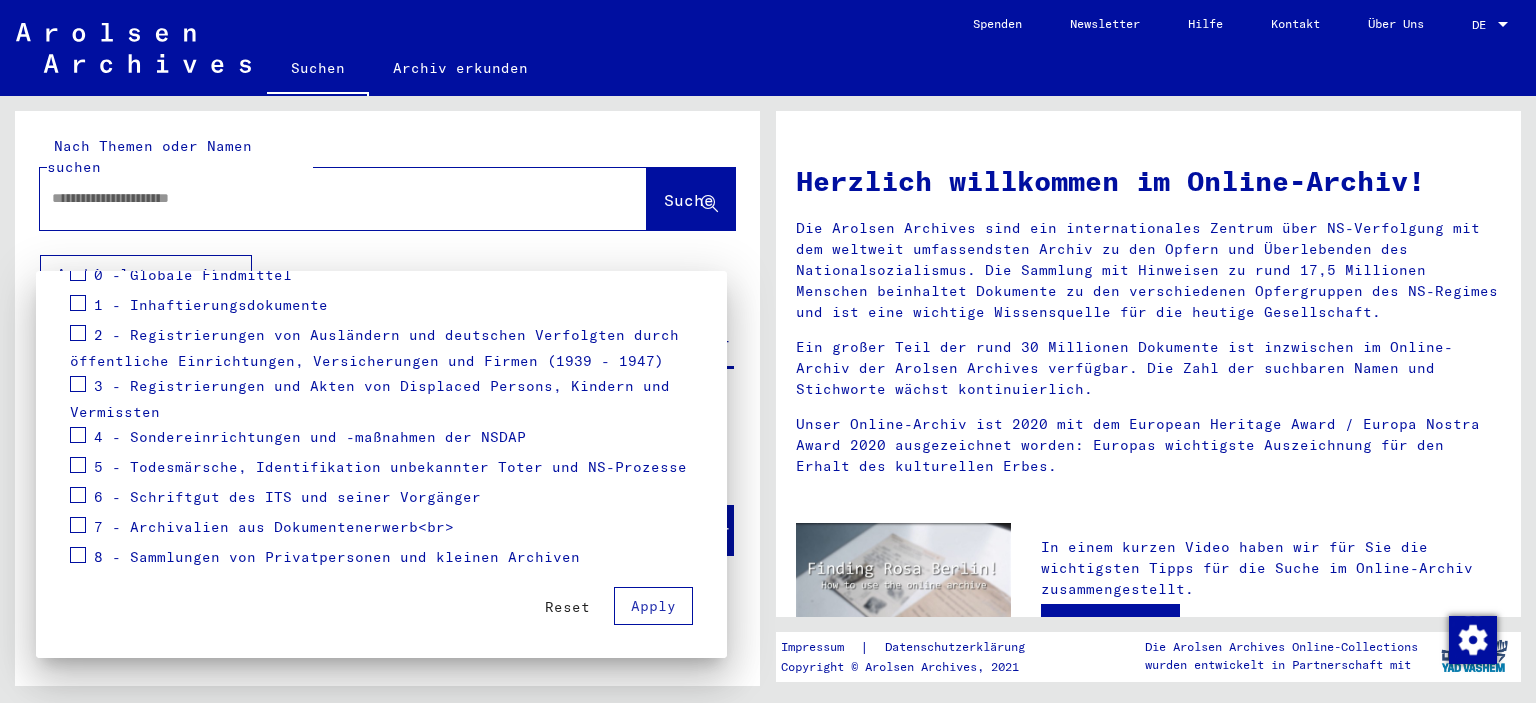 click at bounding box center (78, 435) 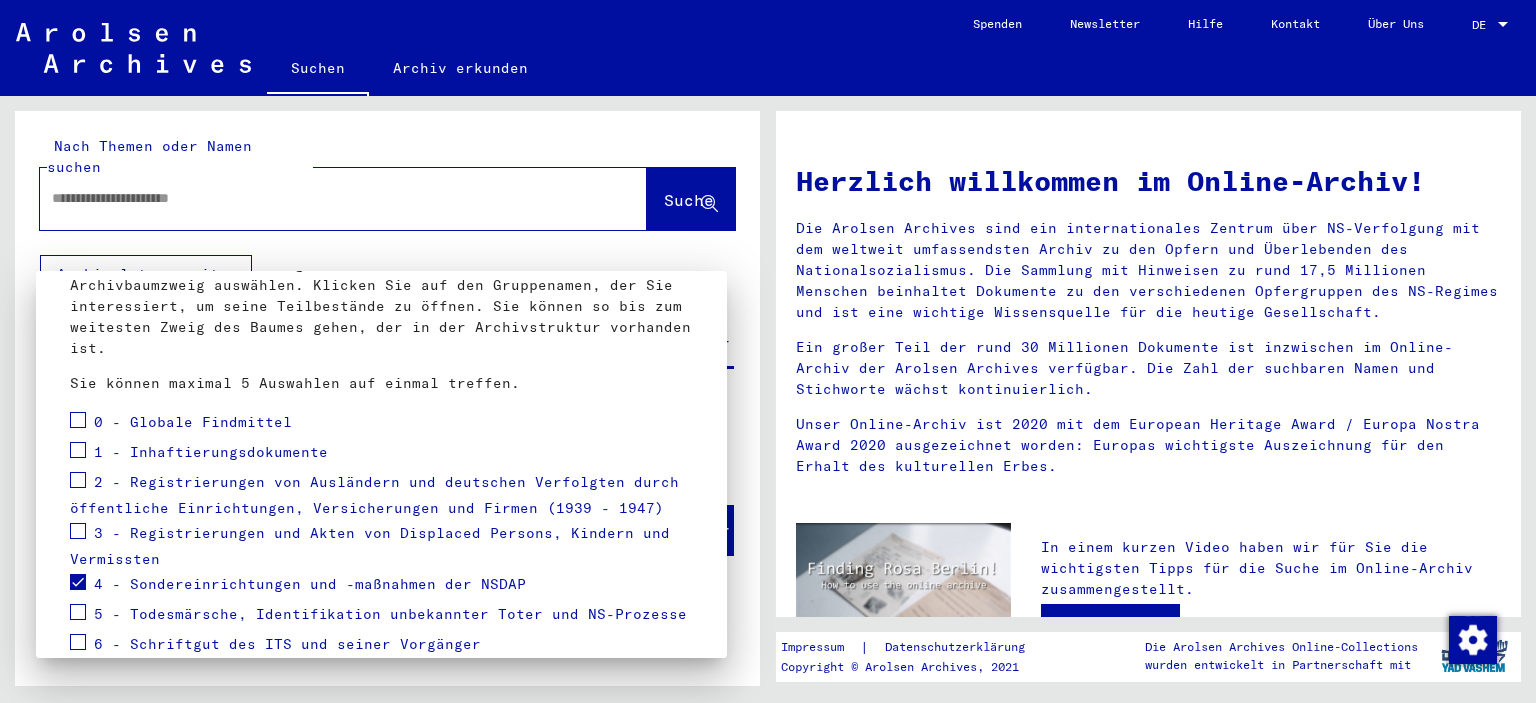 scroll, scrollTop: 0, scrollLeft: 0, axis: both 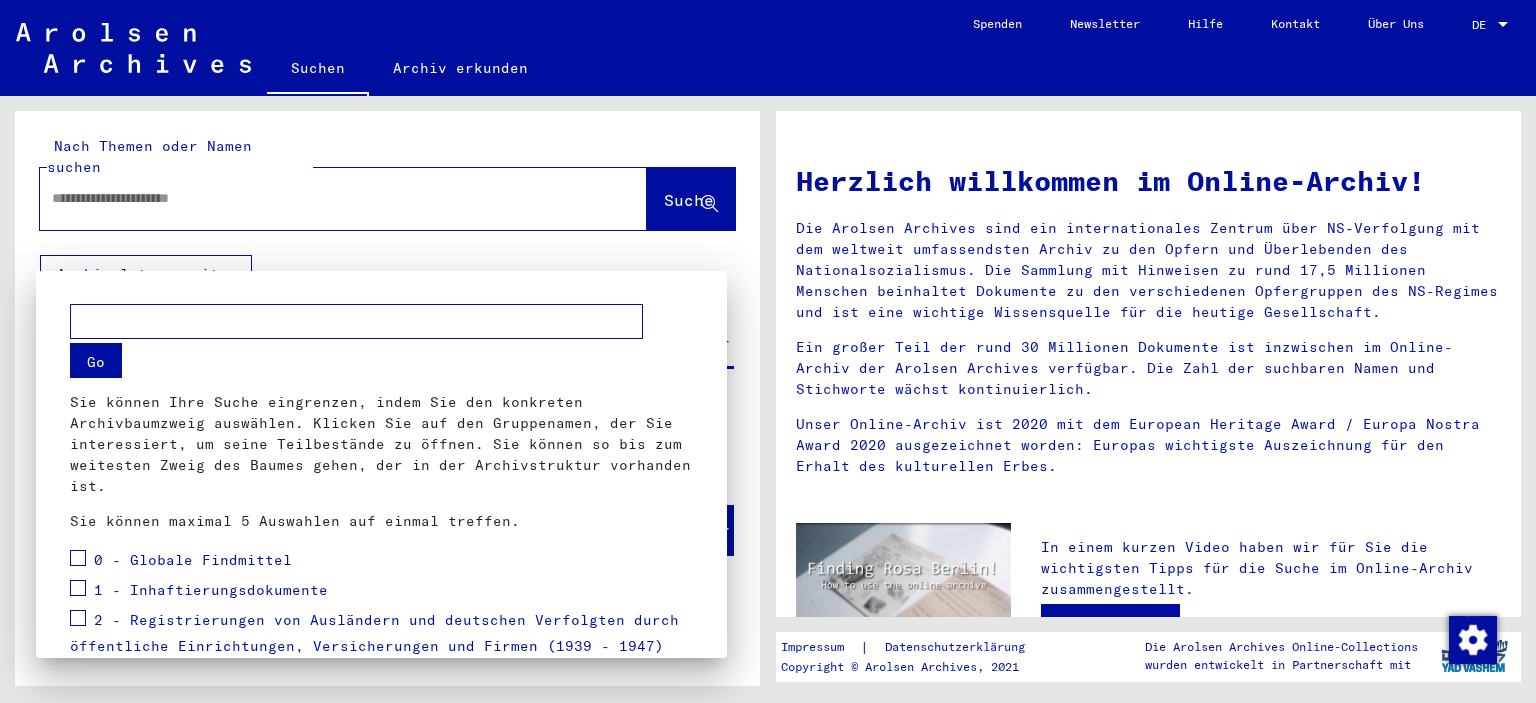 click at bounding box center (356, 321) 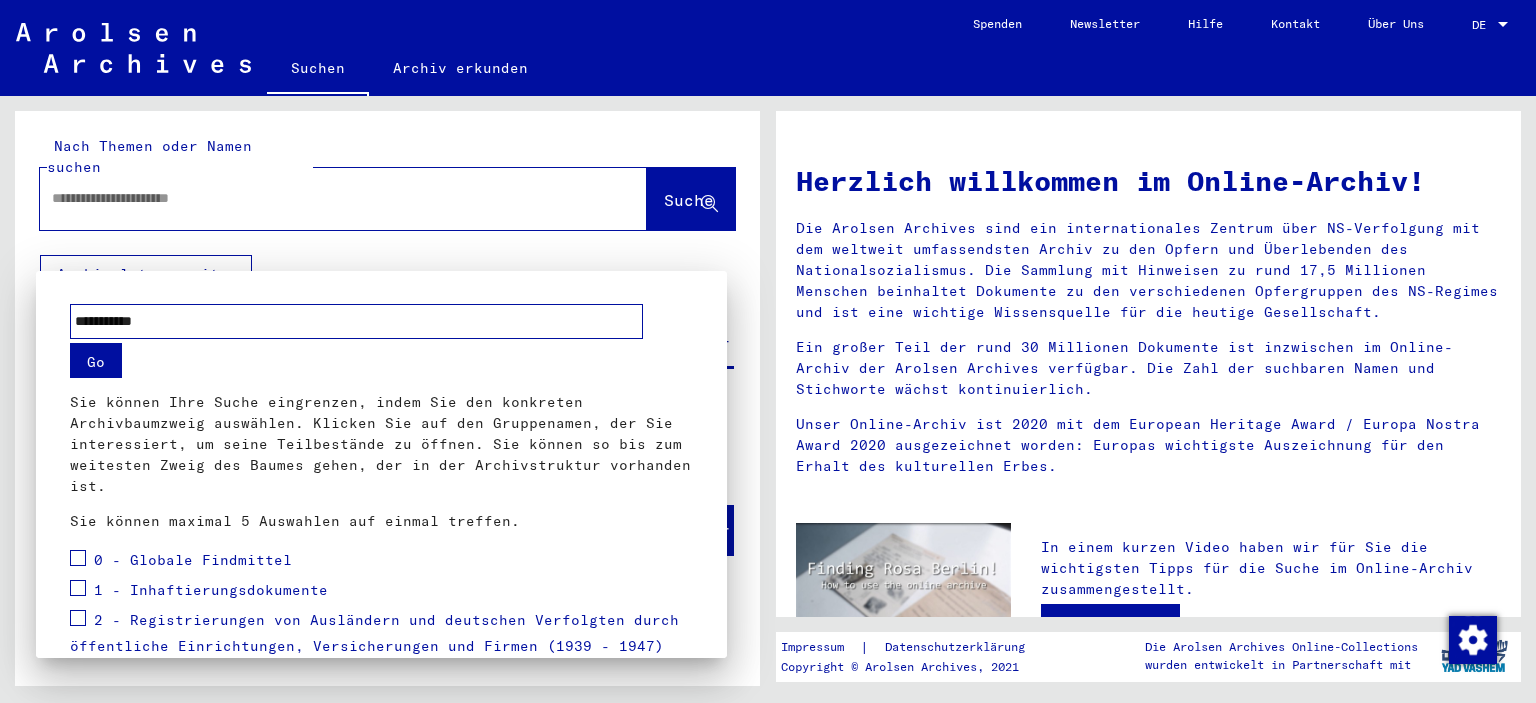 type on "**********" 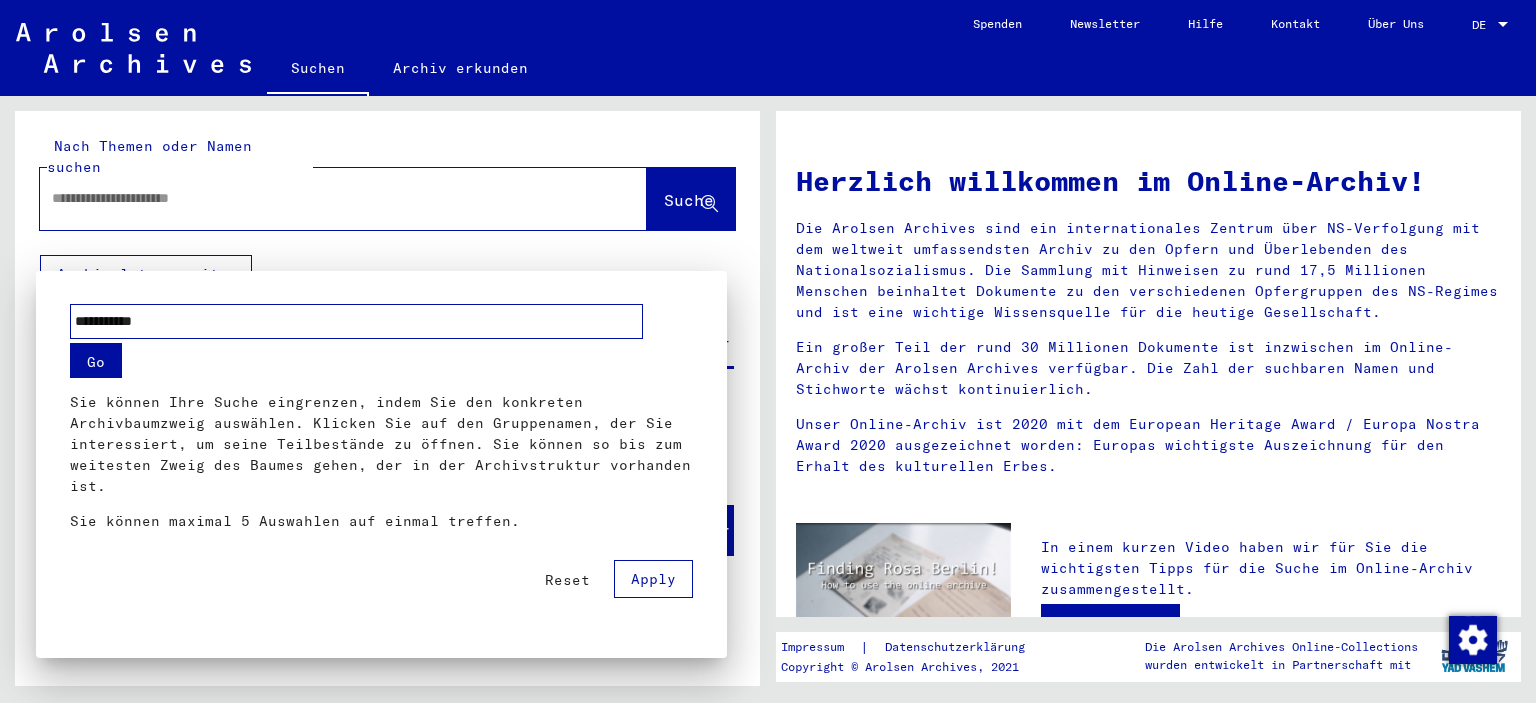 click on "Apply" at bounding box center [653, 579] 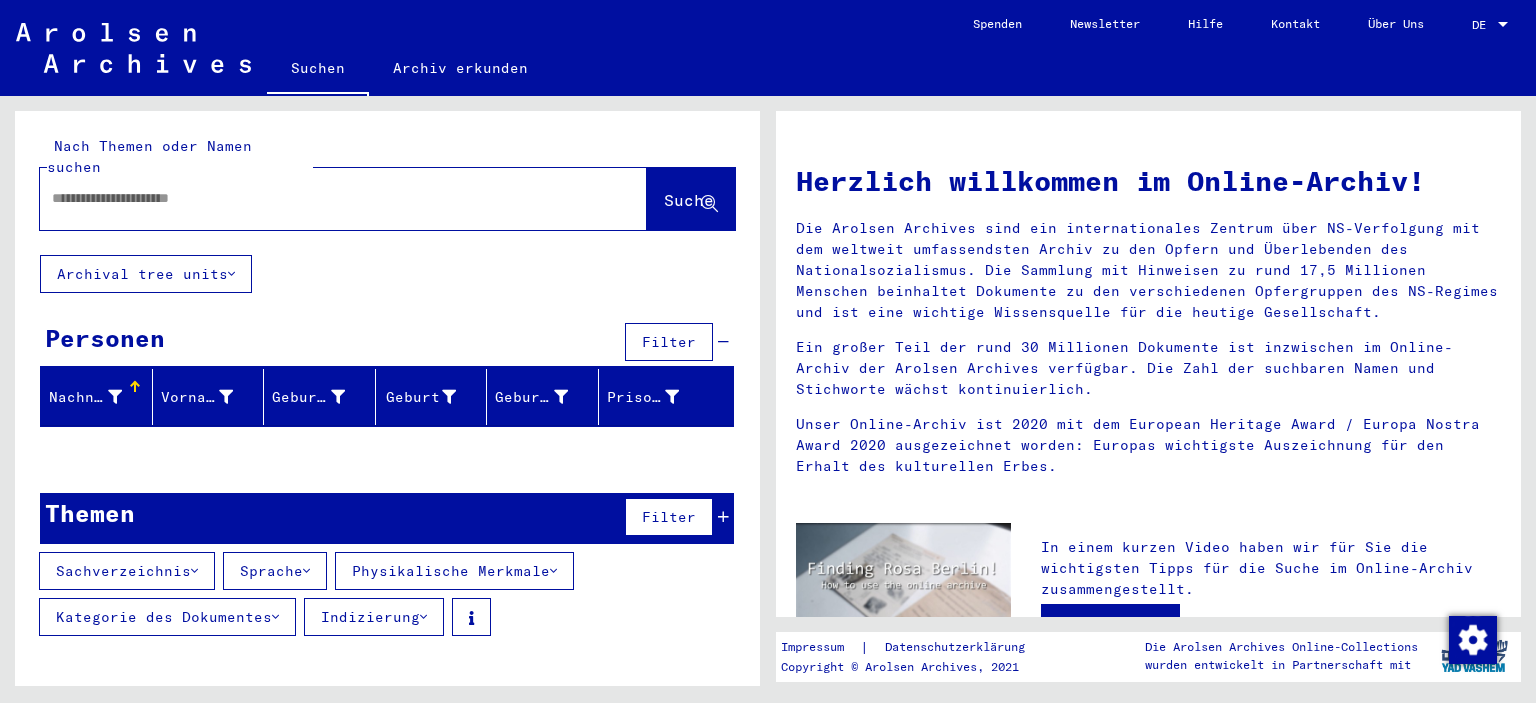 click at bounding box center [135, 387] 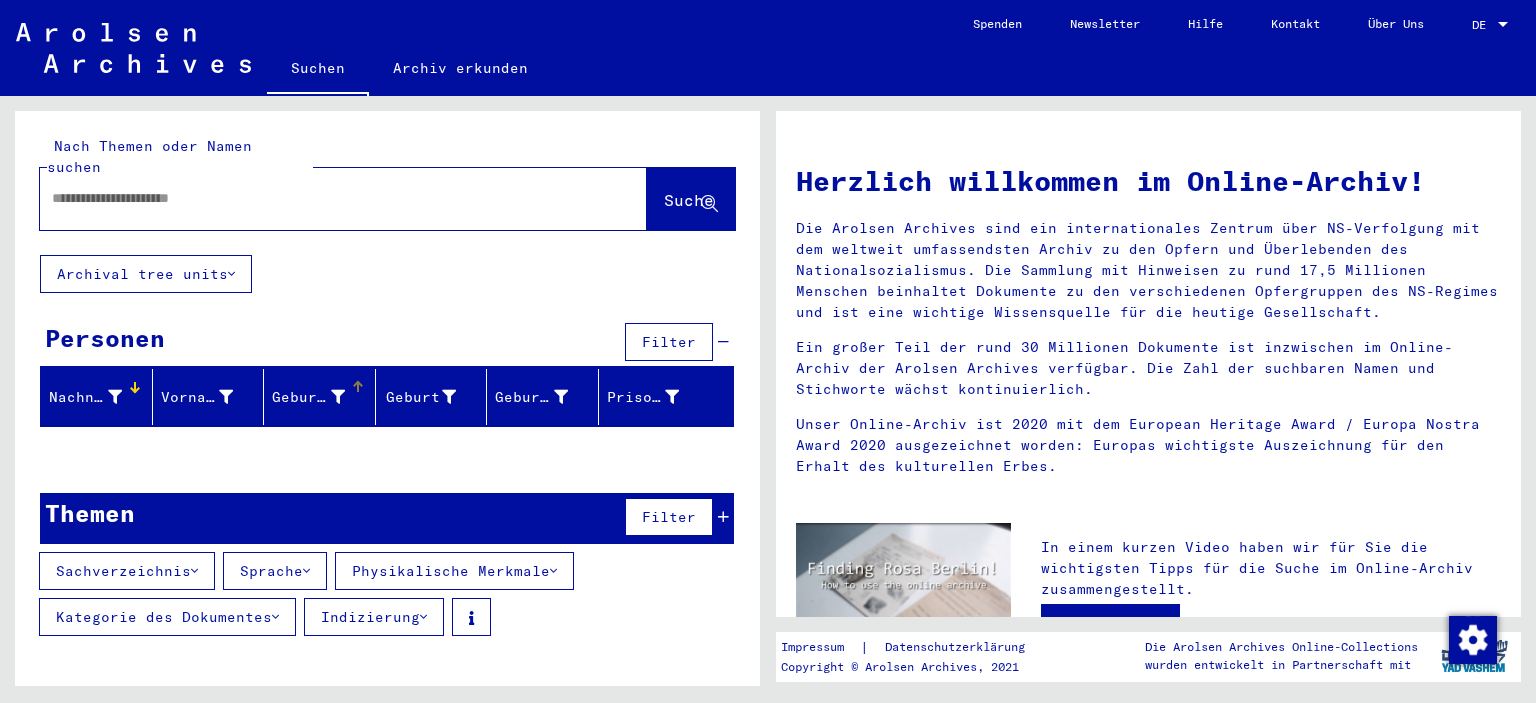 click on "Geburtsname" at bounding box center [308, 397] 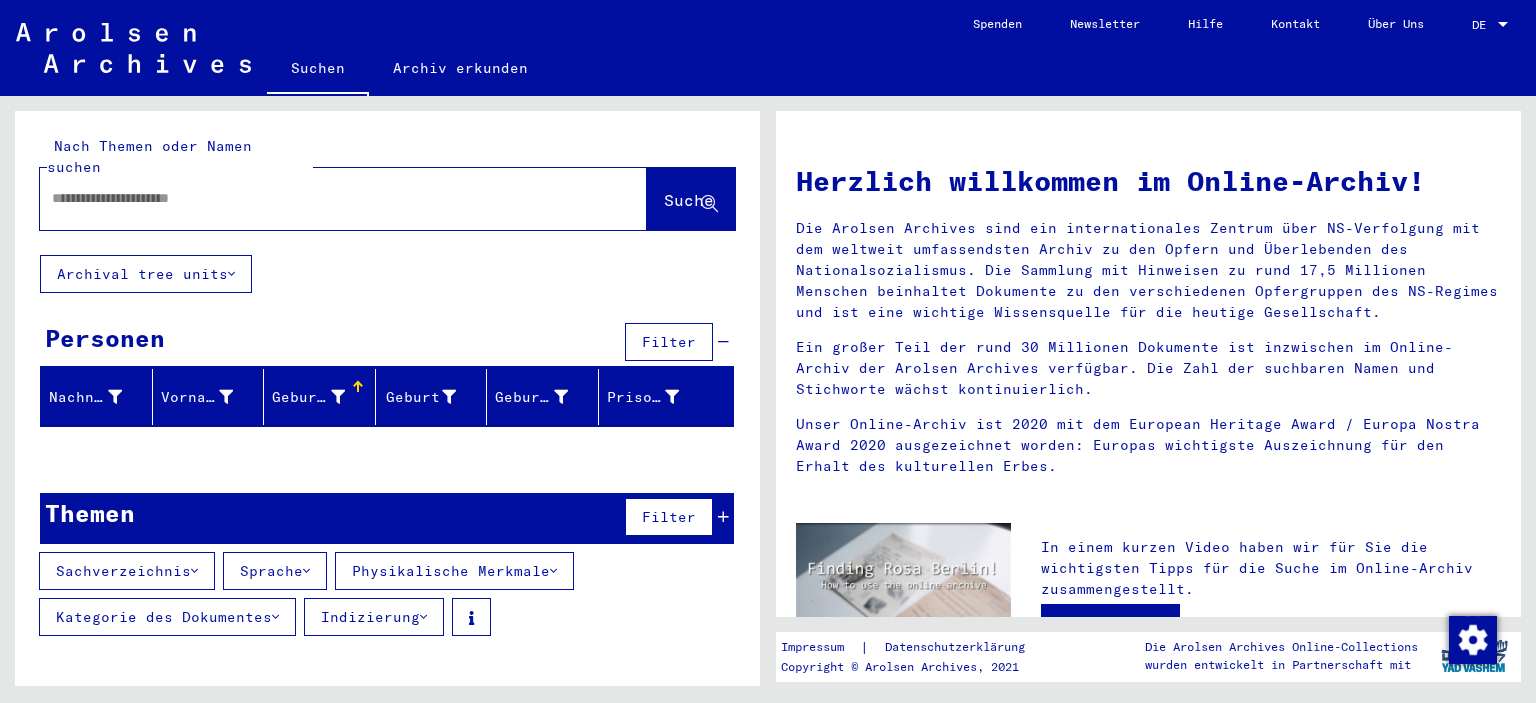 click on "Filter" at bounding box center [669, 342] 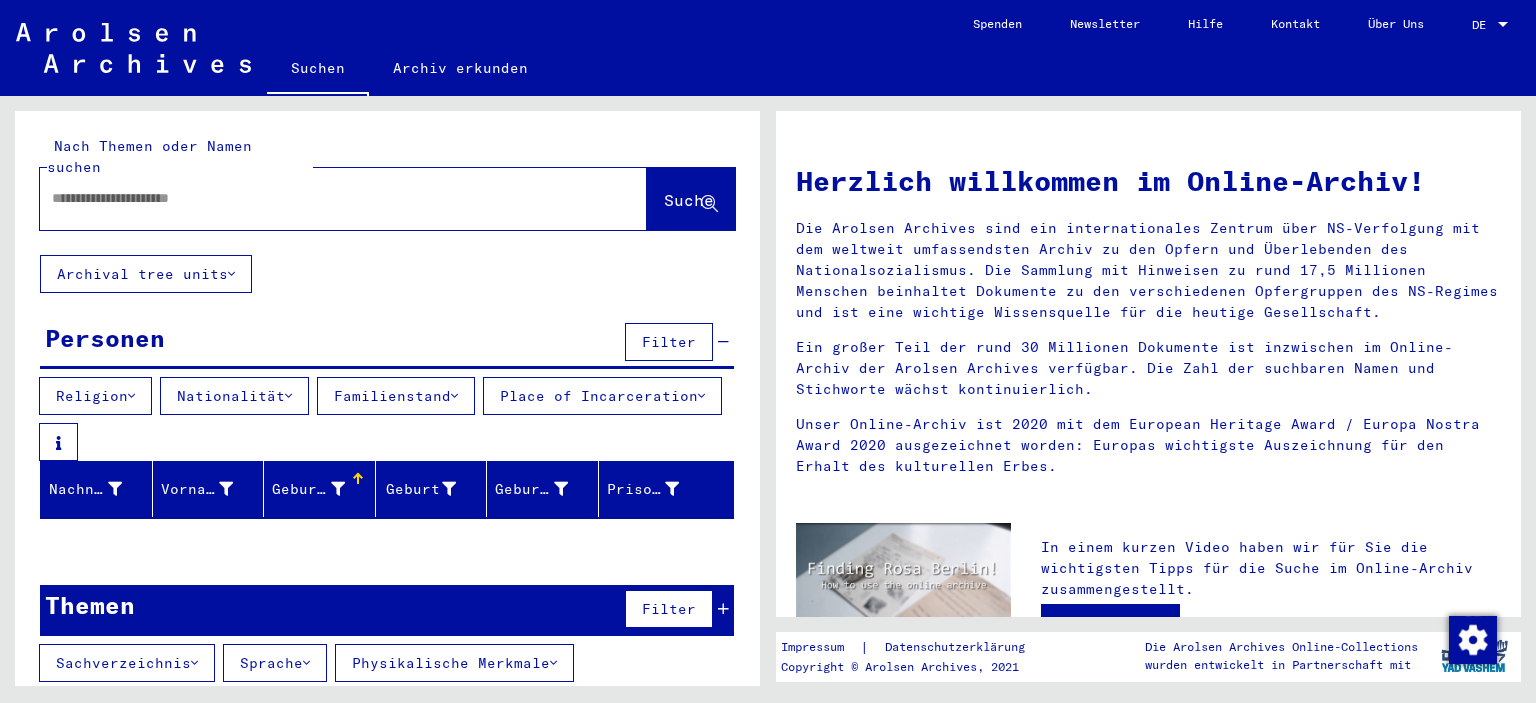 click on "Filter" at bounding box center [669, 609] 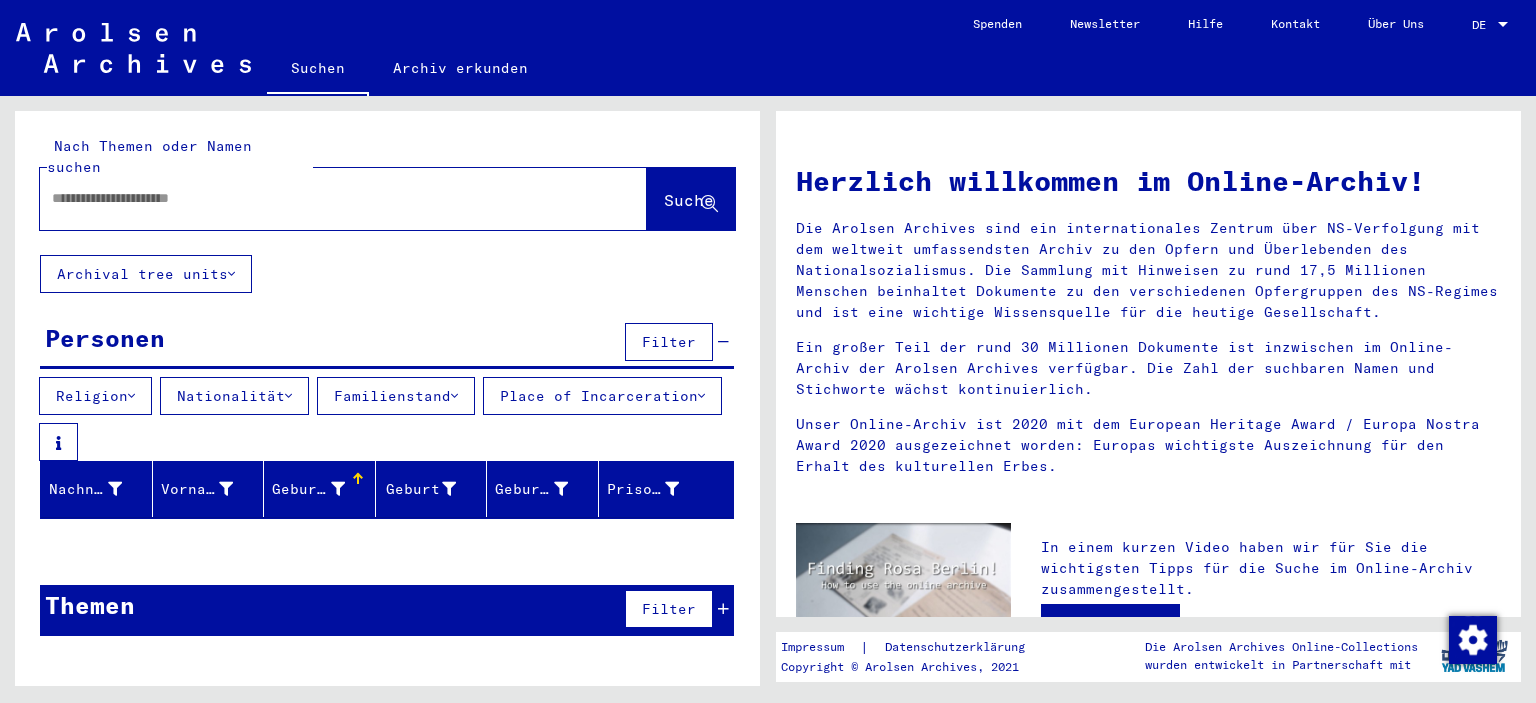 click at bounding box center [319, 198] 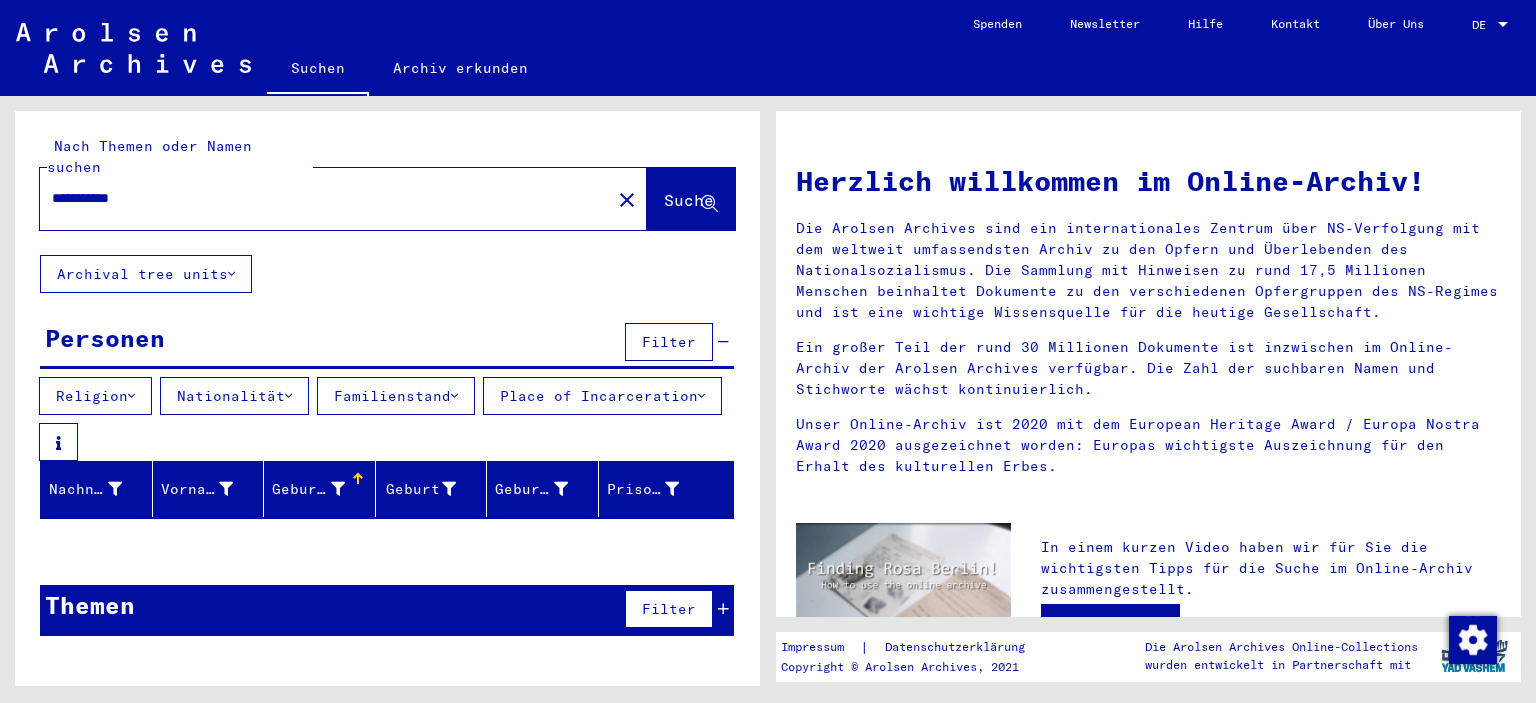 type on "**********" 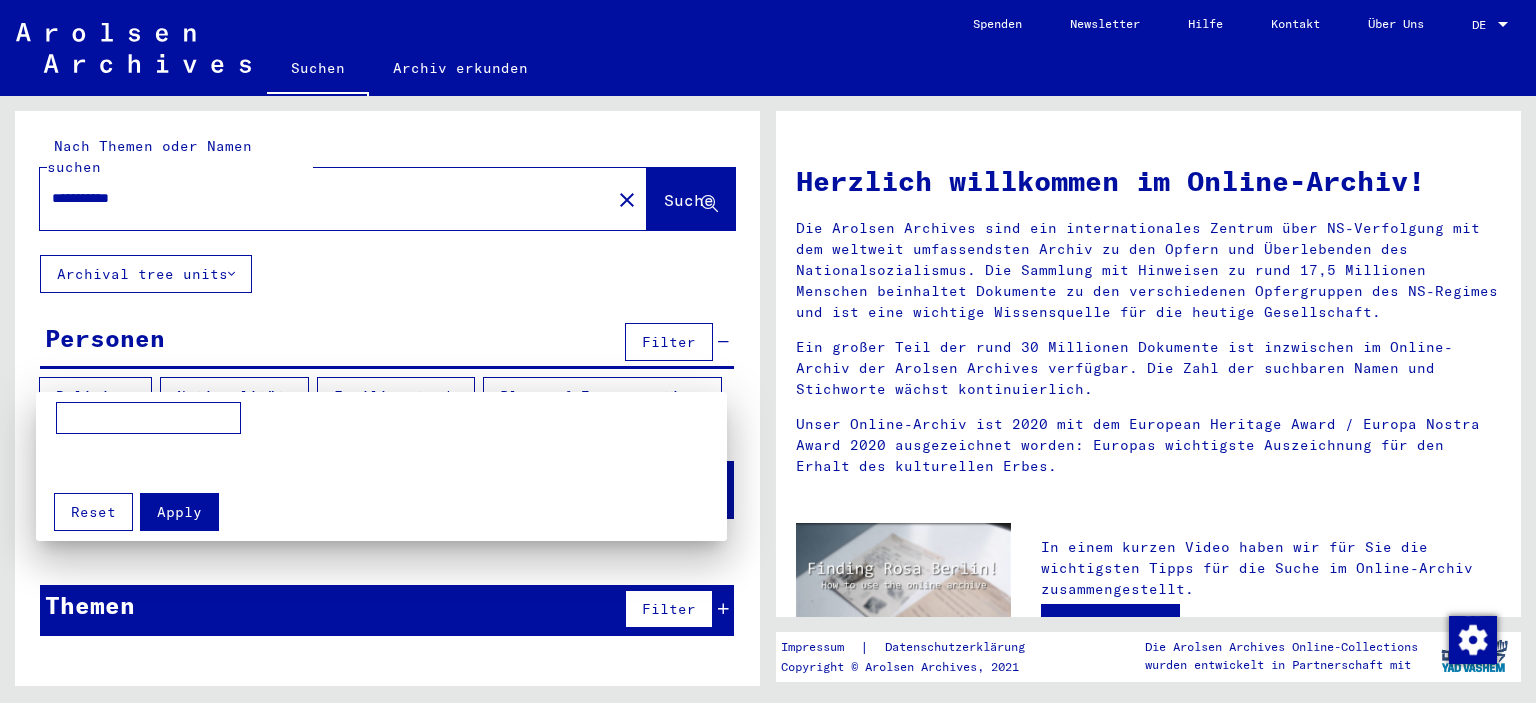 click at bounding box center (148, 418) 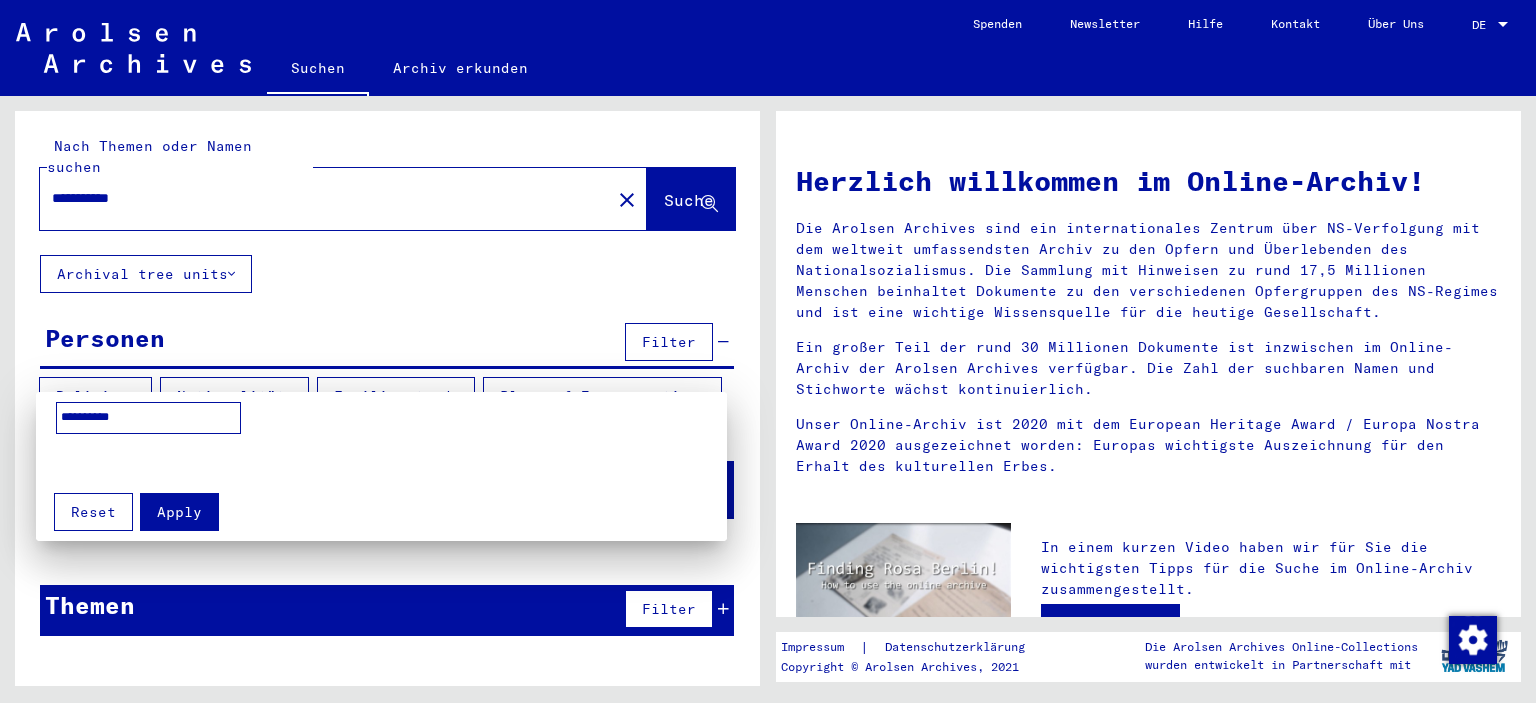 type on "**********" 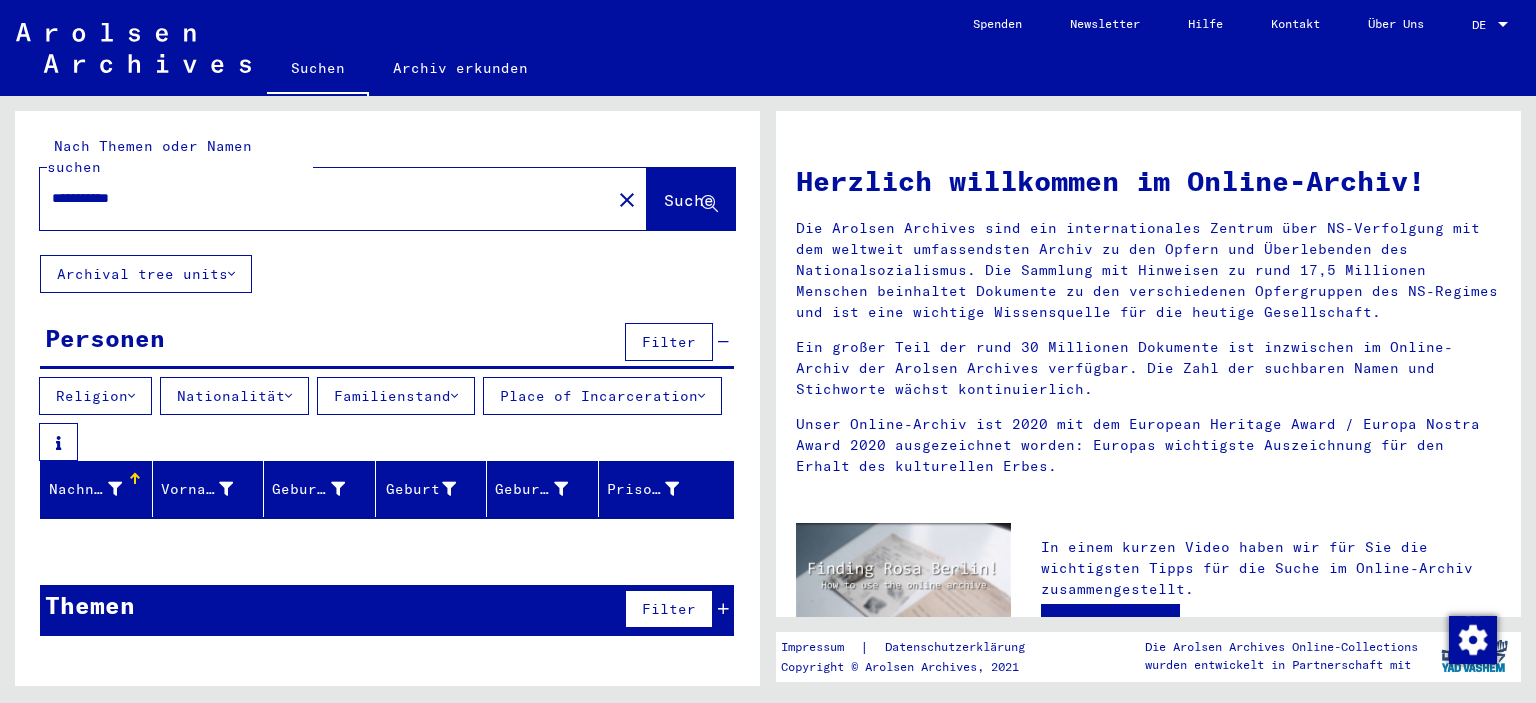 click on "Familienstand" at bounding box center (396, 396) 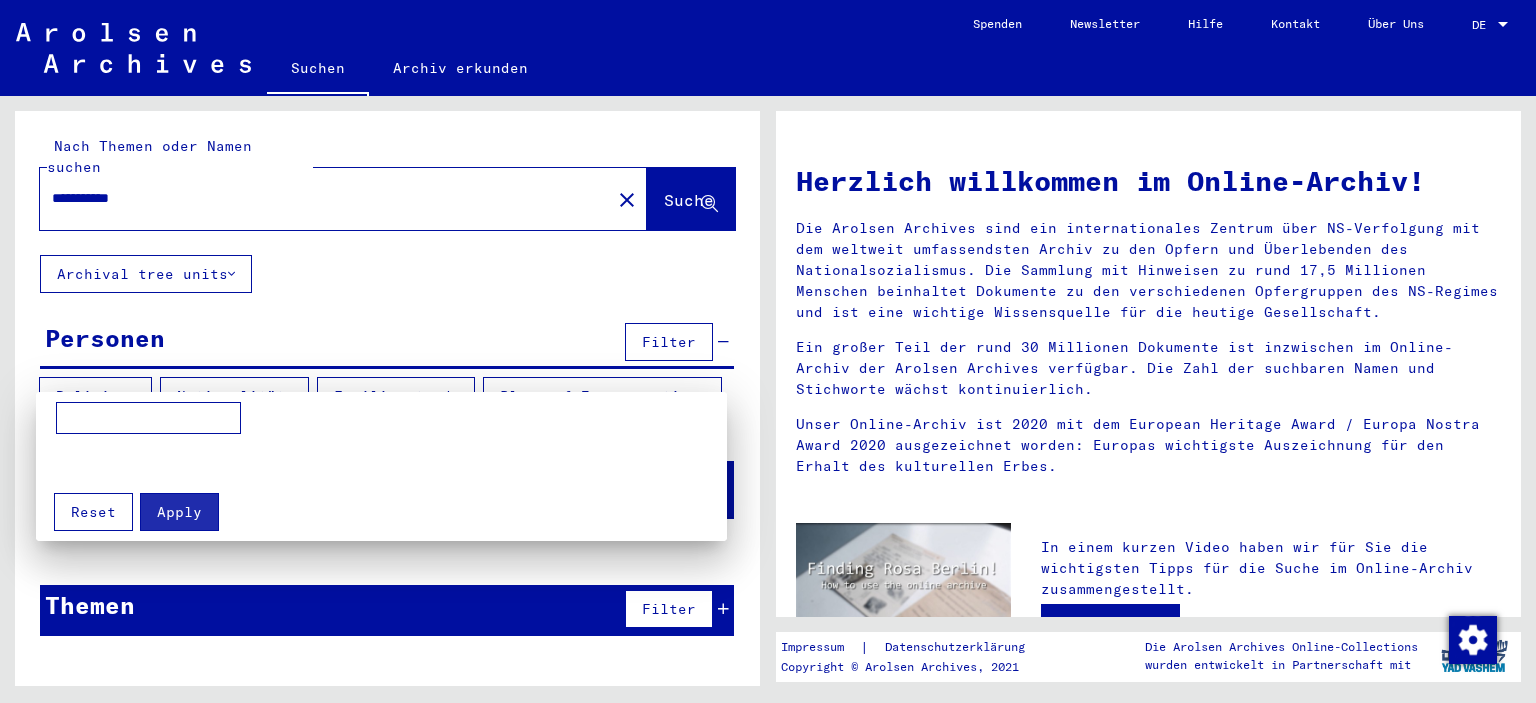 click at bounding box center [148, 418] 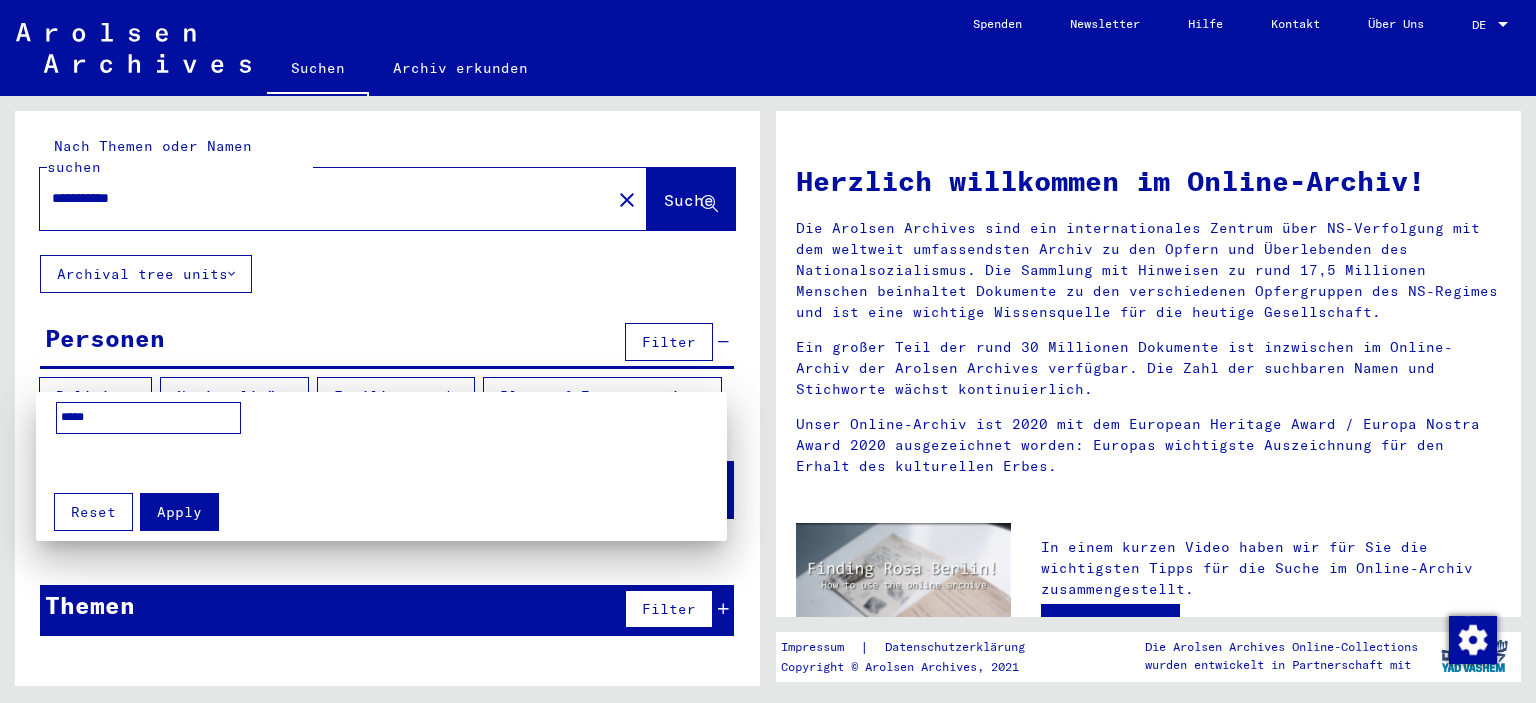 type on "*****" 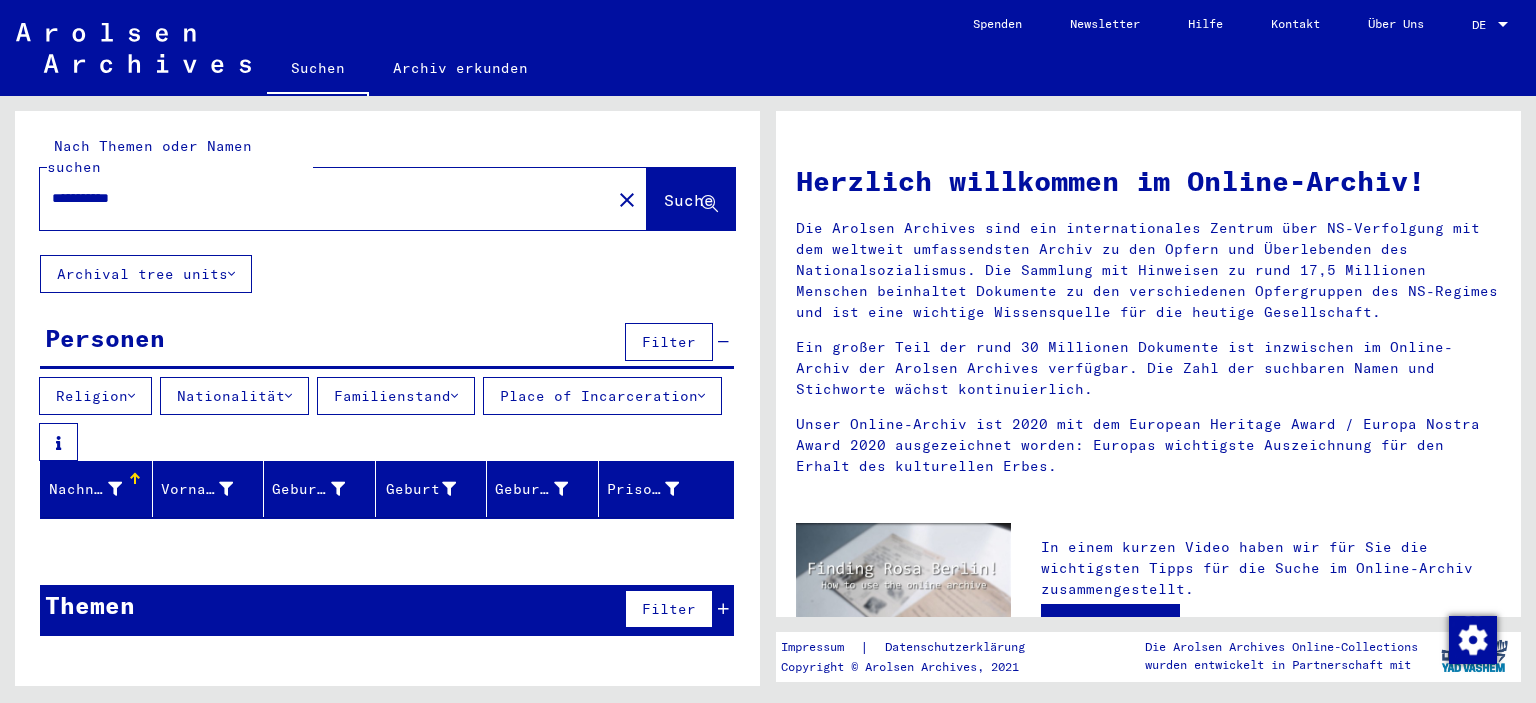 click on "Place of Incarceration" at bounding box center (602, 396) 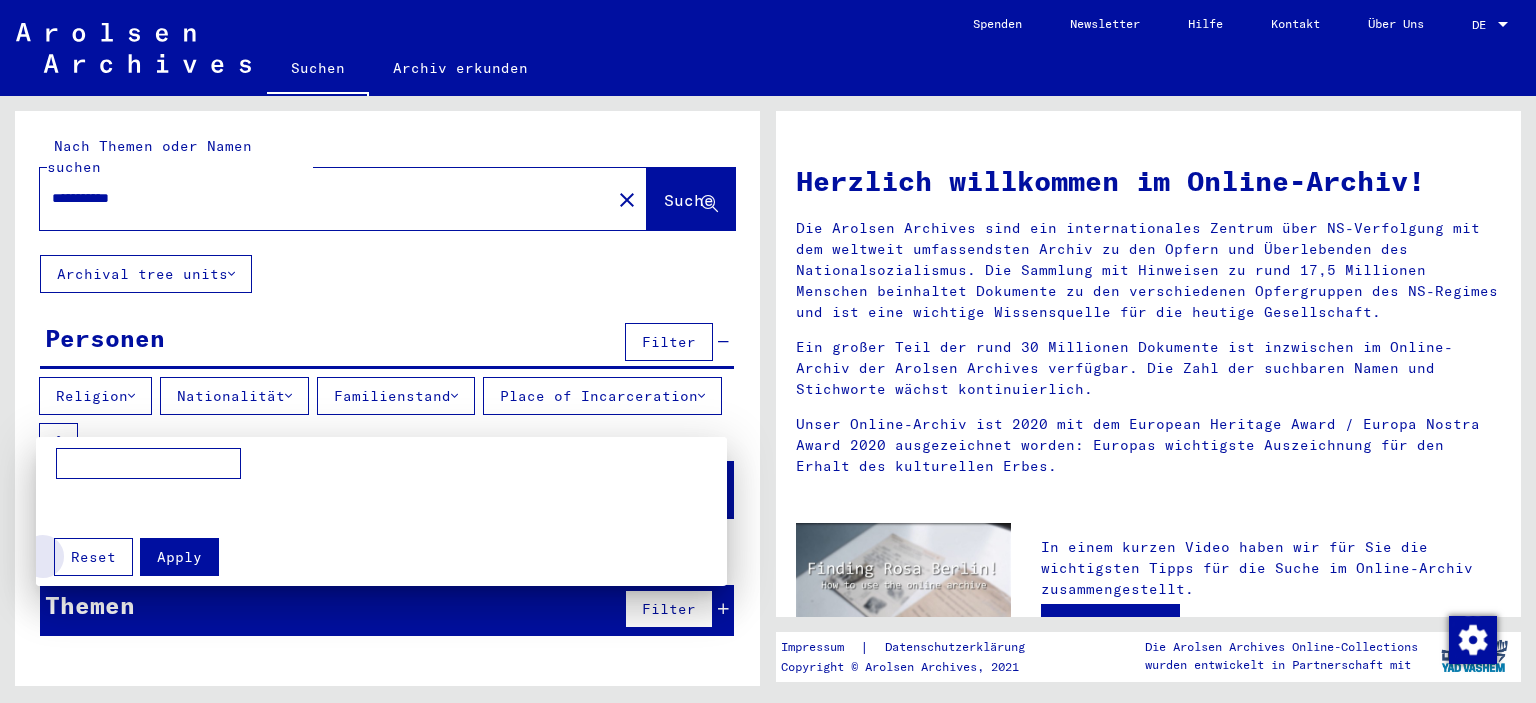 click on "Reset" at bounding box center [93, 557] 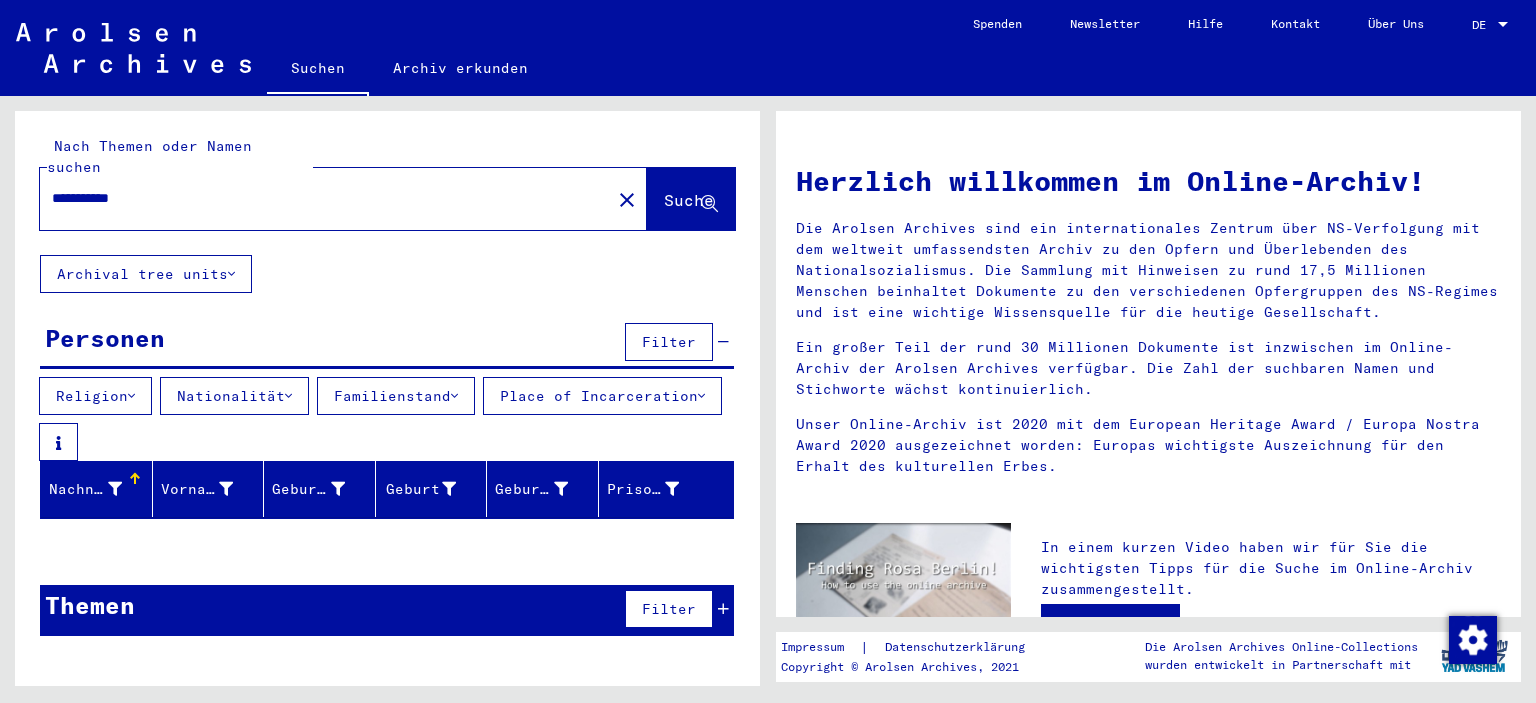 click 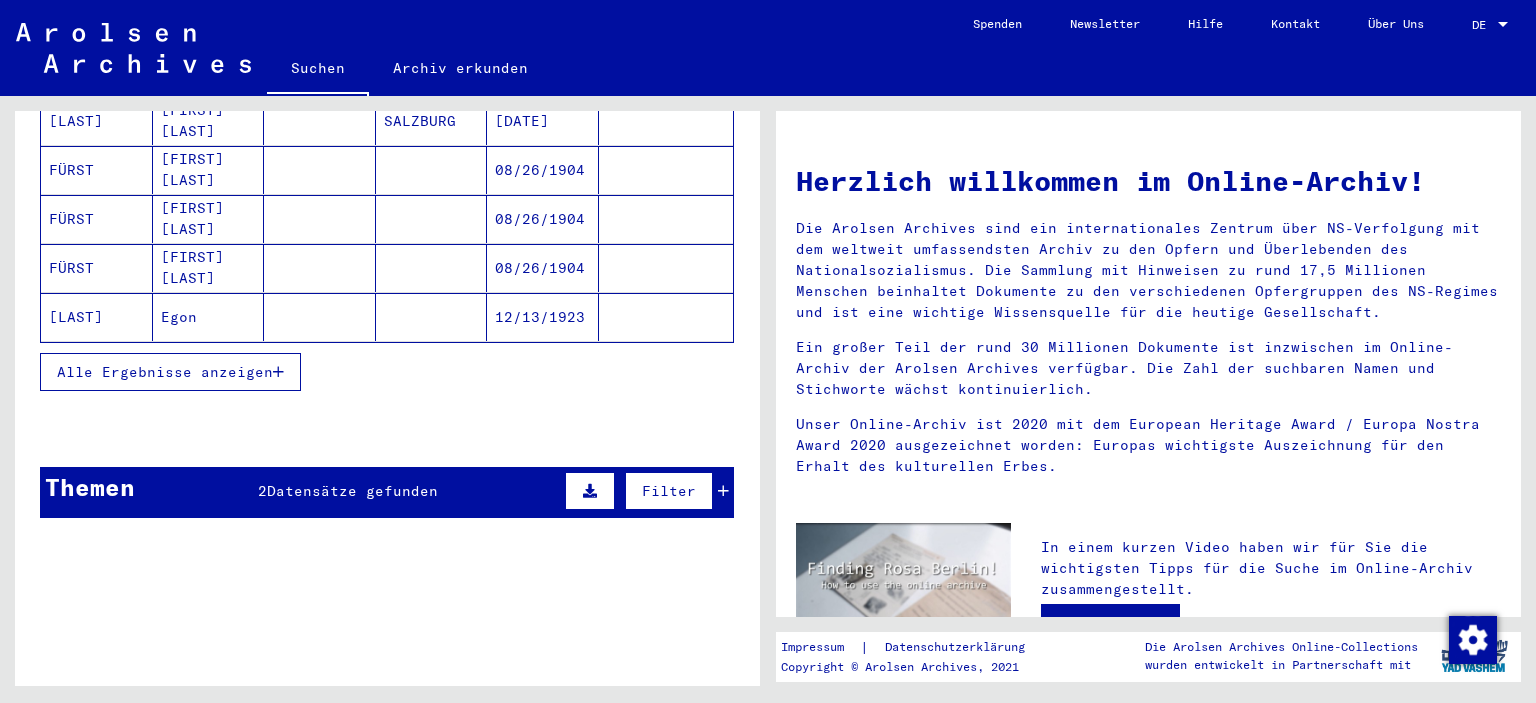 scroll, scrollTop: 349, scrollLeft: 0, axis: vertical 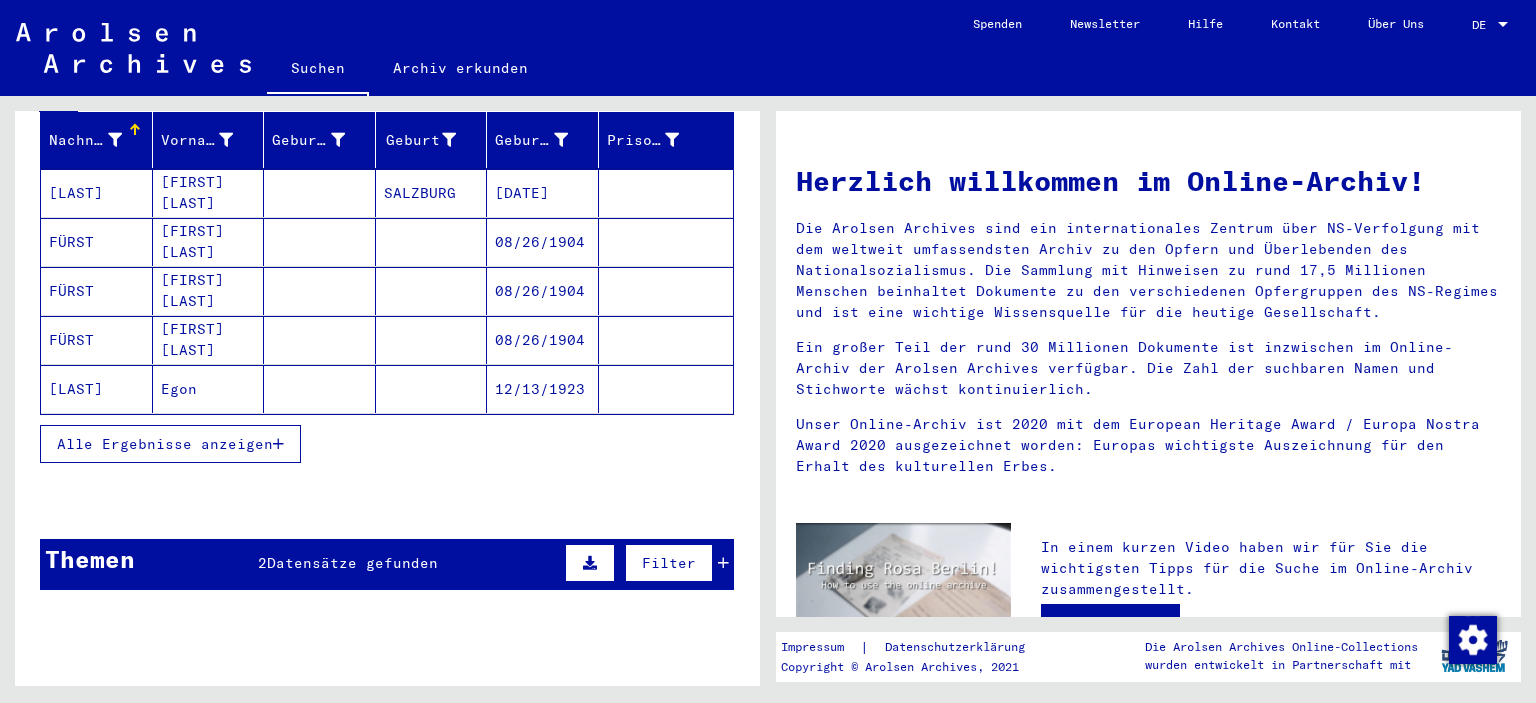 click on "Datensätze gefunden" at bounding box center [352, 563] 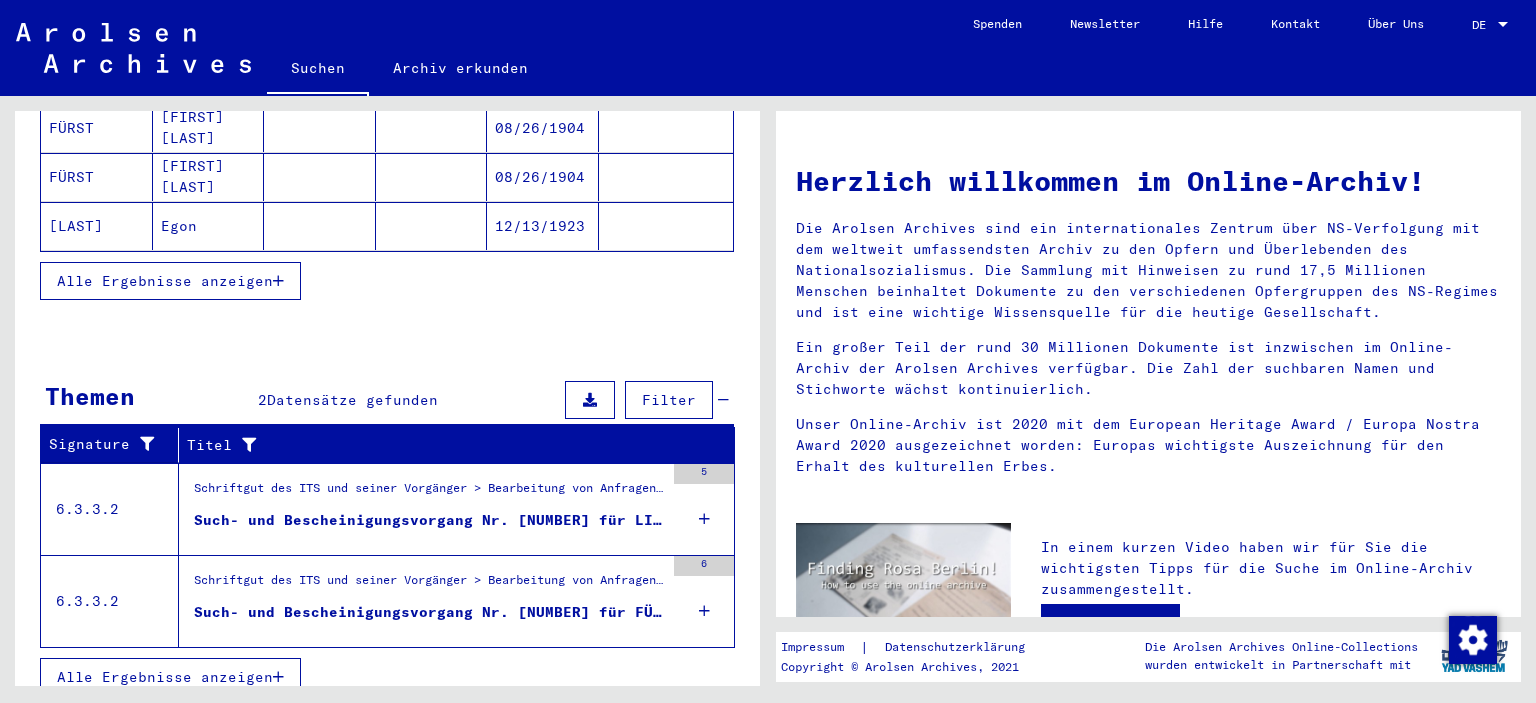 scroll, scrollTop: 0, scrollLeft: 0, axis: both 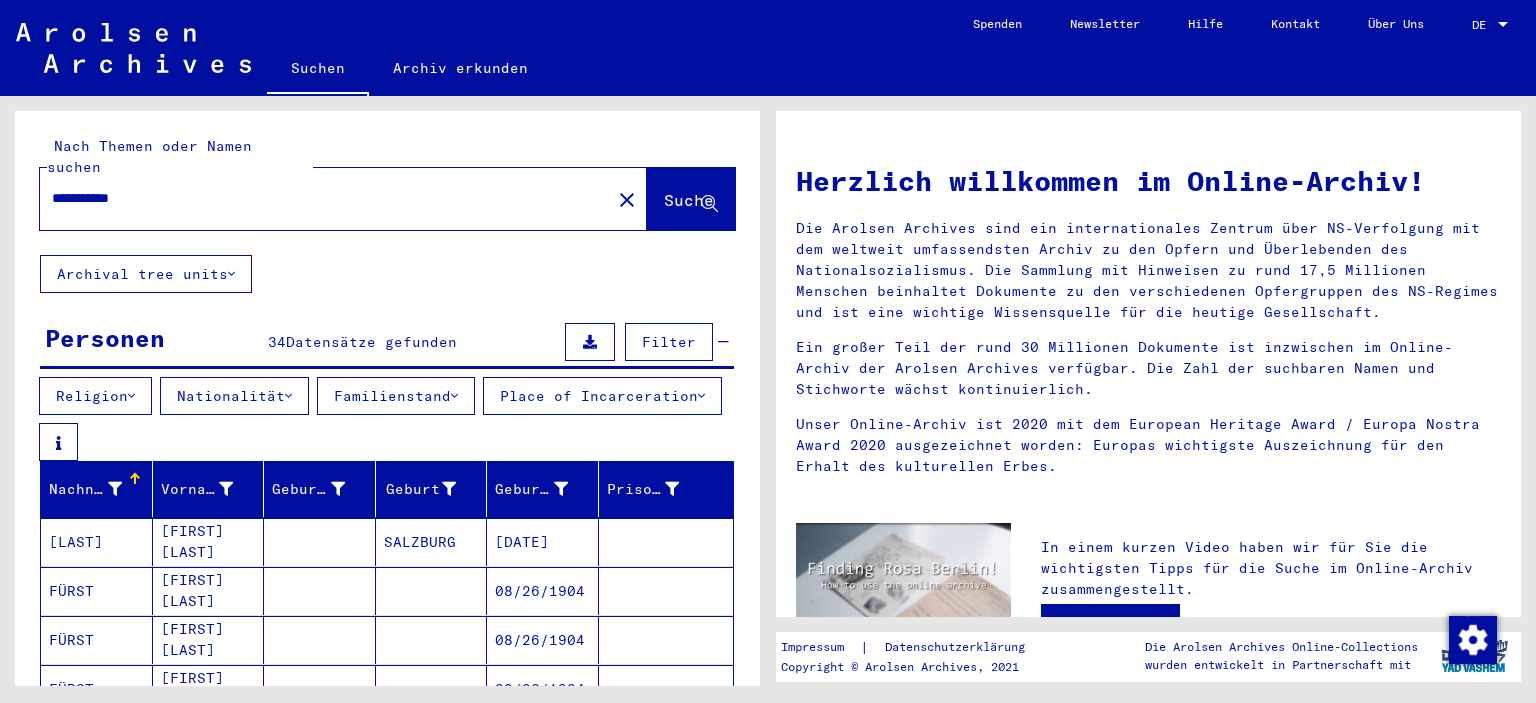 click on "Filter" at bounding box center (669, 342) 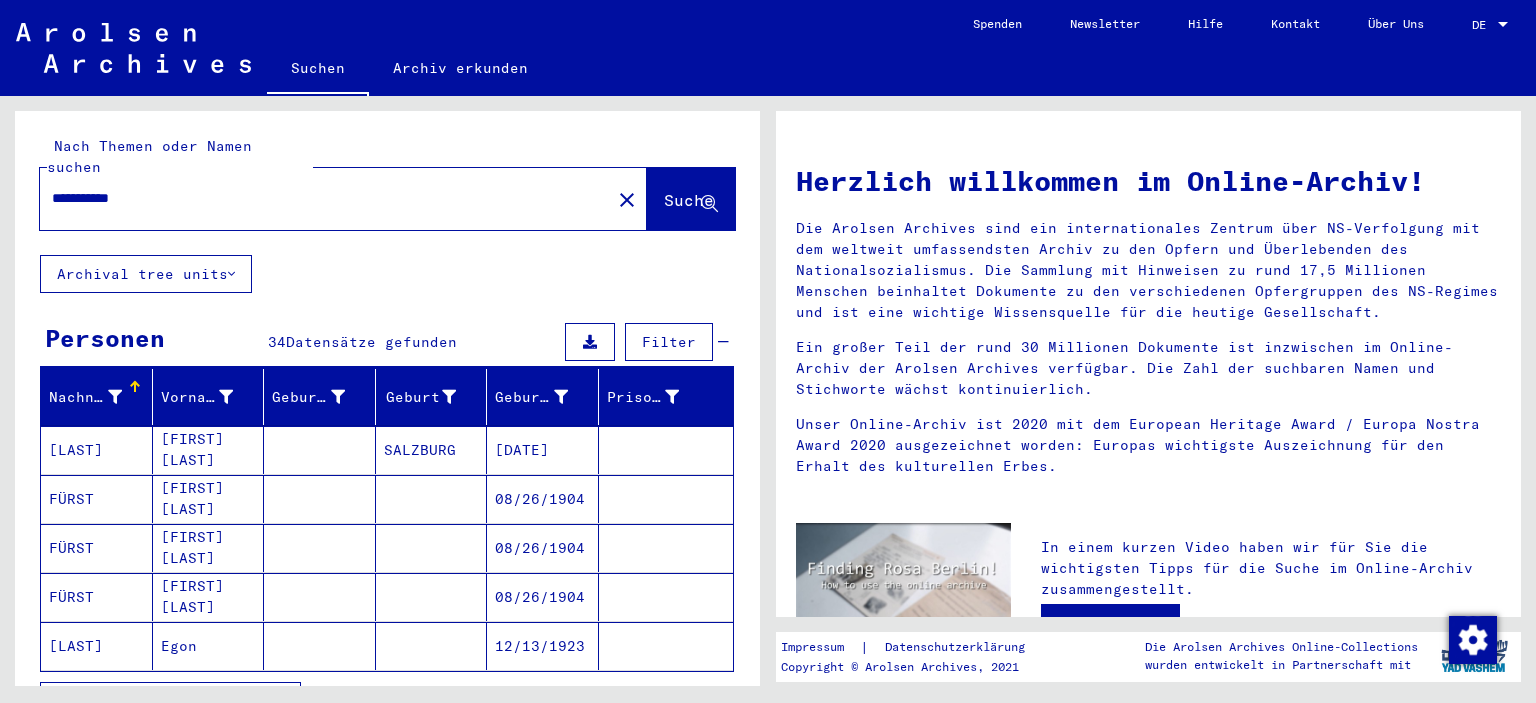 click on "Filter" at bounding box center (669, 342) 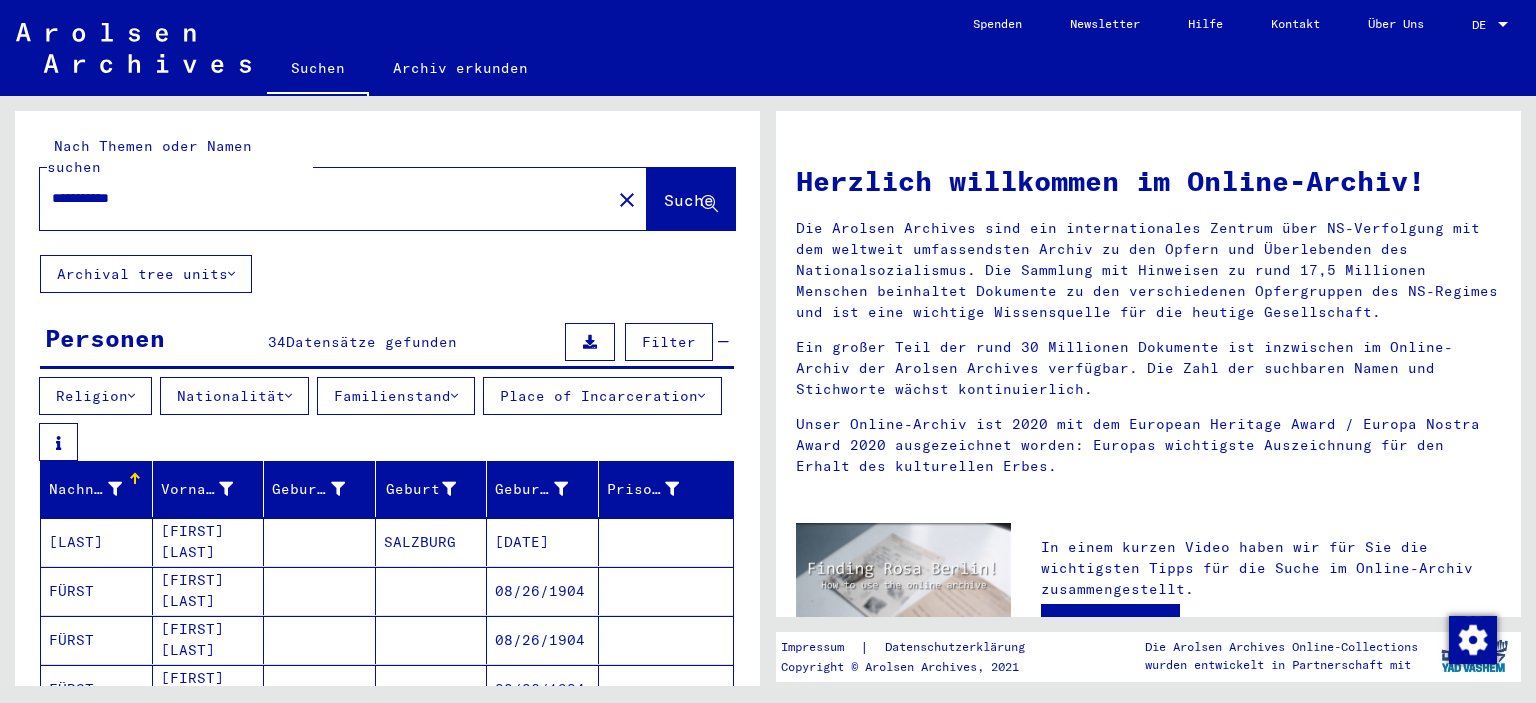 click at bounding box center (666, 591) 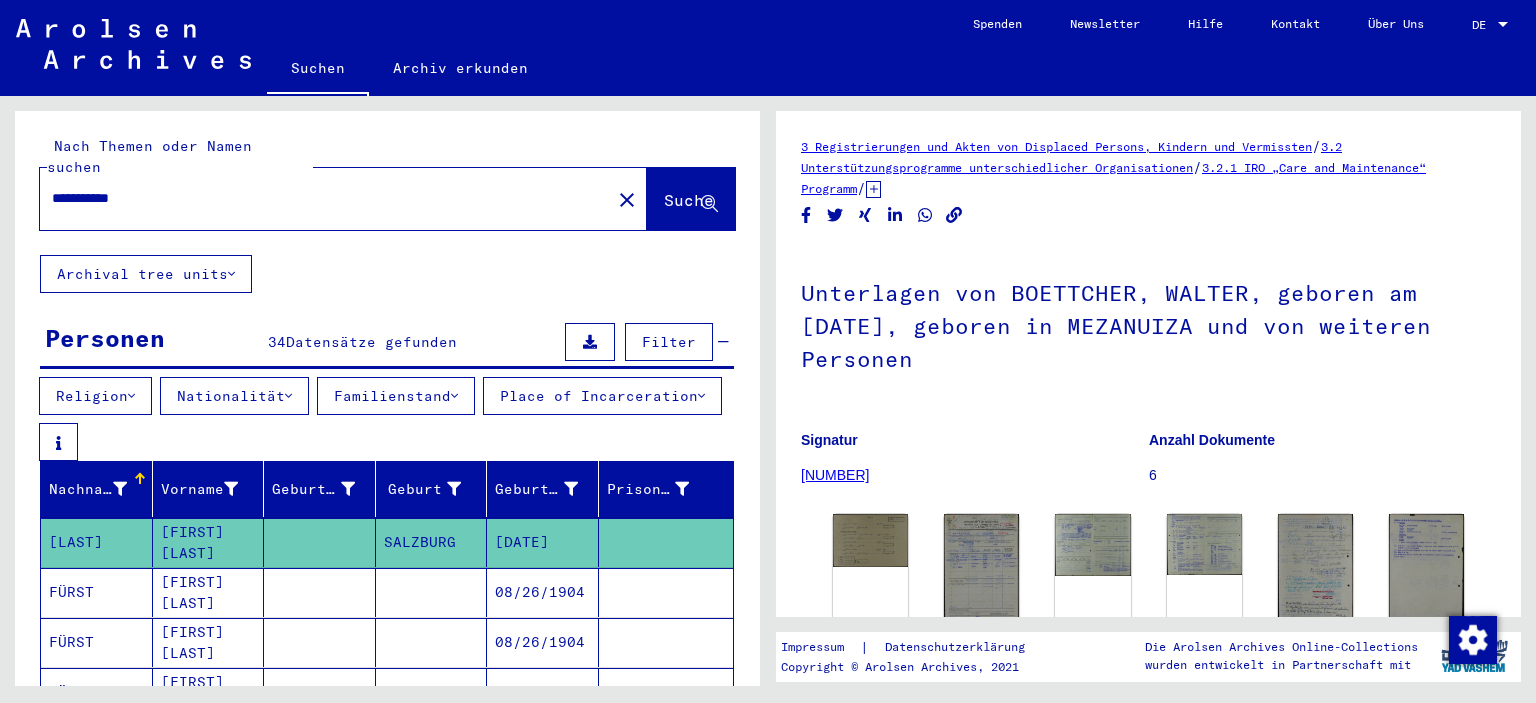 click on "[DATE]" 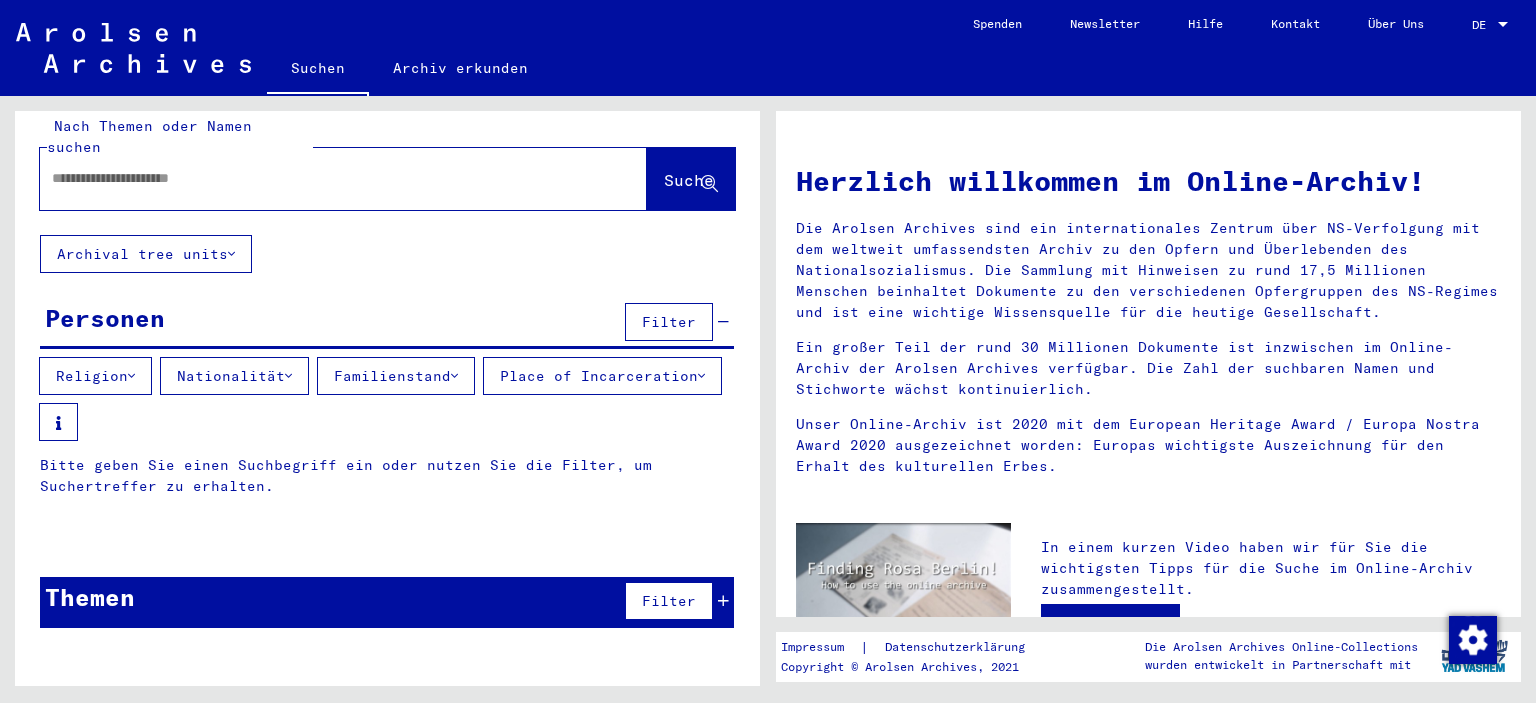 scroll, scrollTop: 0, scrollLeft: 0, axis: both 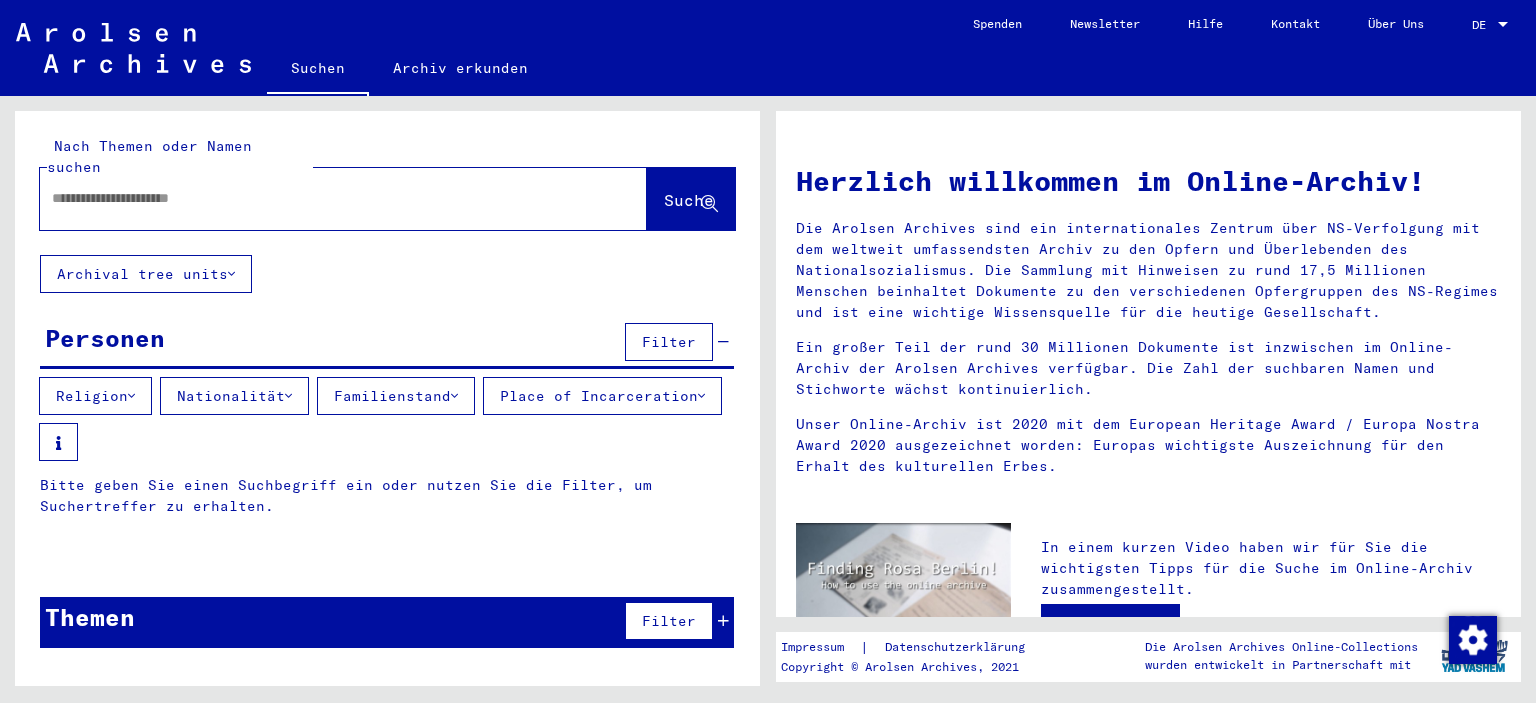 click at bounding box center (319, 198) 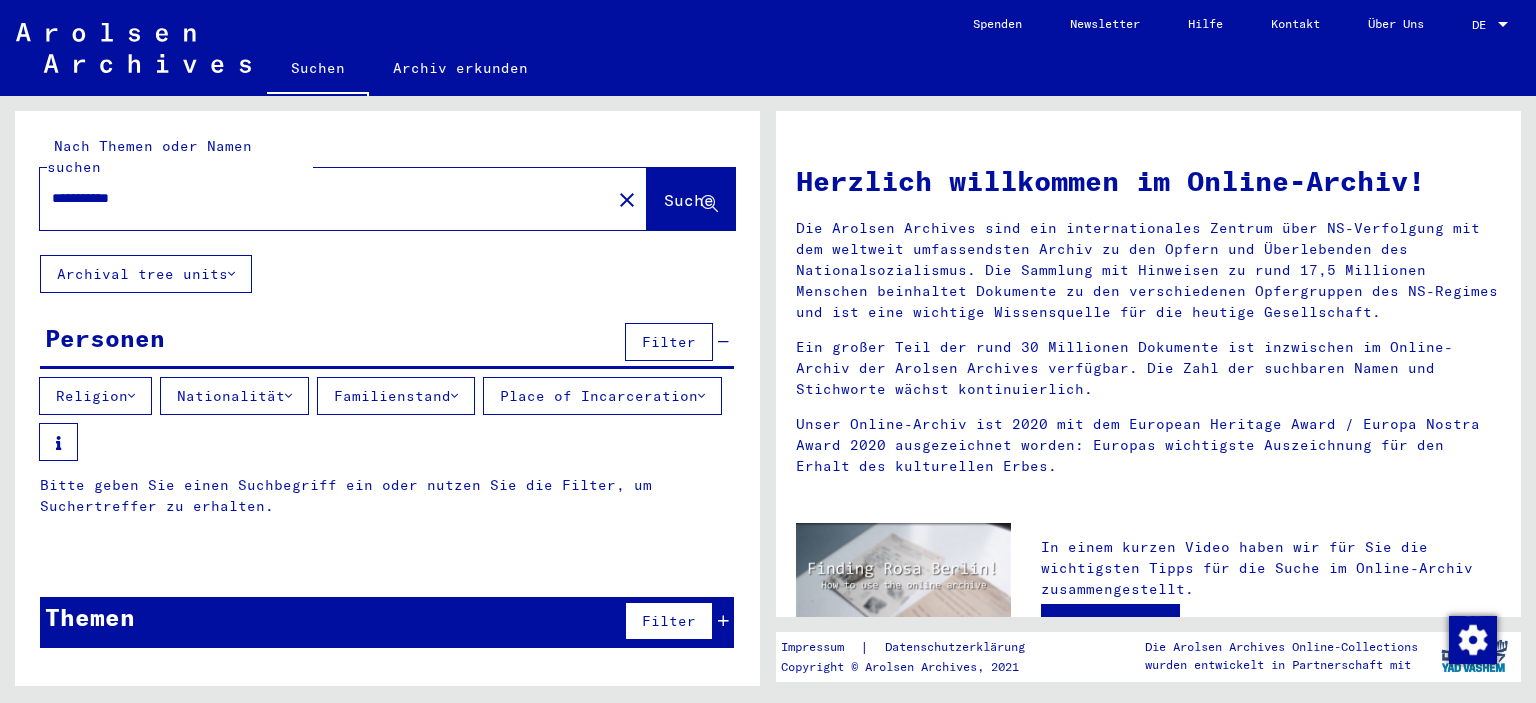 type on "**********" 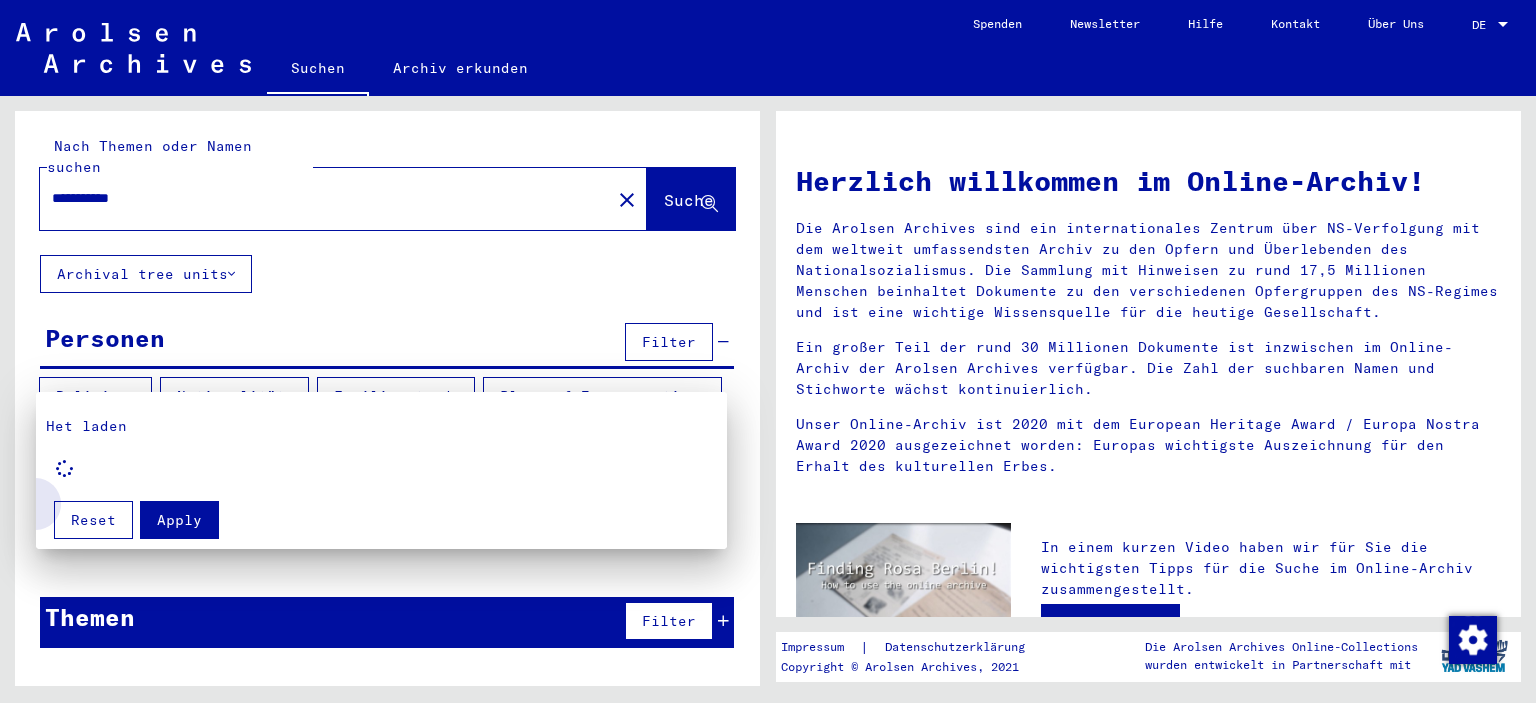 click on "Reset" at bounding box center (93, 520) 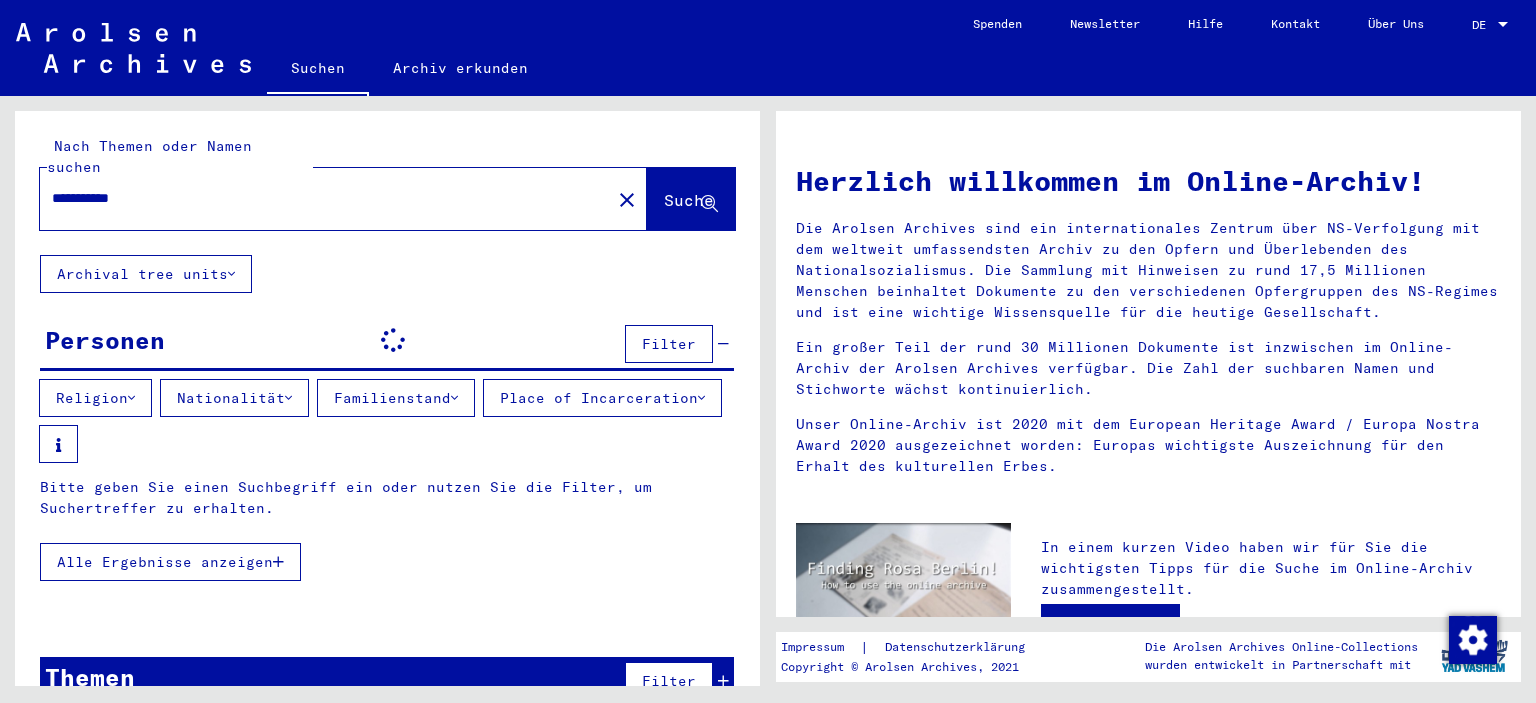 click on "Filter" at bounding box center (669, 344) 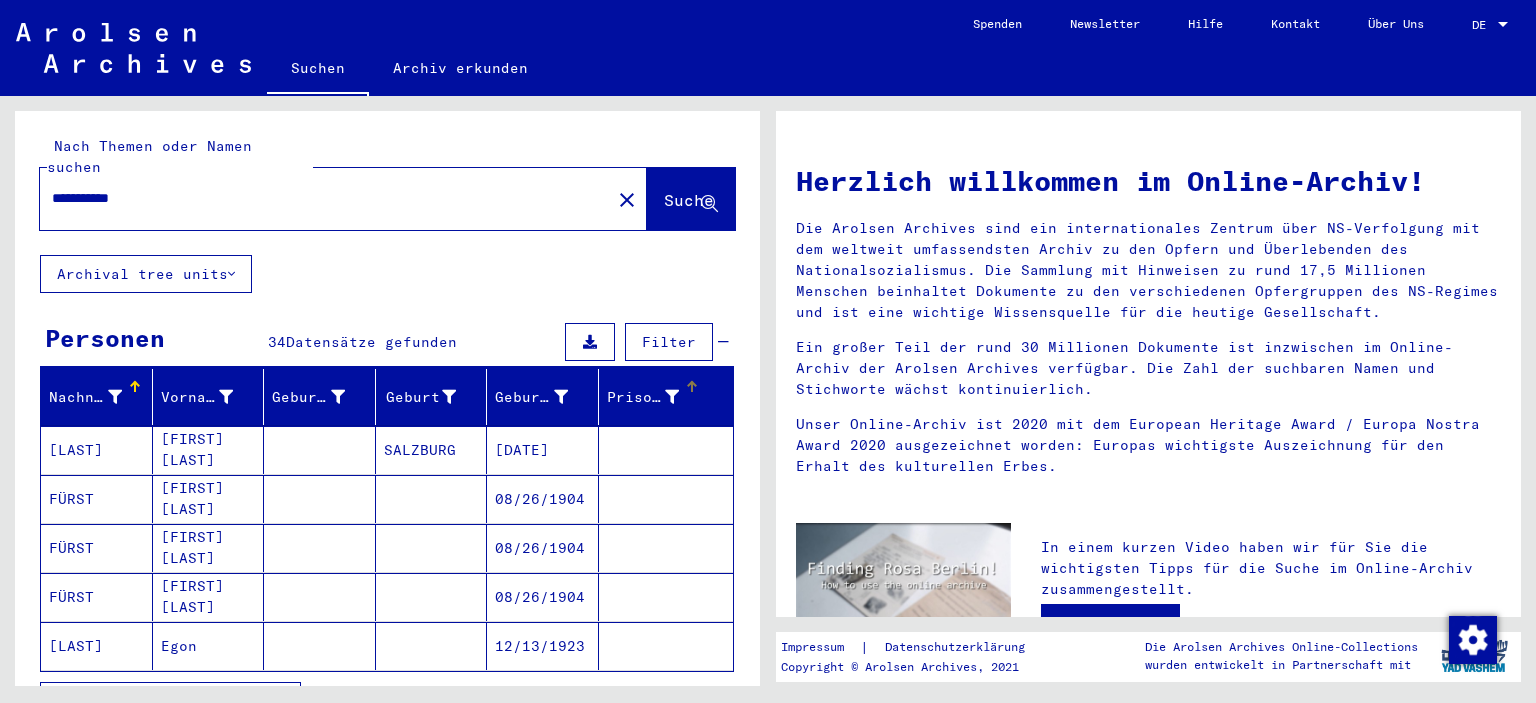scroll, scrollTop: 210, scrollLeft: 0, axis: vertical 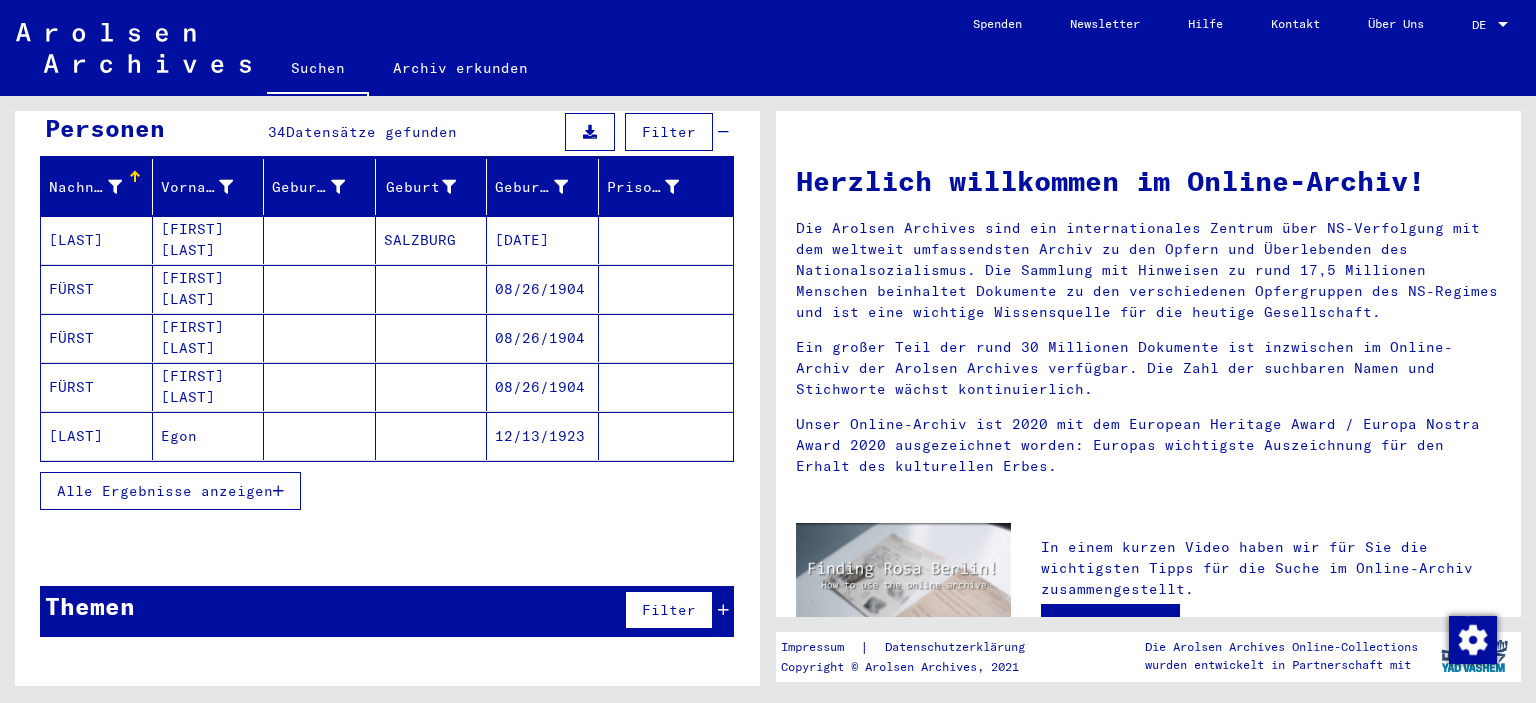 click at bounding box center (723, 610) 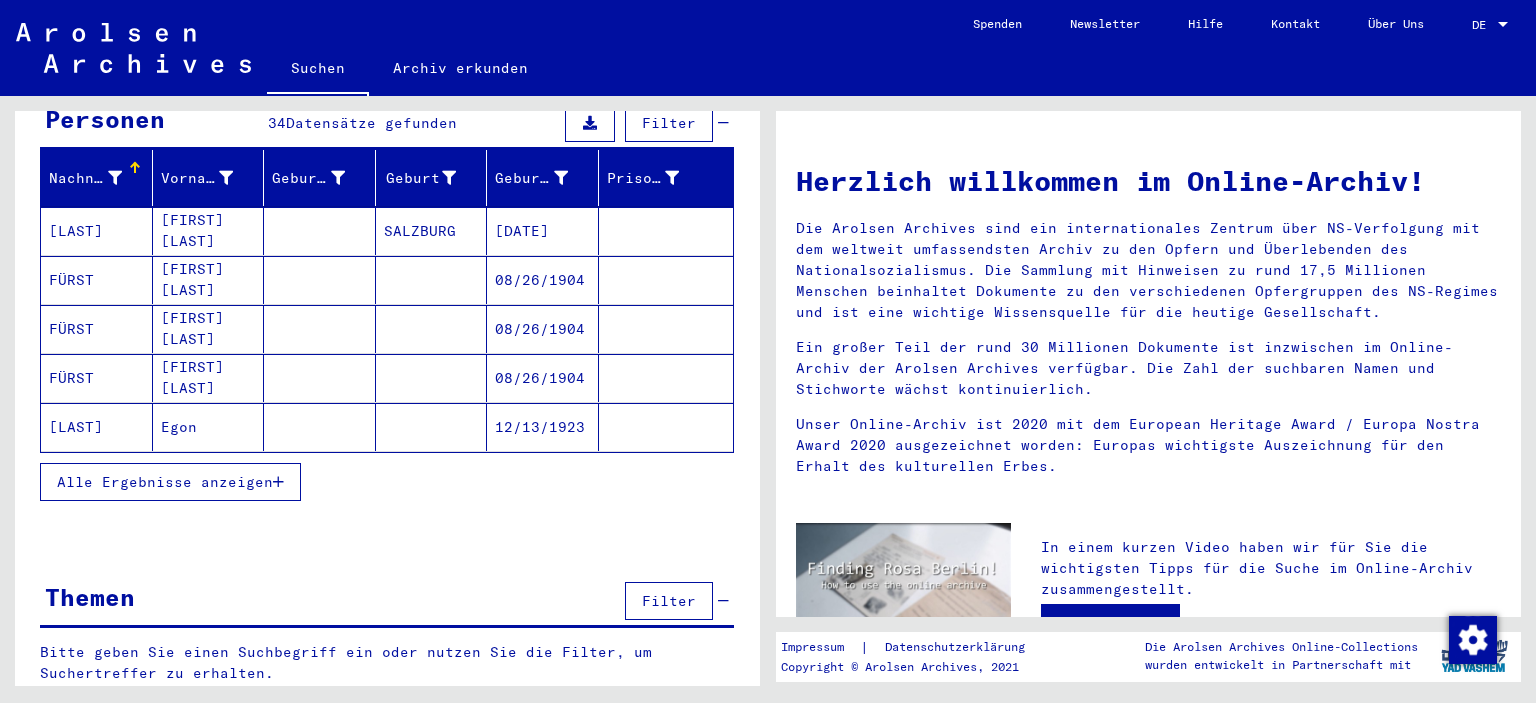 scroll, scrollTop: 226, scrollLeft: 0, axis: vertical 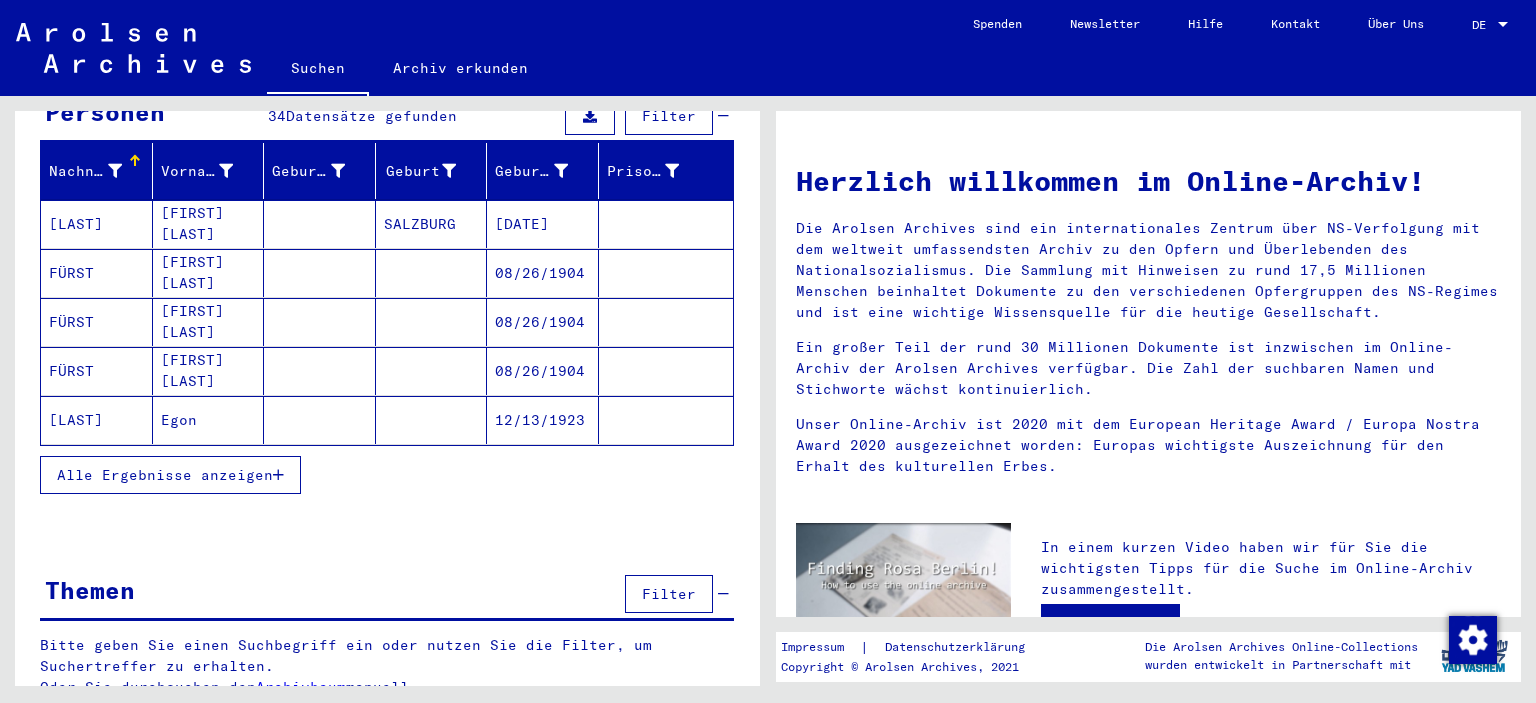 click on "Filter" at bounding box center [669, 594] 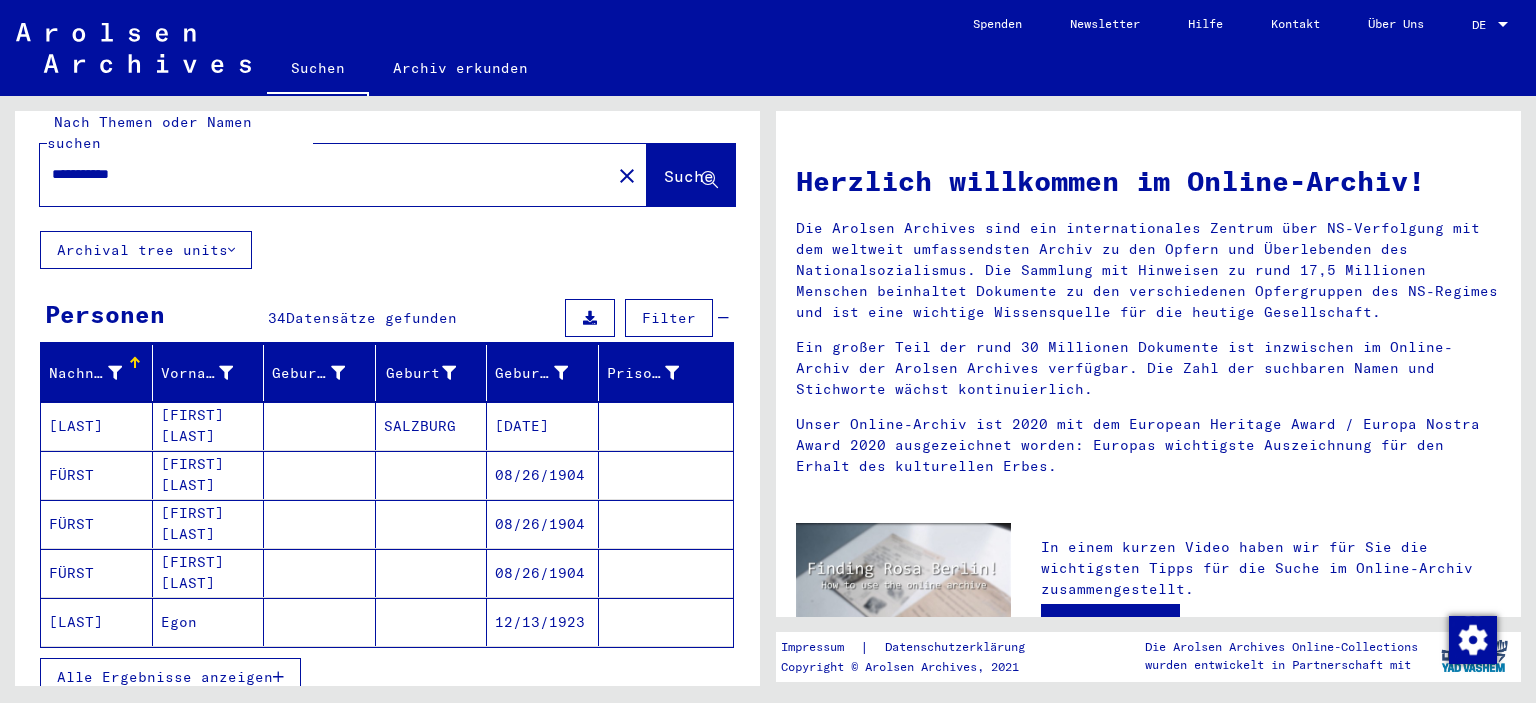 scroll, scrollTop: 0, scrollLeft: 0, axis: both 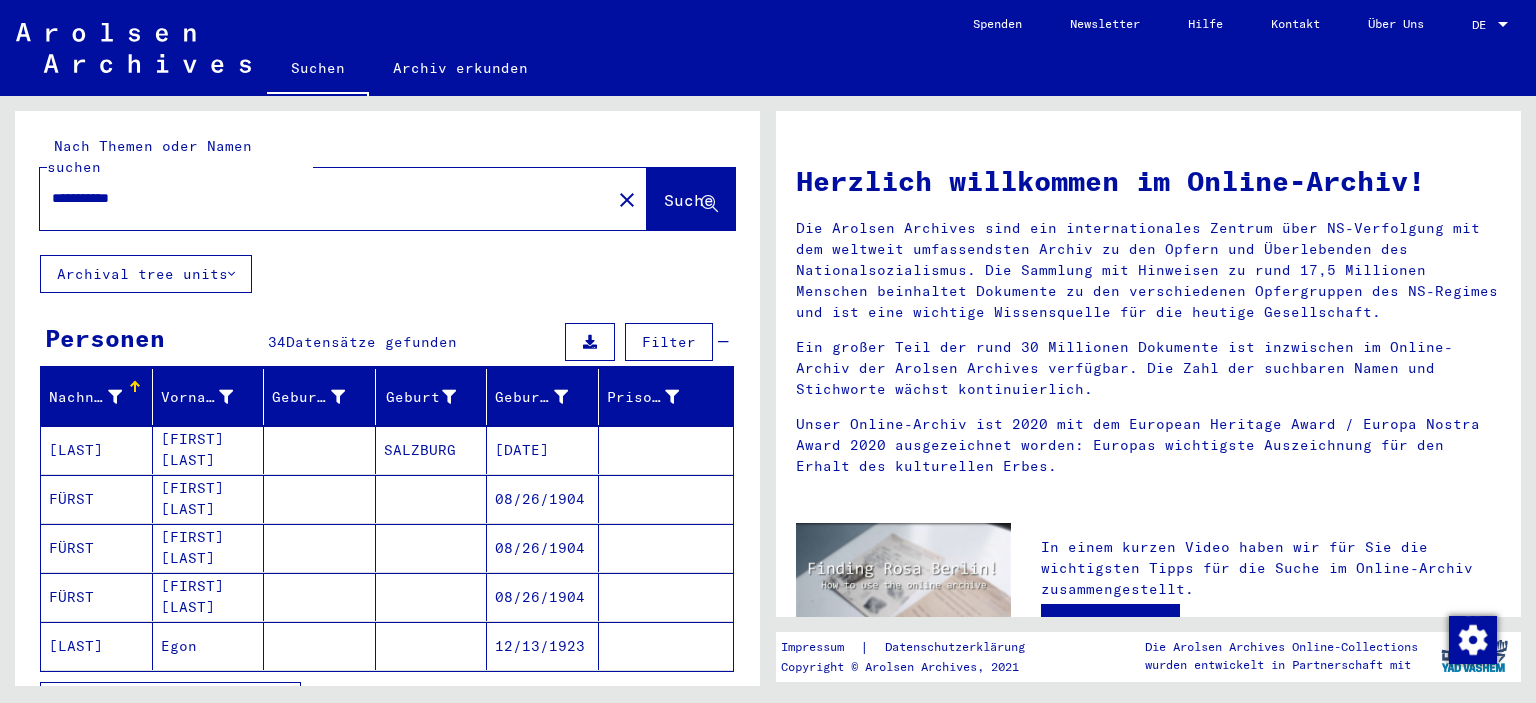 click on "Filter" at bounding box center (669, 342) 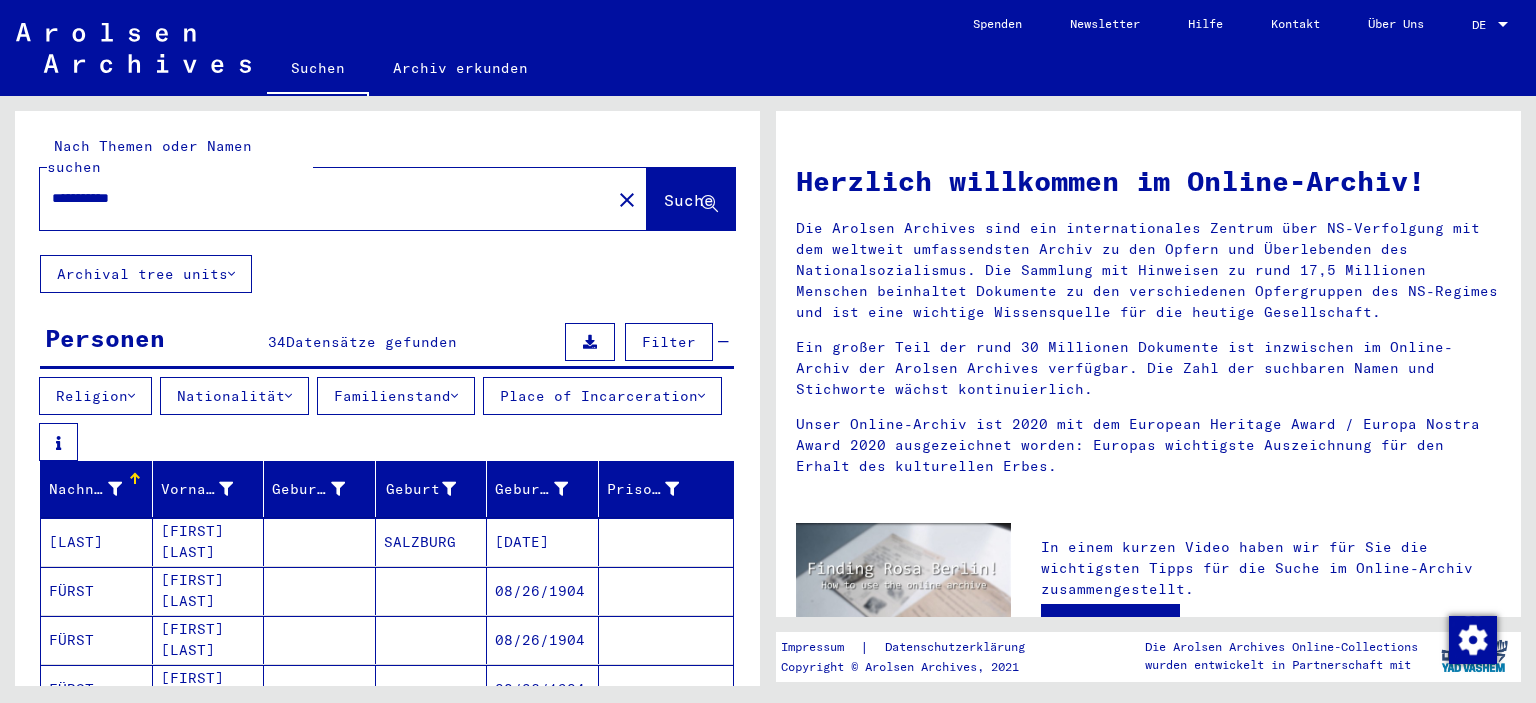 click at bounding box center [723, 342] 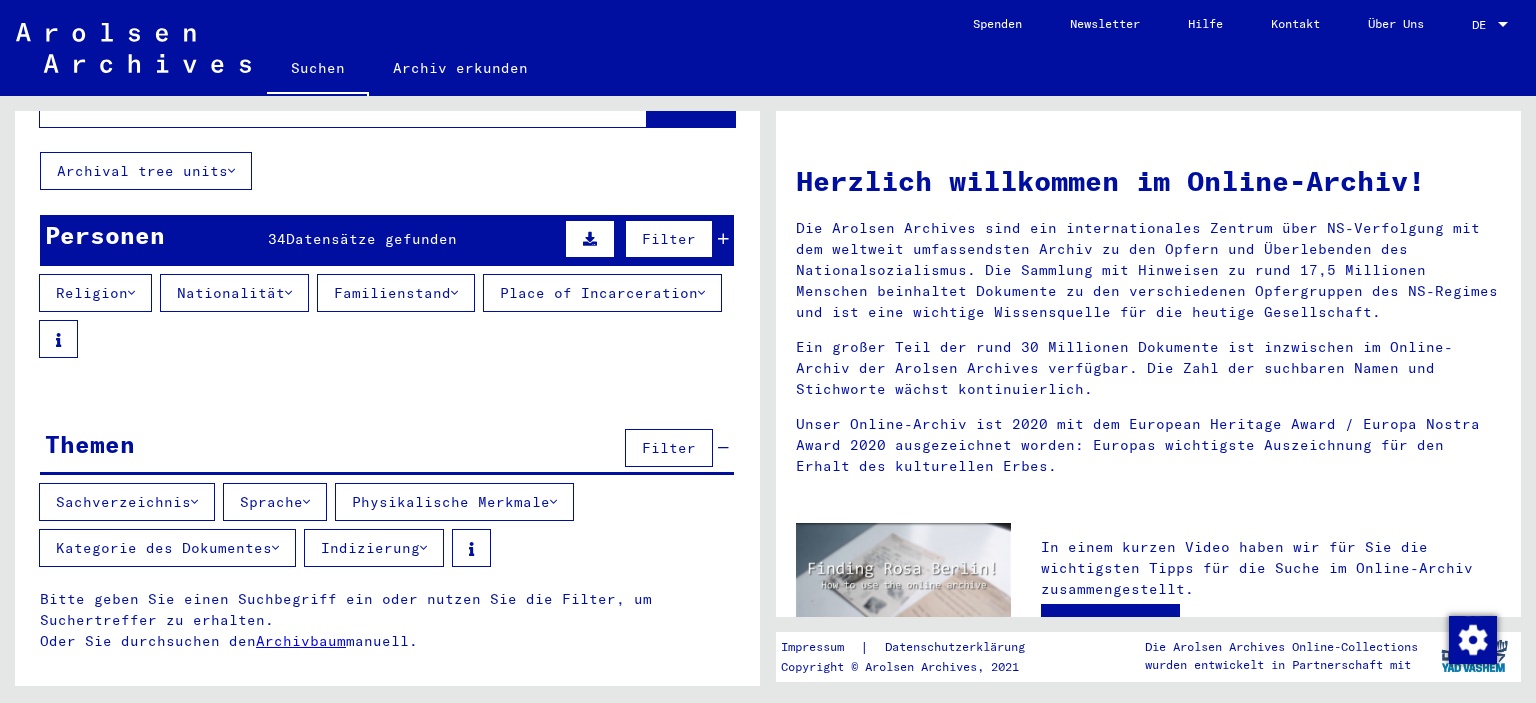 scroll, scrollTop: 0, scrollLeft: 0, axis: both 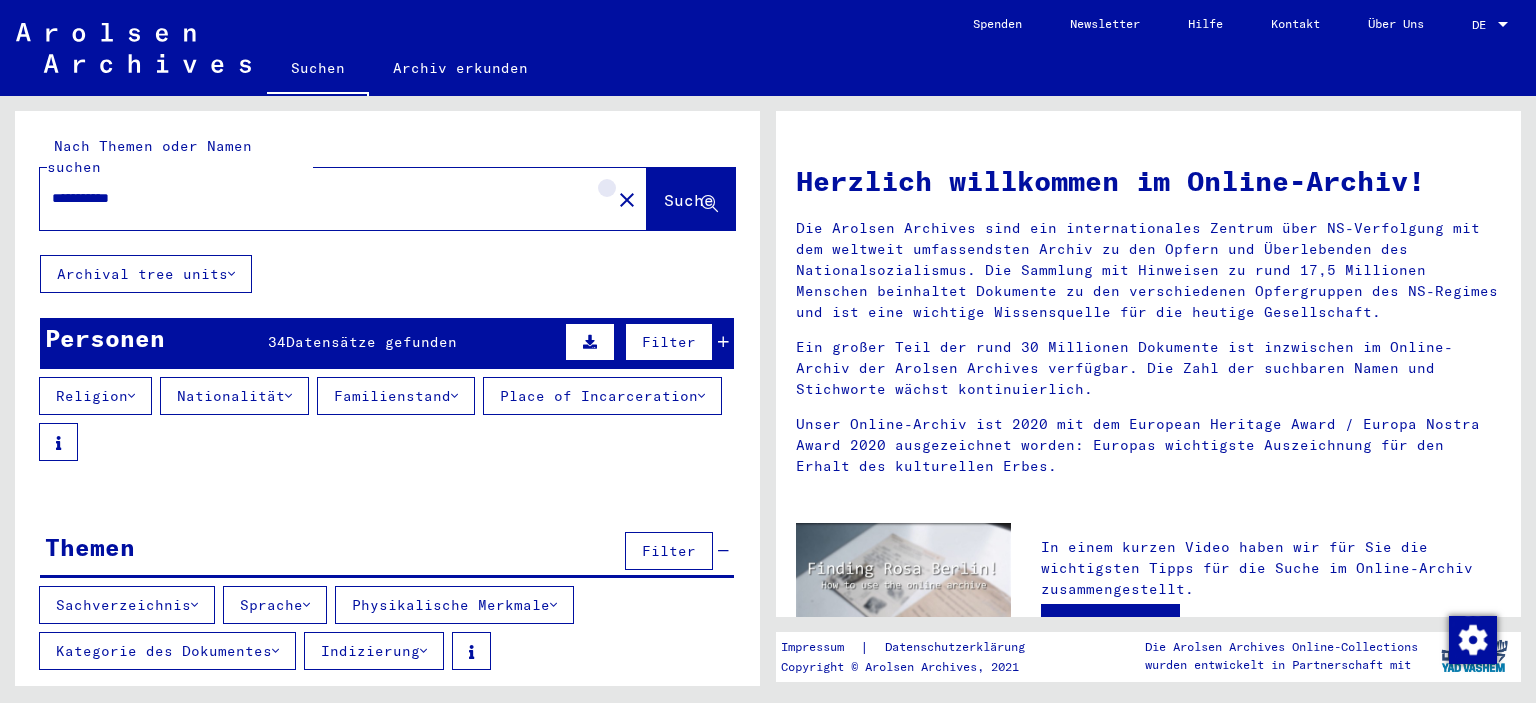 click on "close" 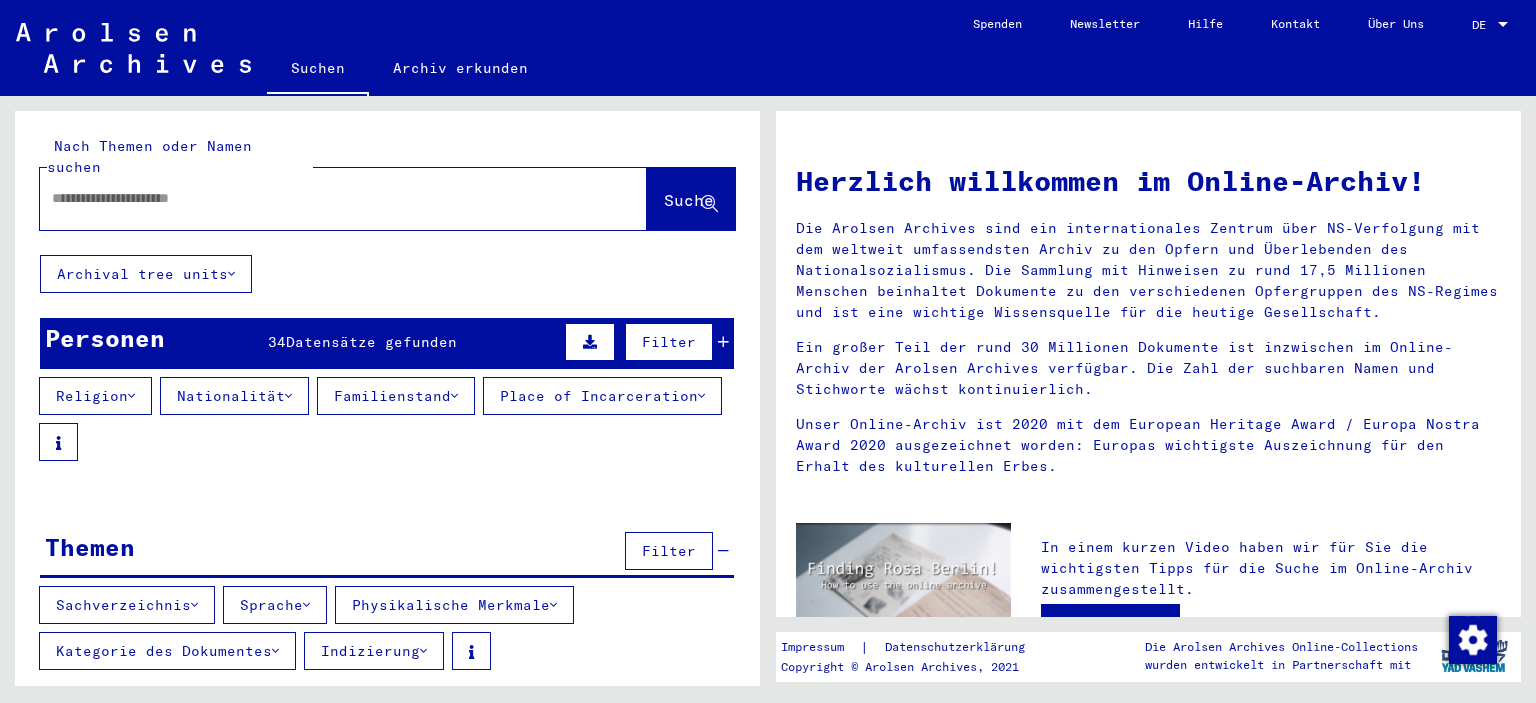 click on "Personen [NUMBER] Datensätze gefunden Filter" at bounding box center [387, 343] 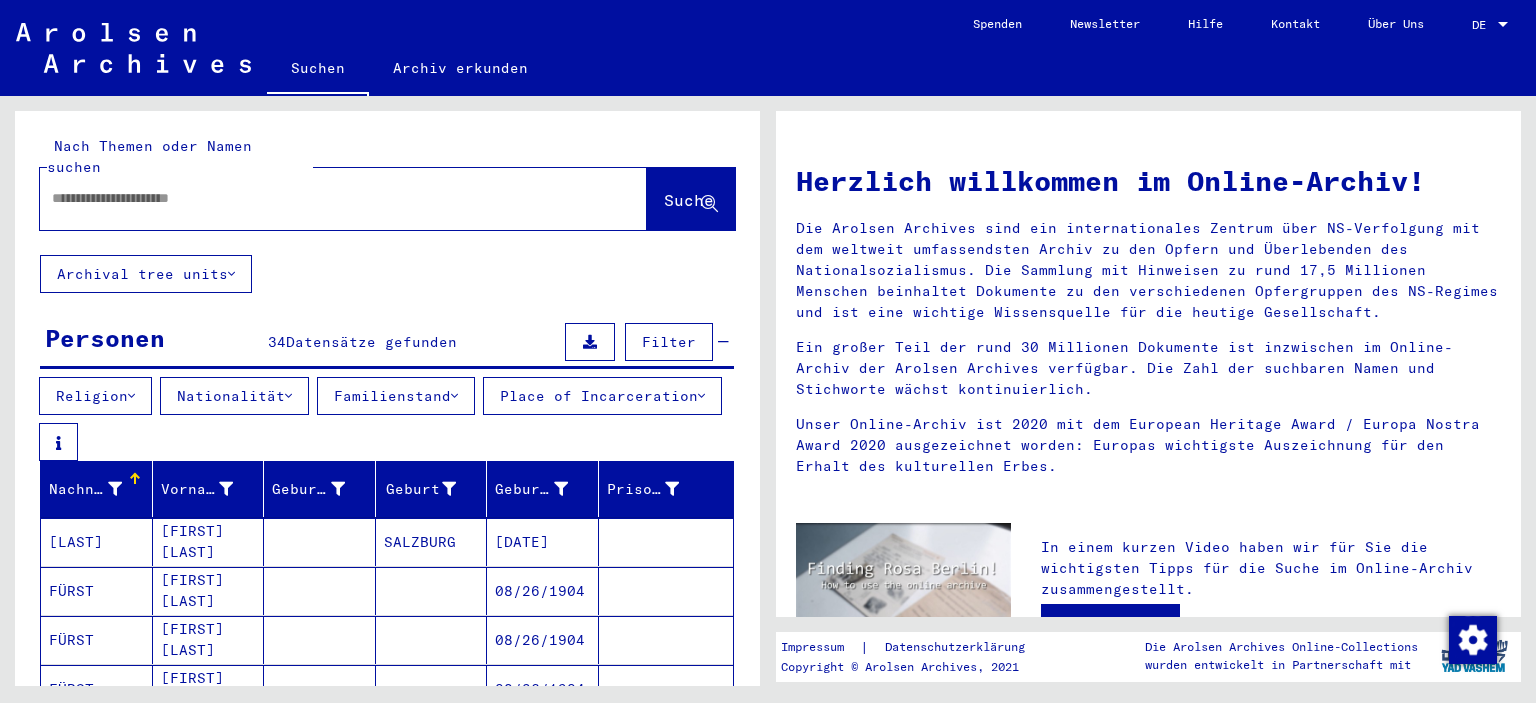 click on "Personen" at bounding box center (105, 338) 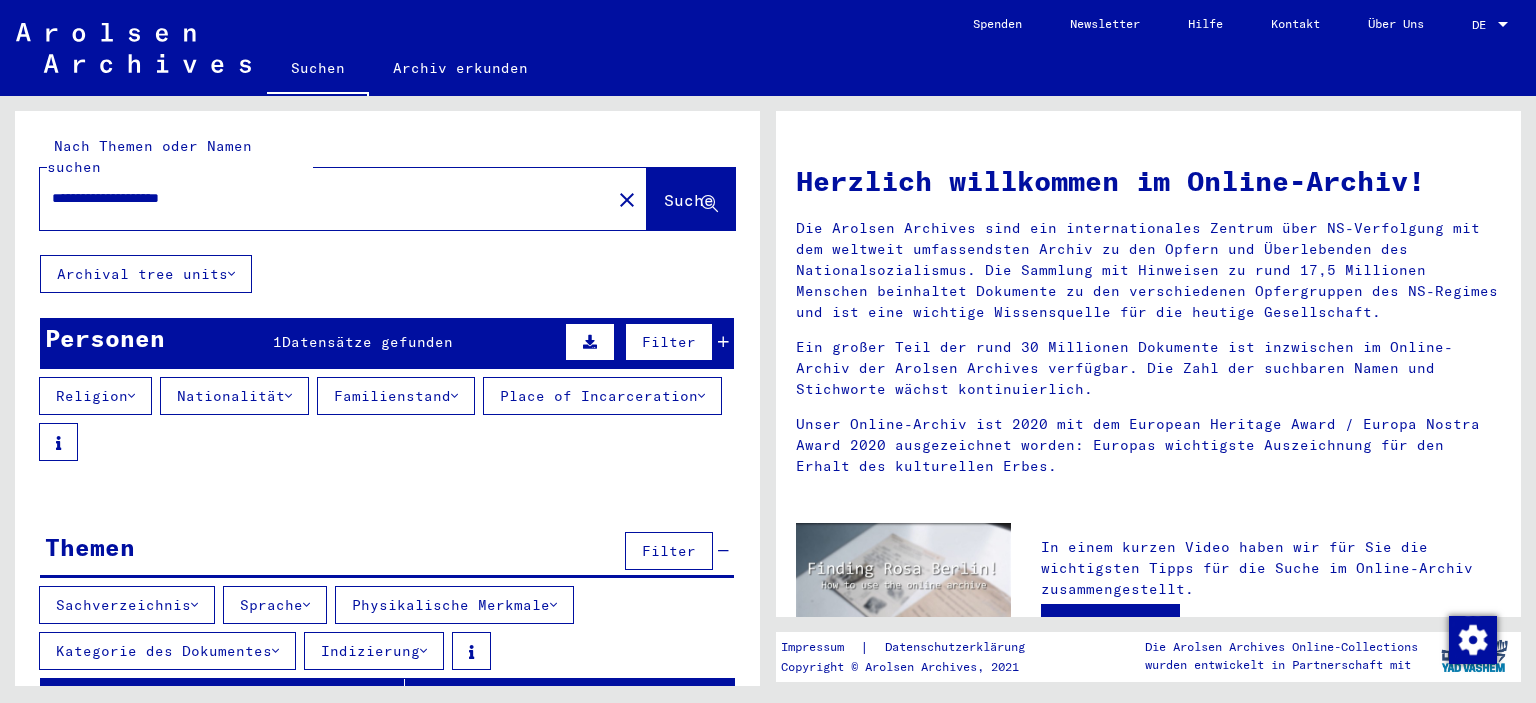 type on "**********" 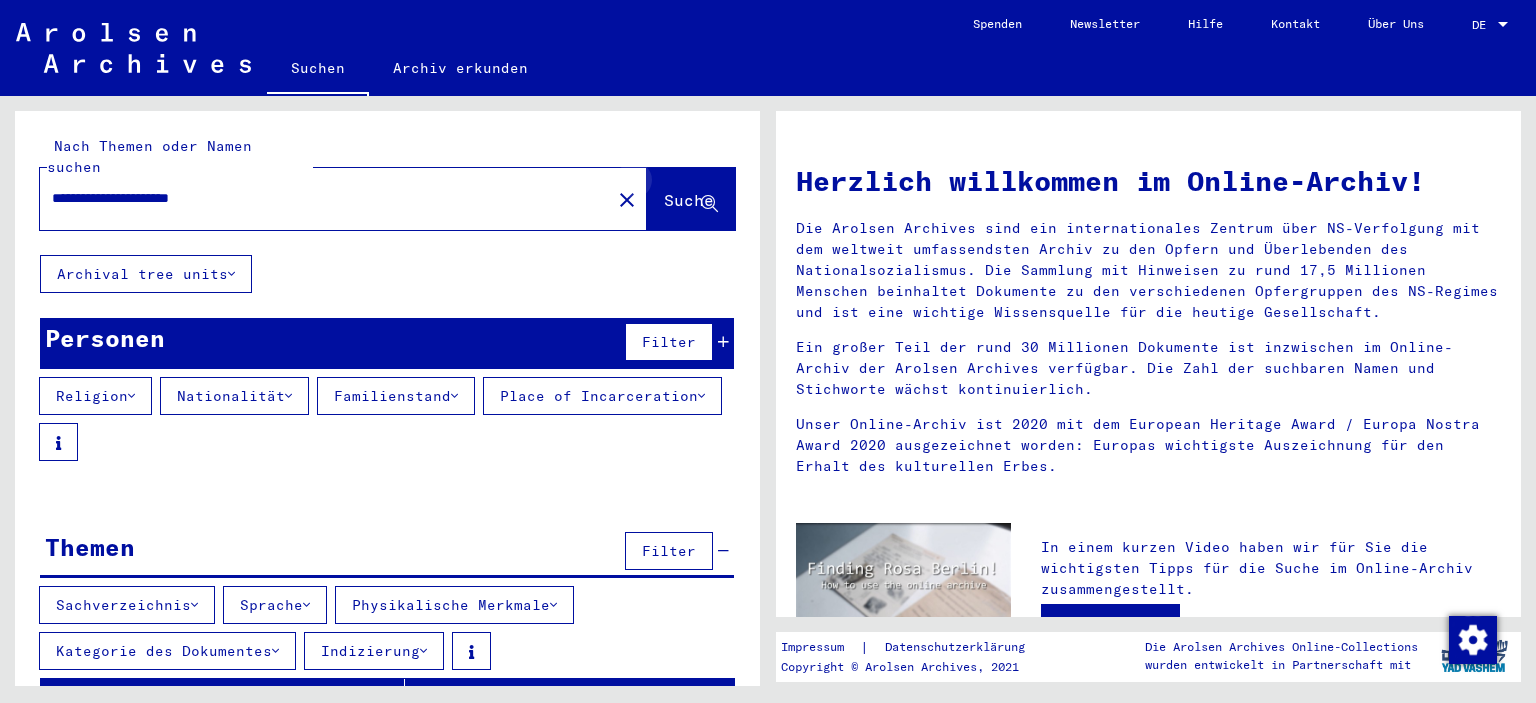 click 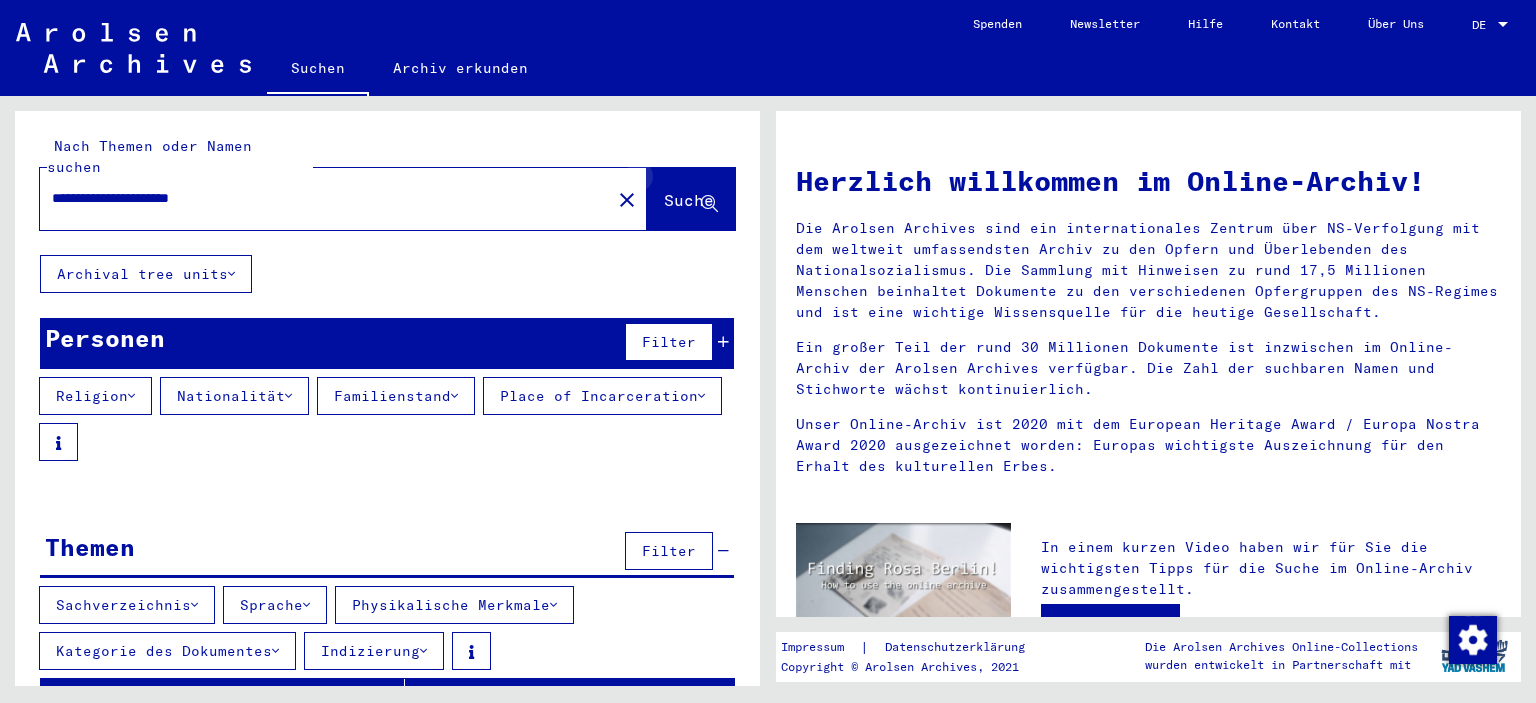 click 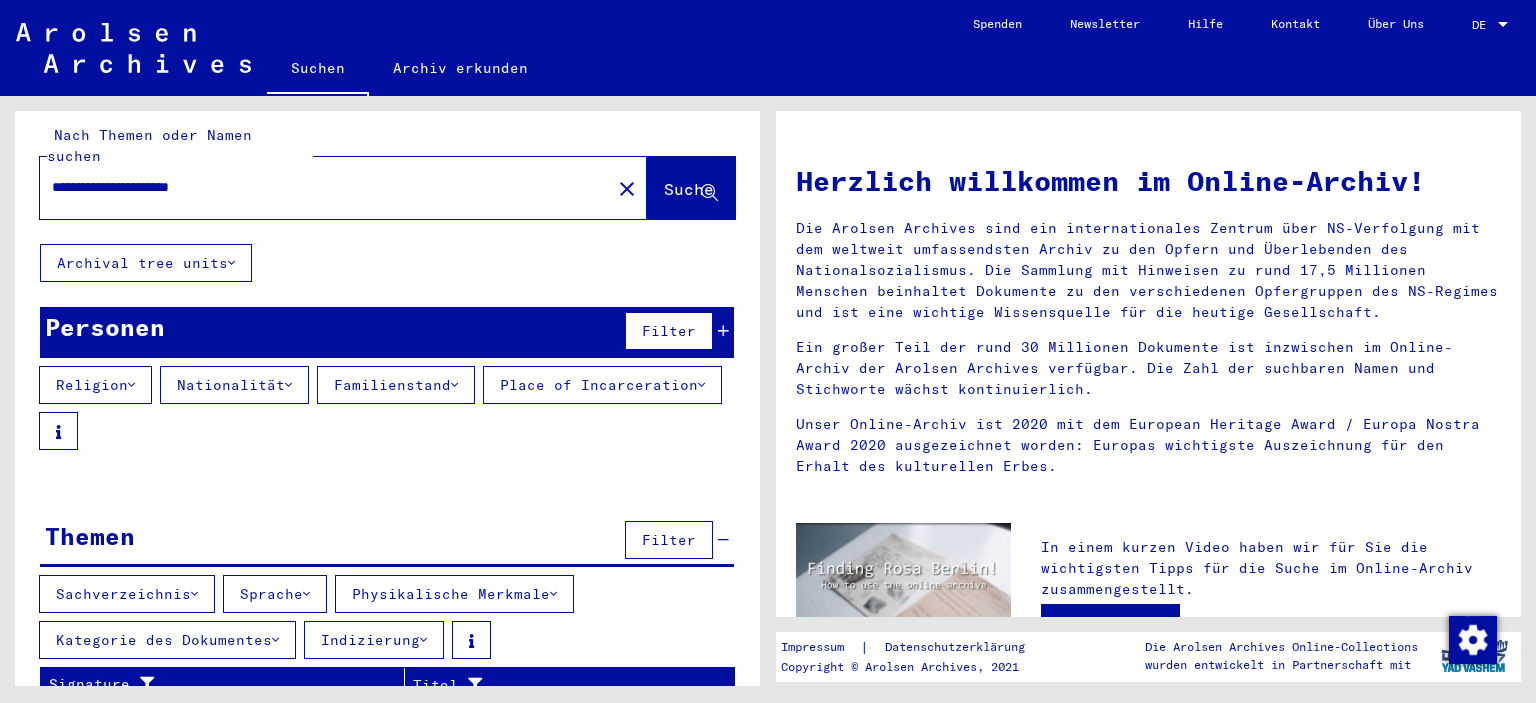 scroll, scrollTop: 0, scrollLeft: 0, axis: both 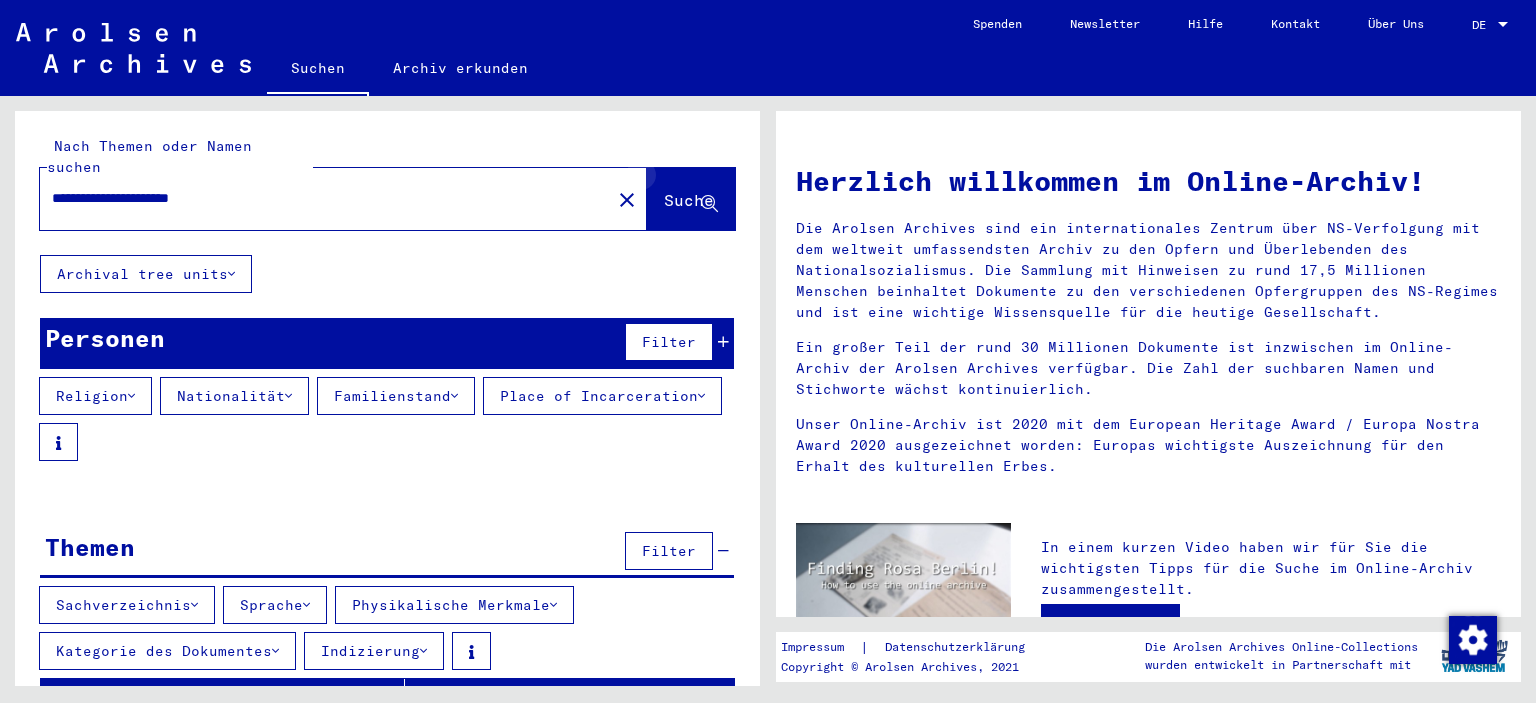 click 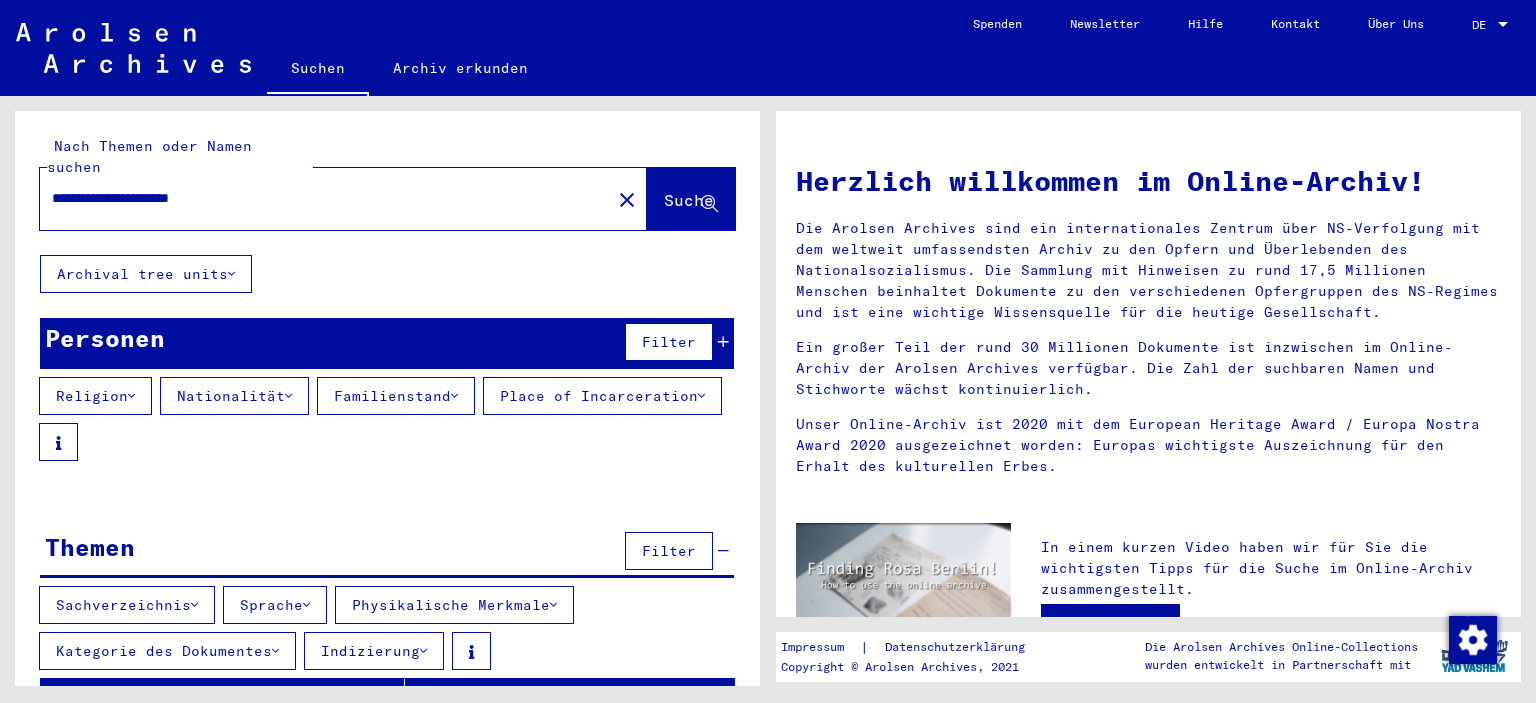 click on "Filter" at bounding box center (669, 342) 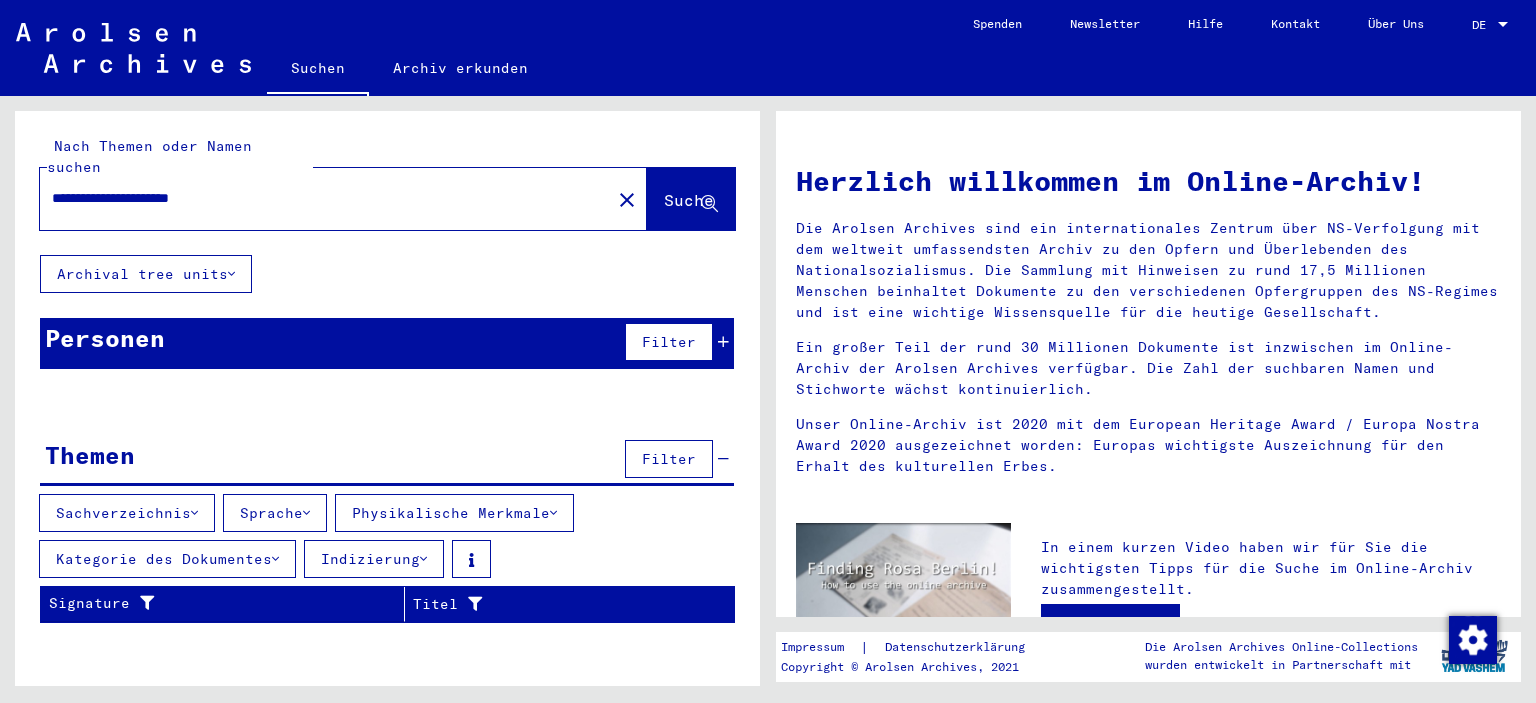 click on "Filter" at bounding box center [669, 342] 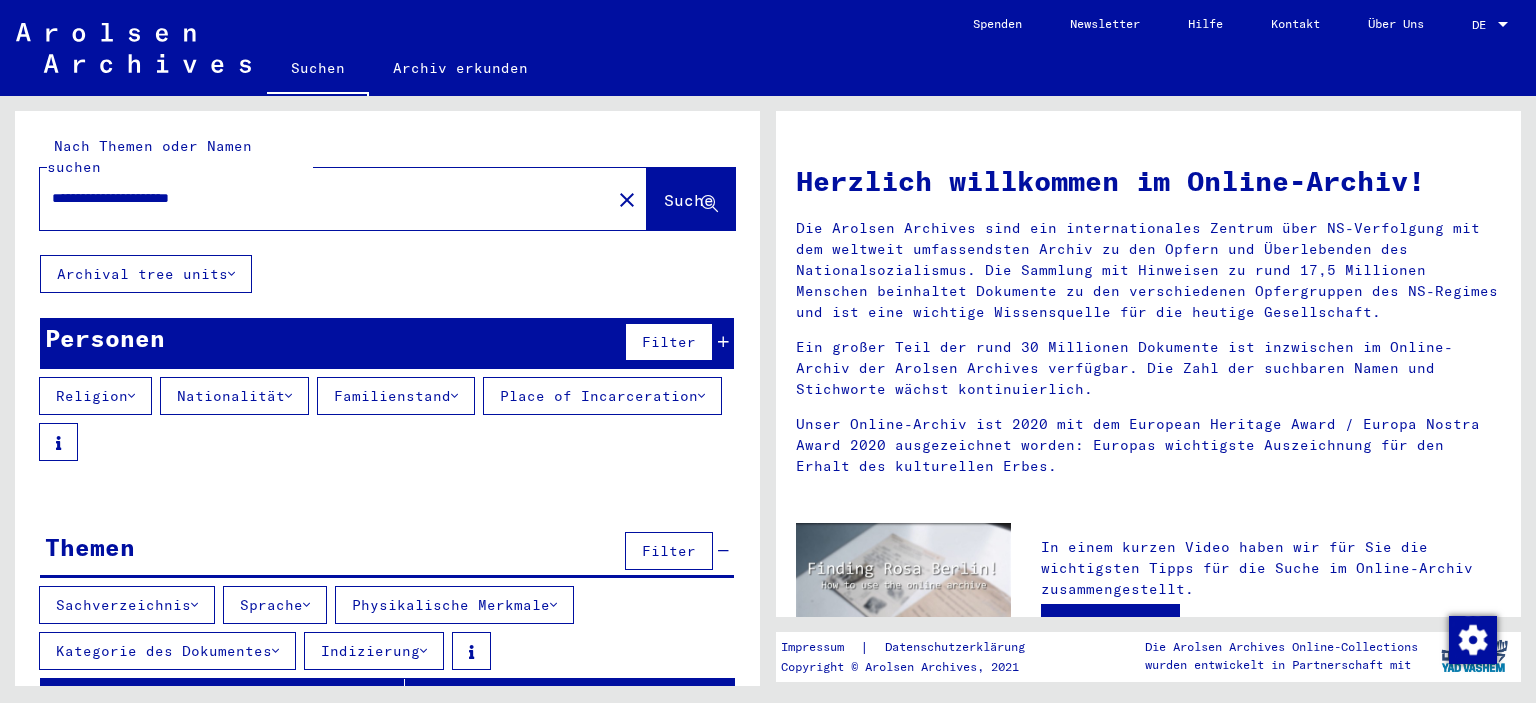 click on "Religion" at bounding box center (95, 396) 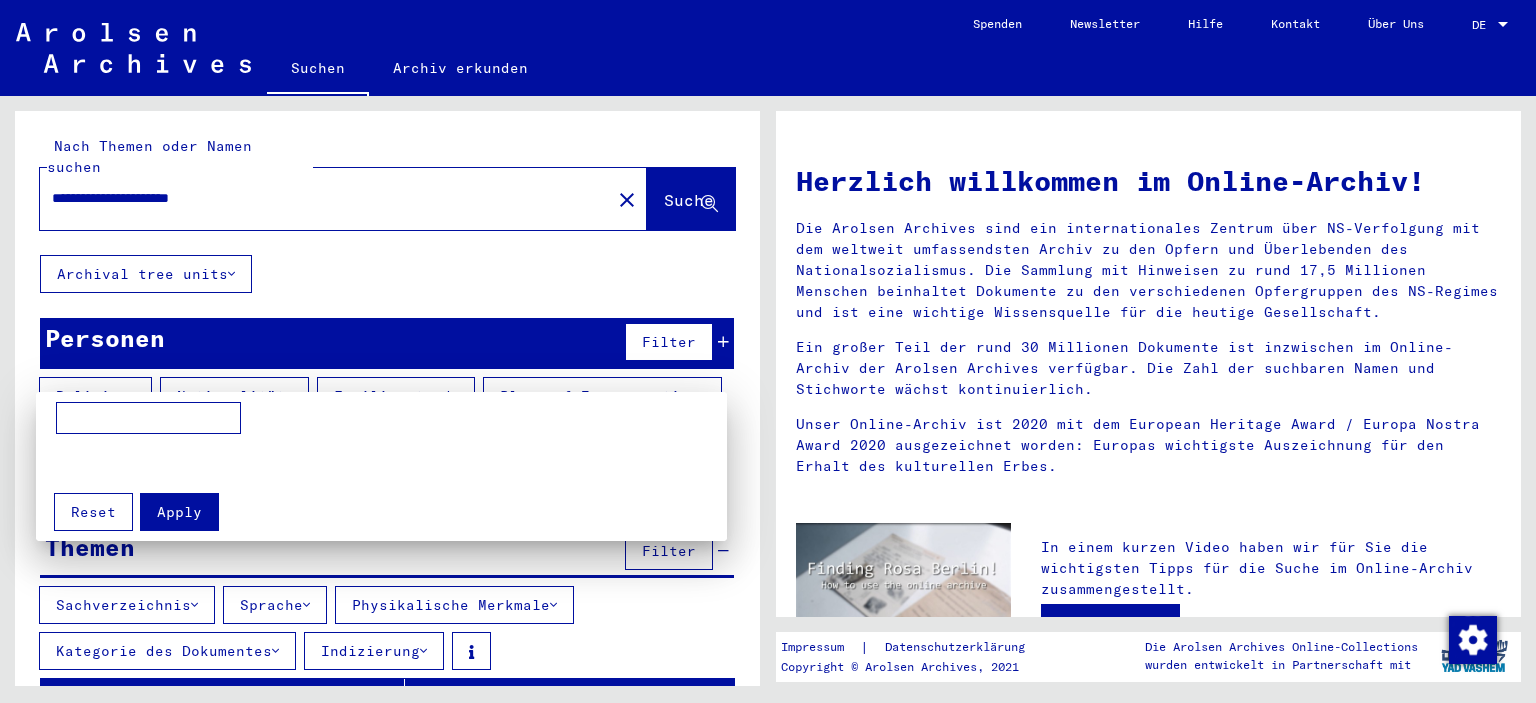 click at bounding box center [148, 418] 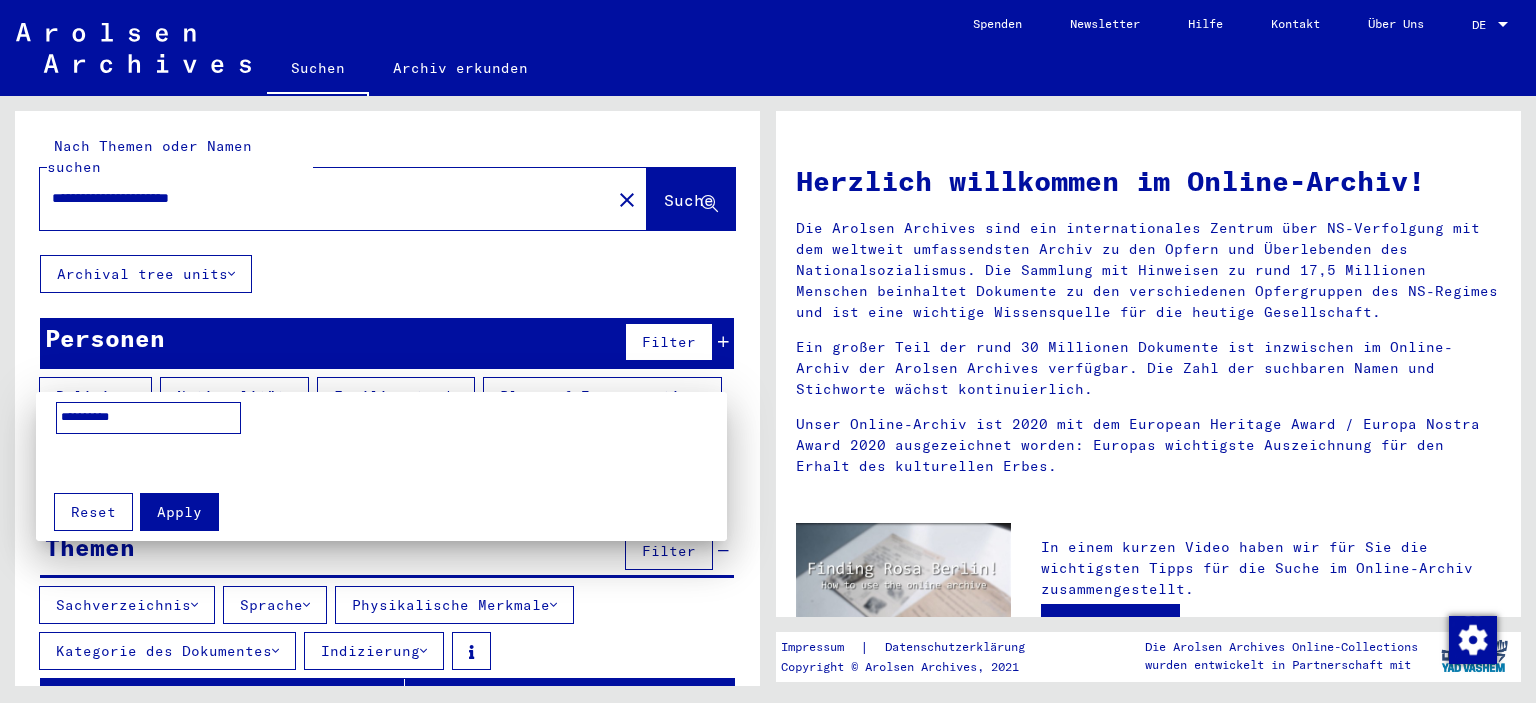 type on "**********" 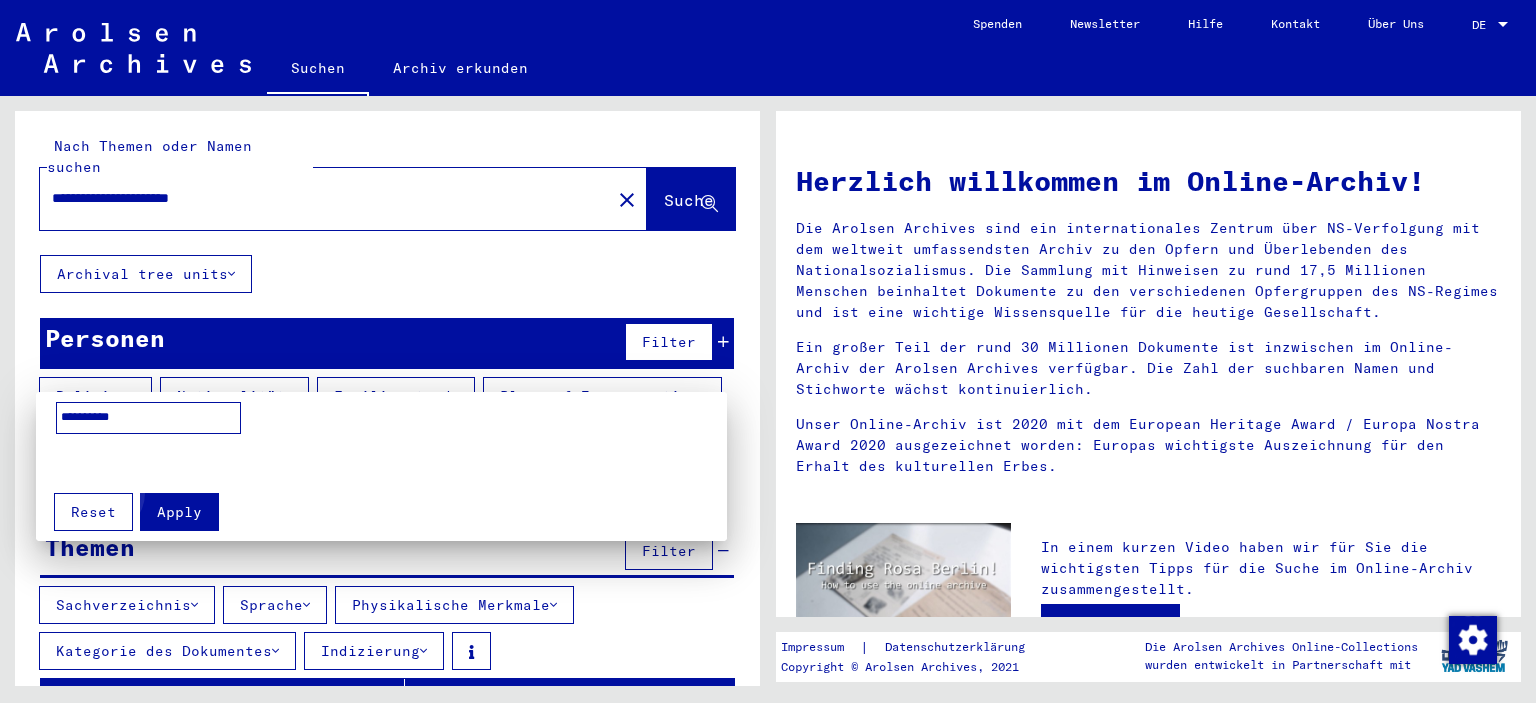 click on "Apply" at bounding box center [179, 512] 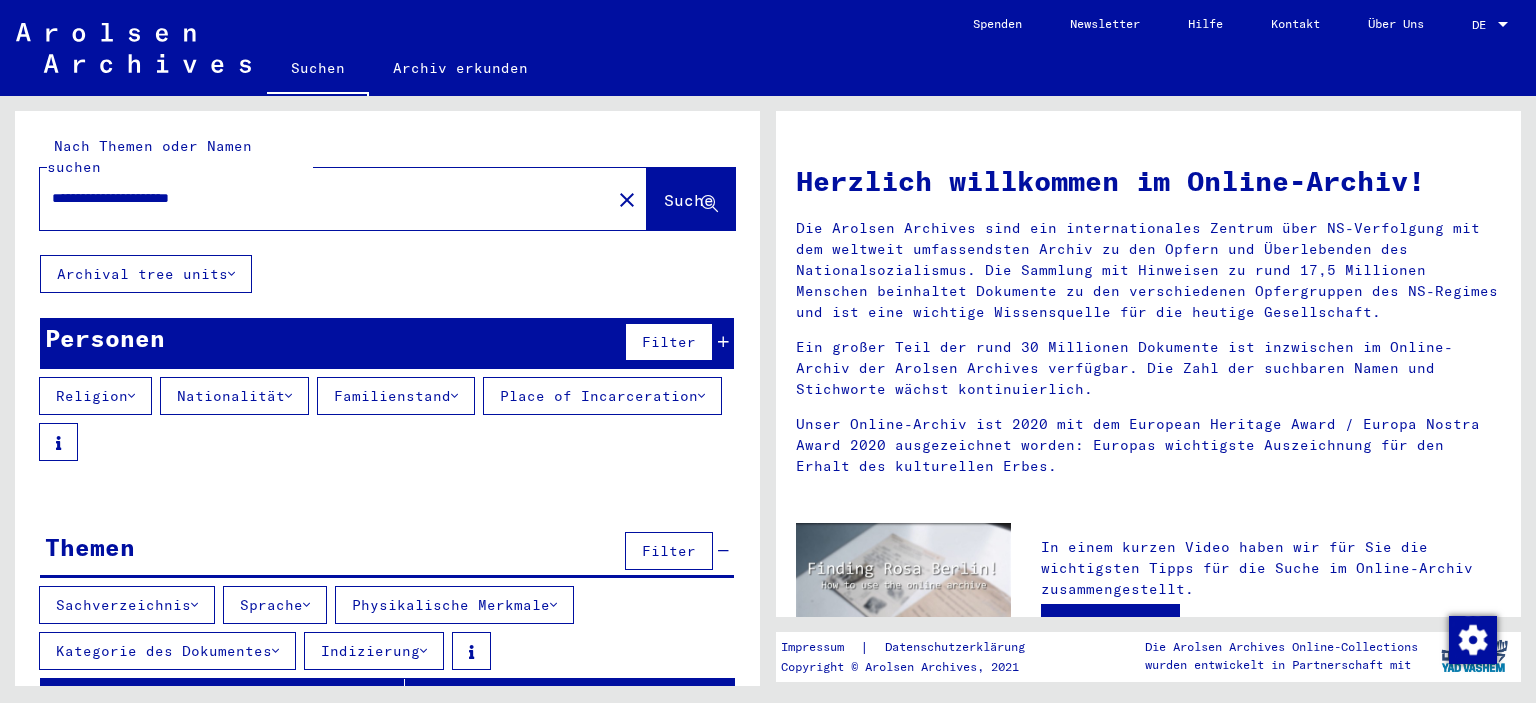 click on "Nationalität" at bounding box center [234, 396] 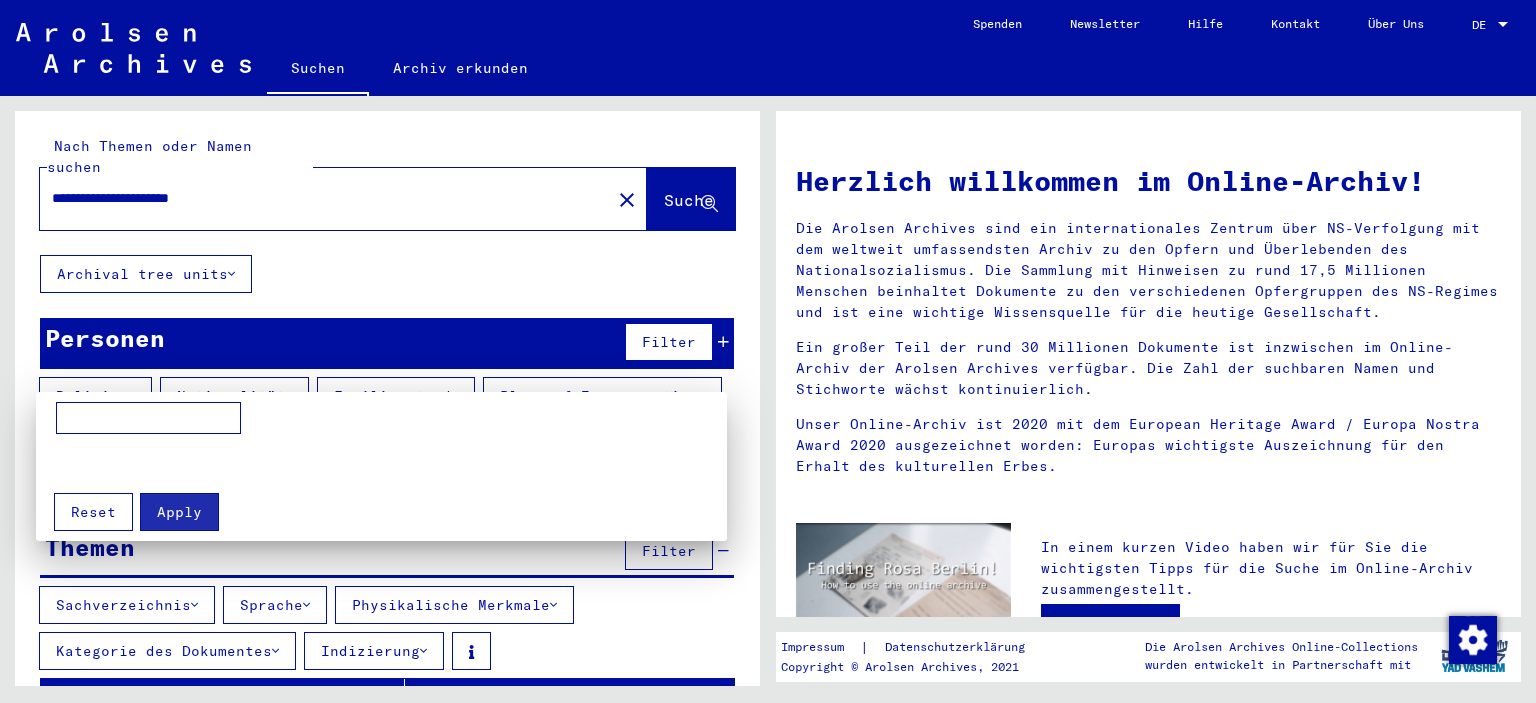 click at bounding box center [148, 418] 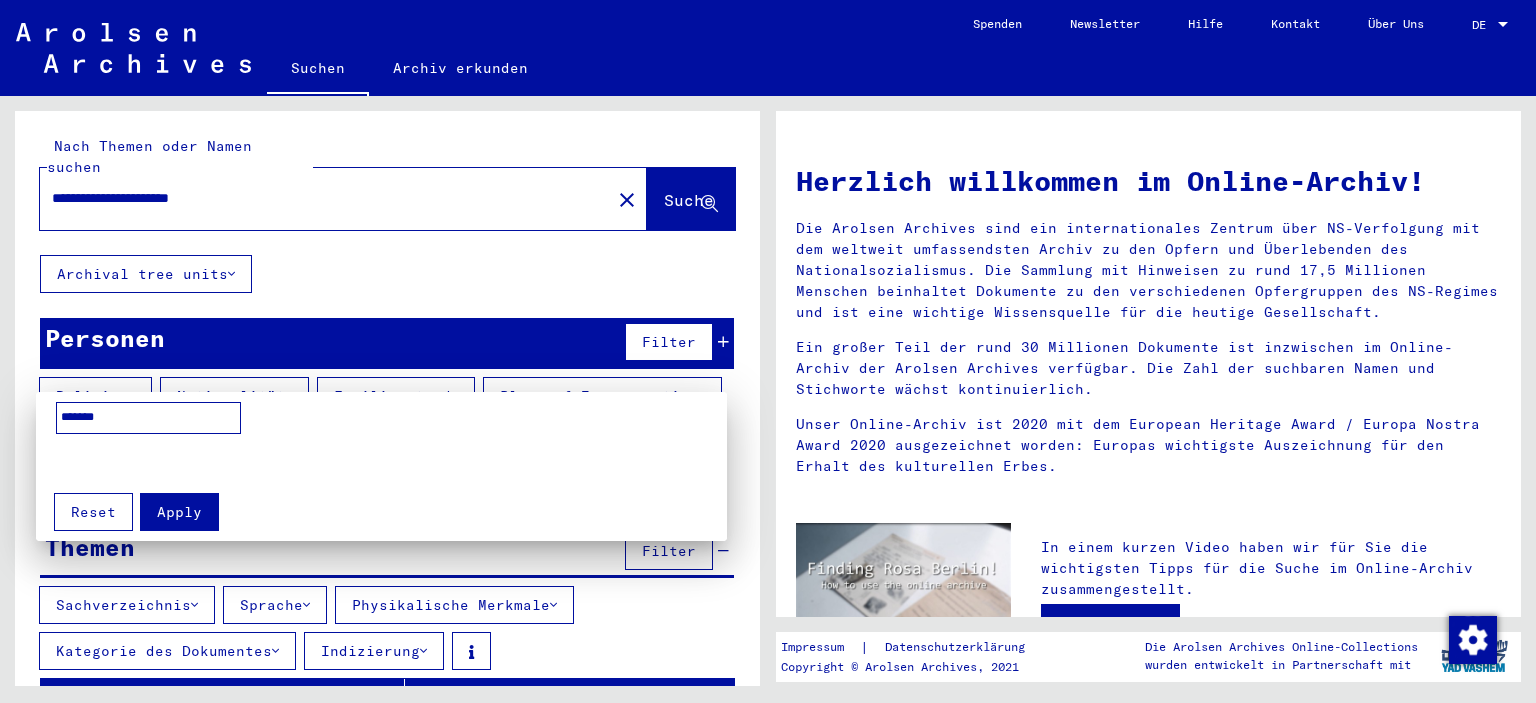 type on "*******" 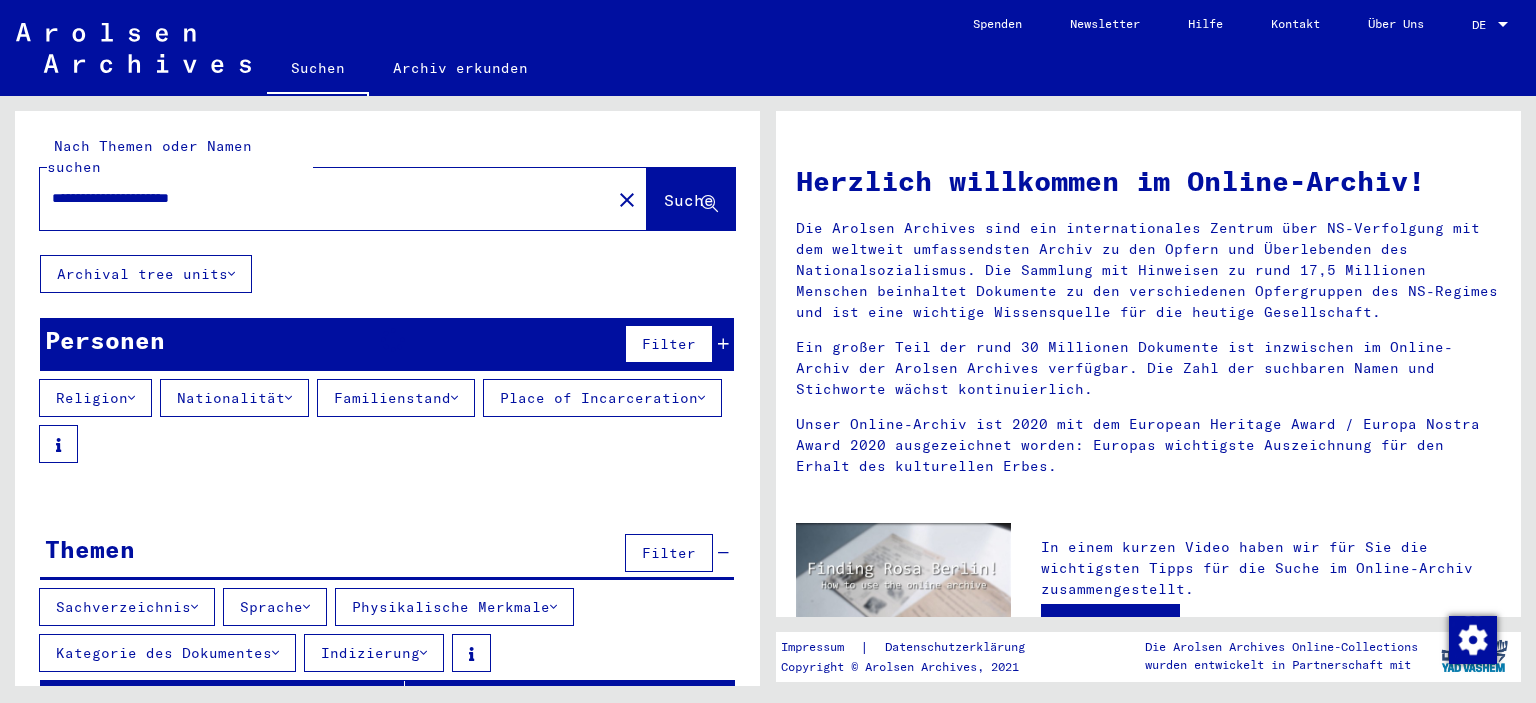 click on "Familienstand" at bounding box center [396, 398] 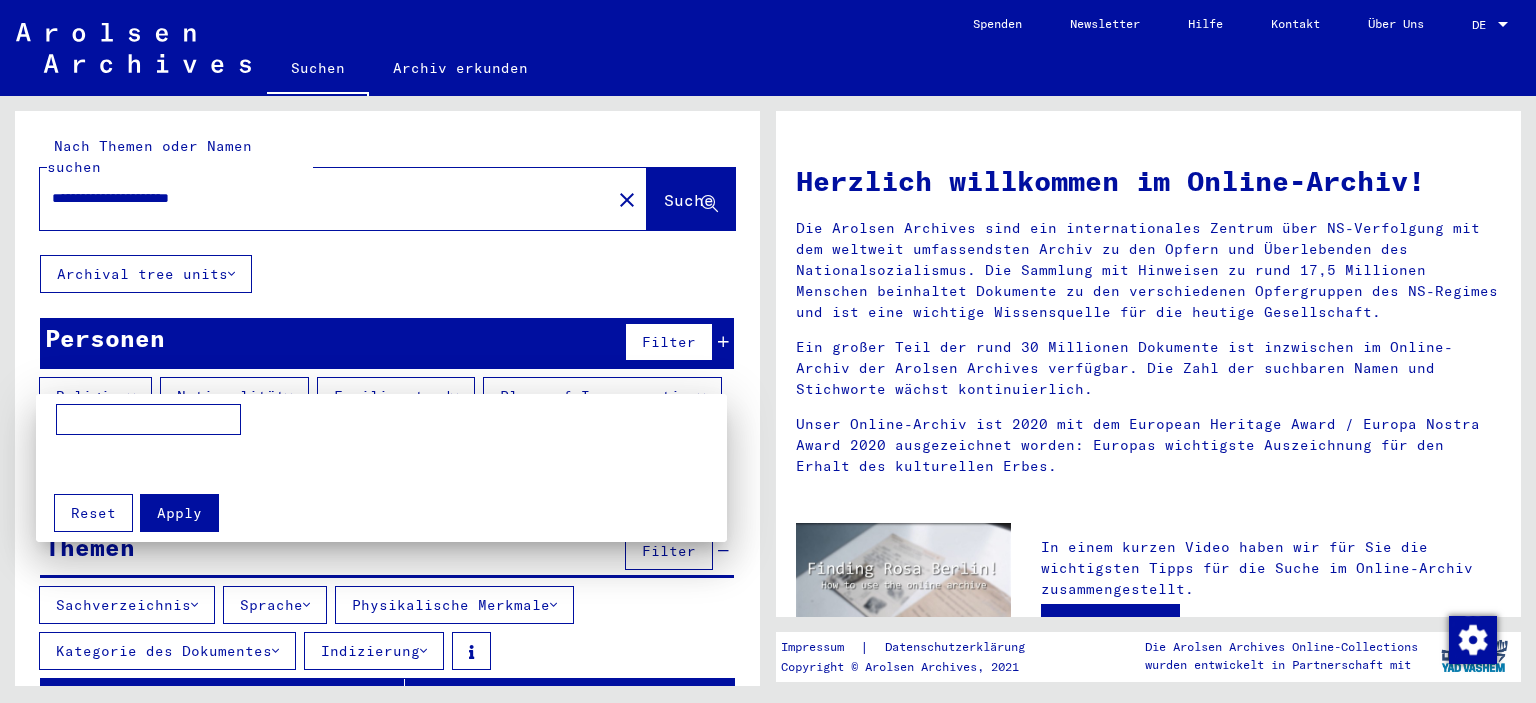 click at bounding box center (148, 420) 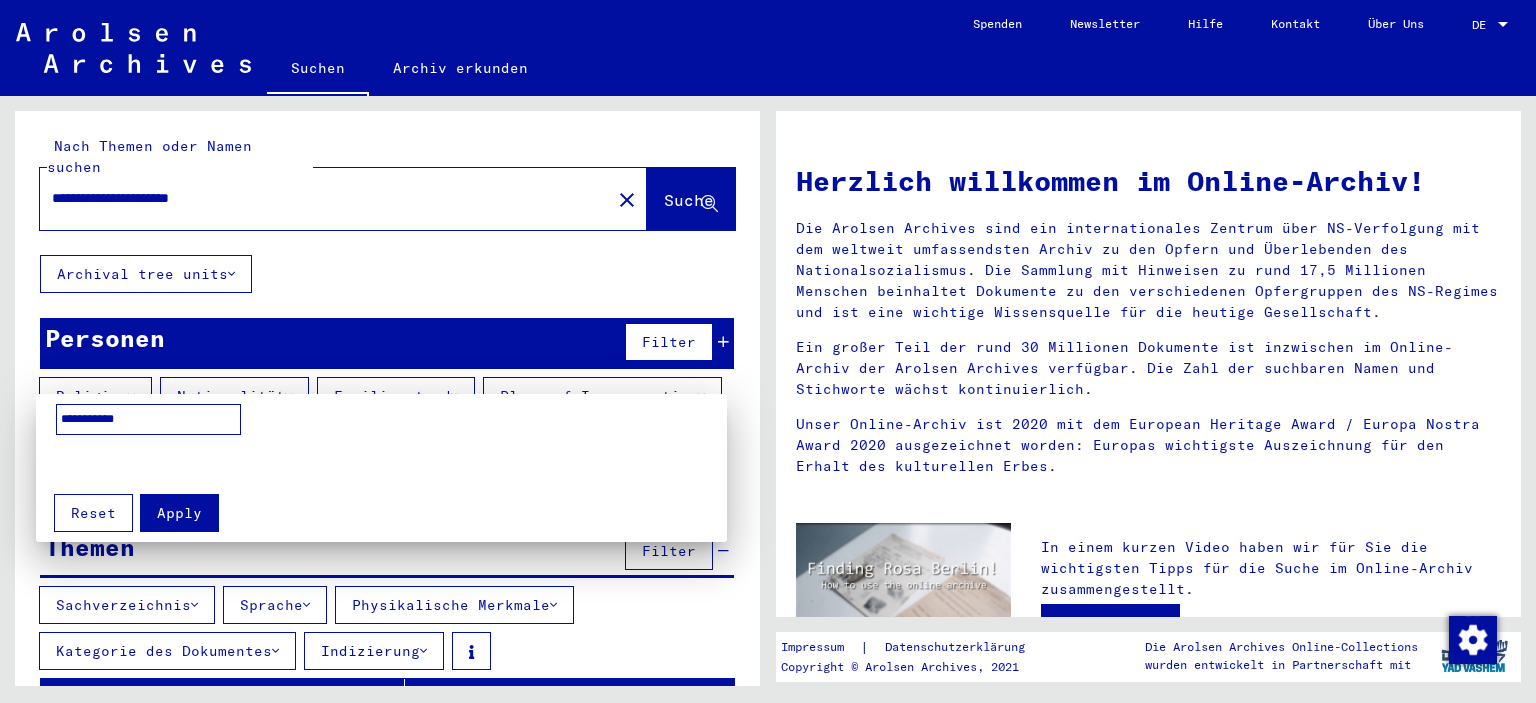type on "**********" 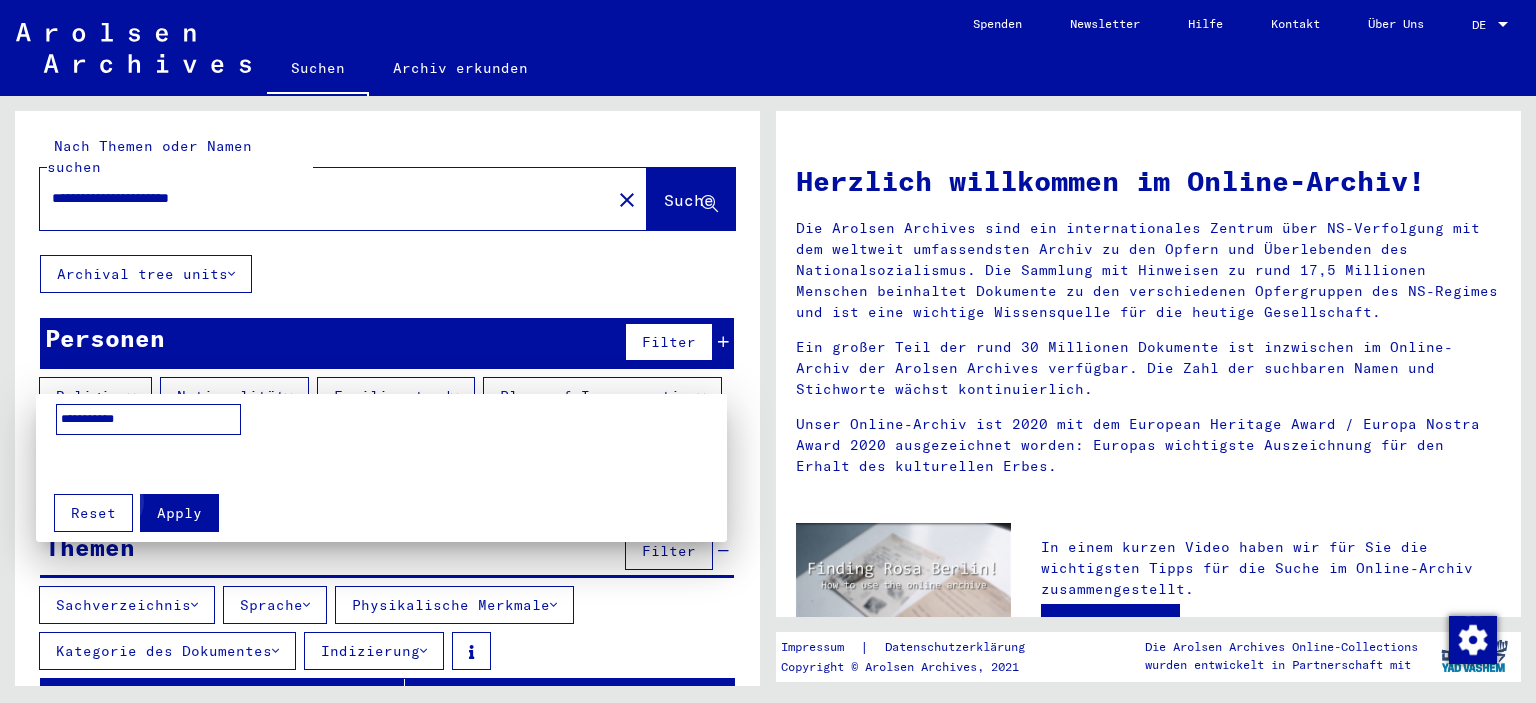 click on "Apply" at bounding box center [179, 513] 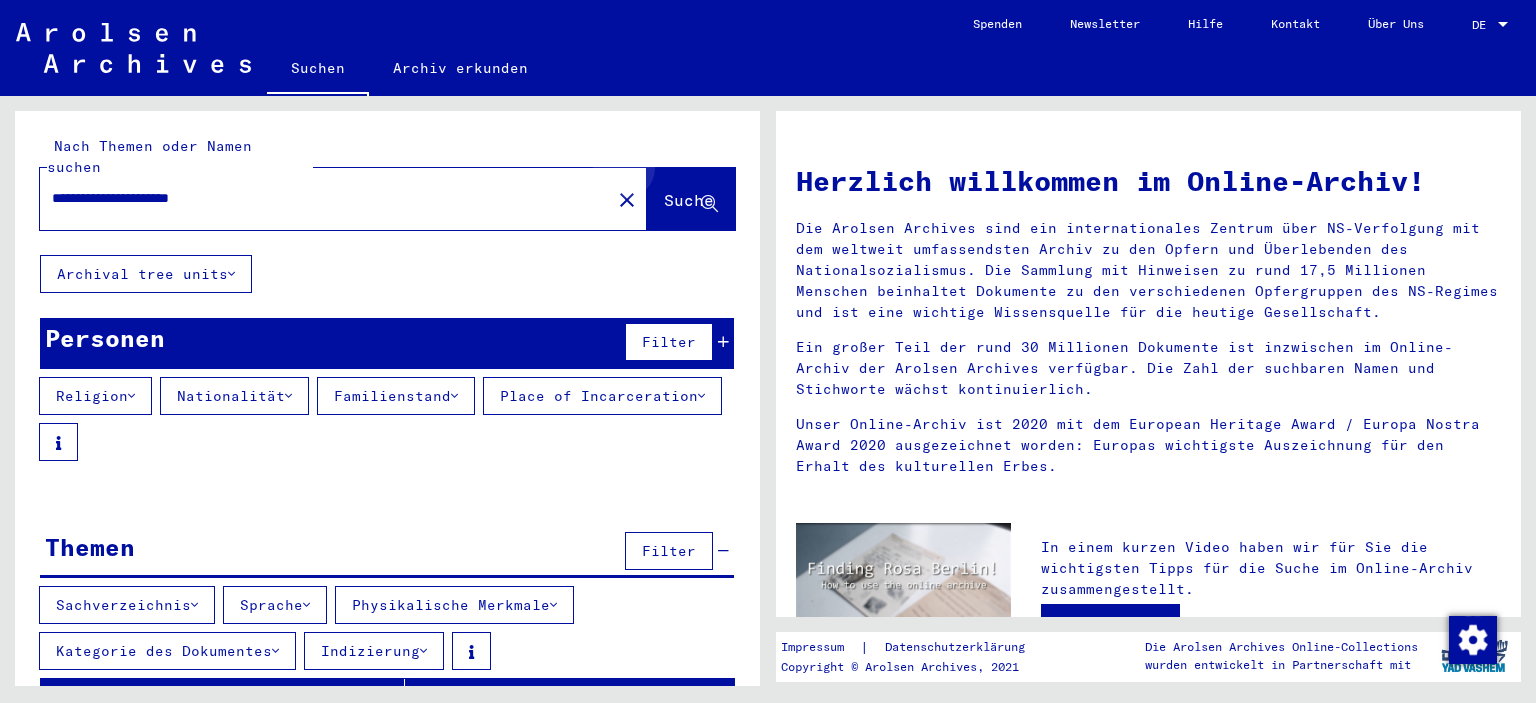 click on "Suche" 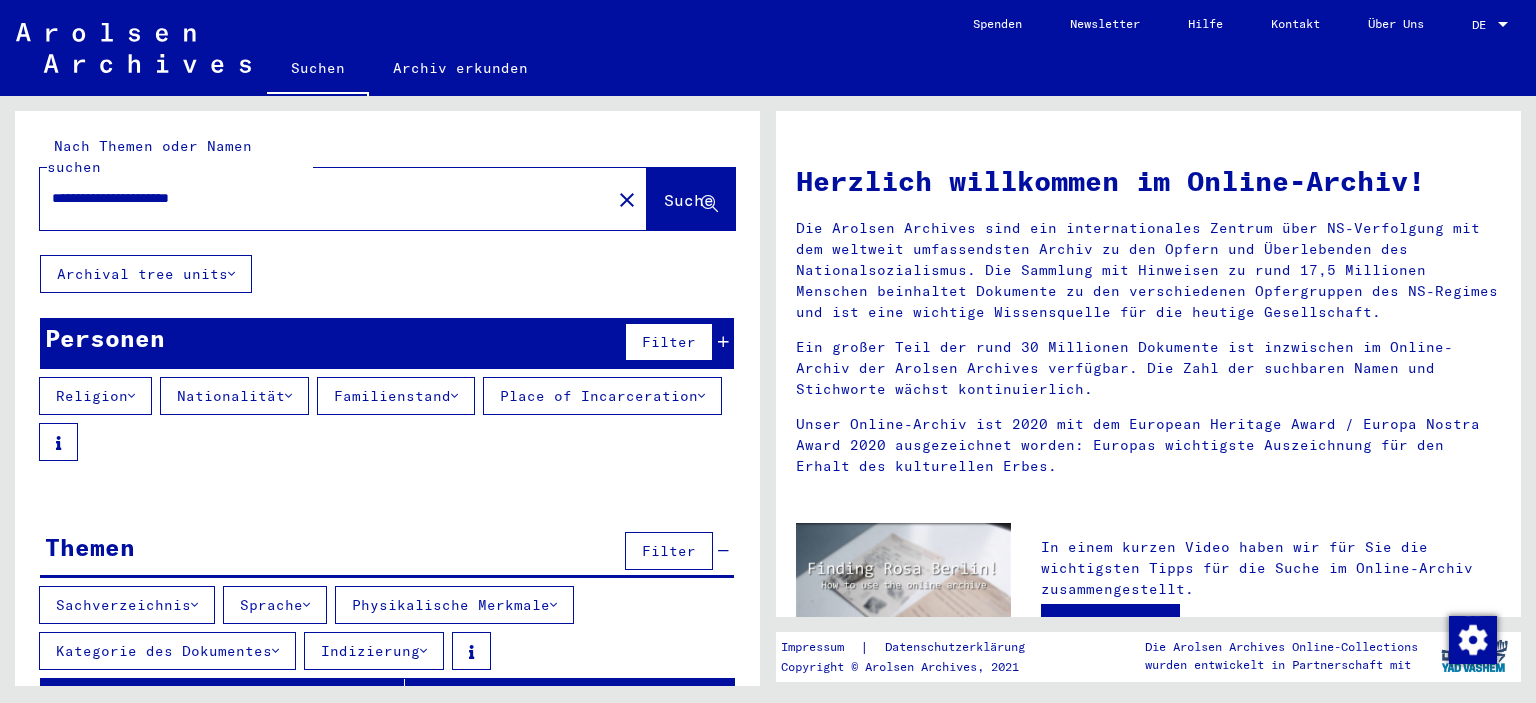 click 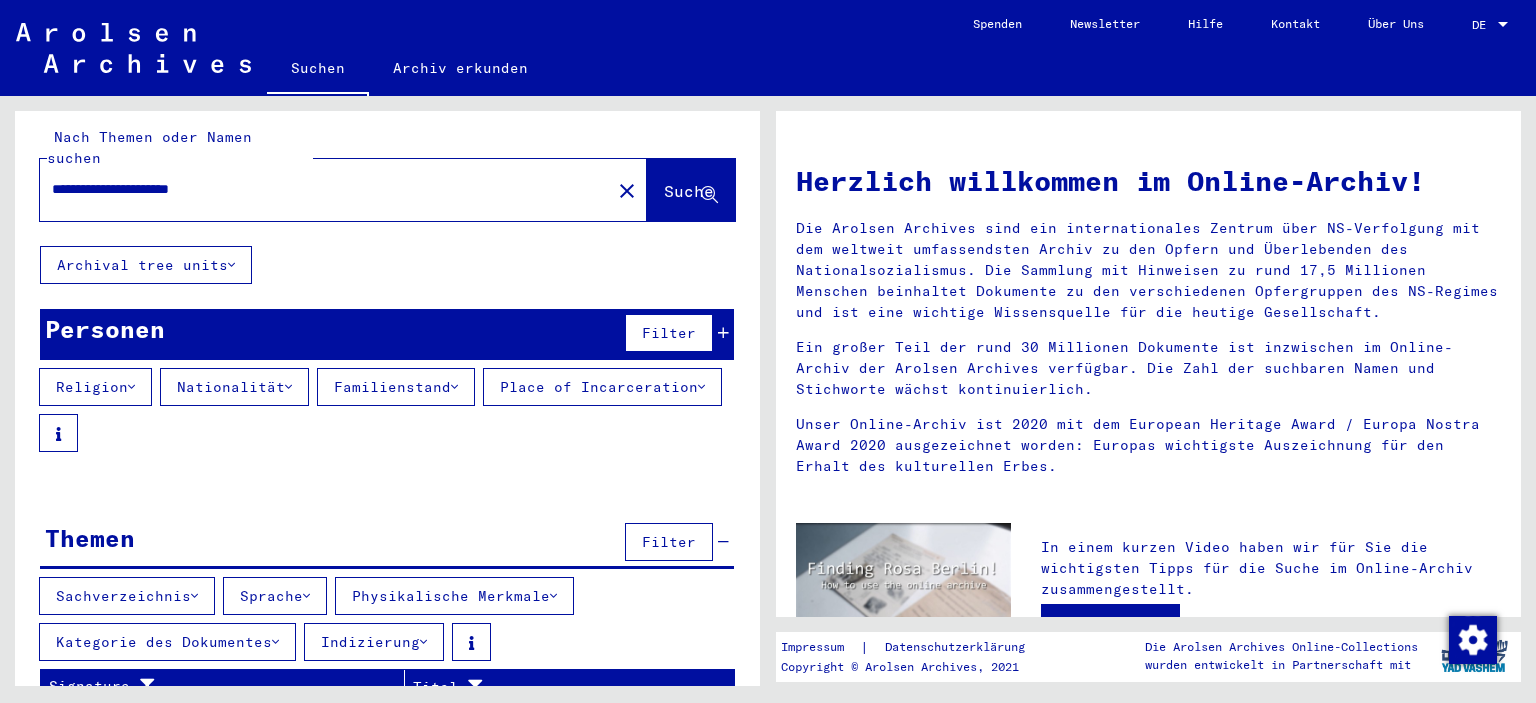 scroll, scrollTop: 11, scrollLeft: 0, axis: vertical 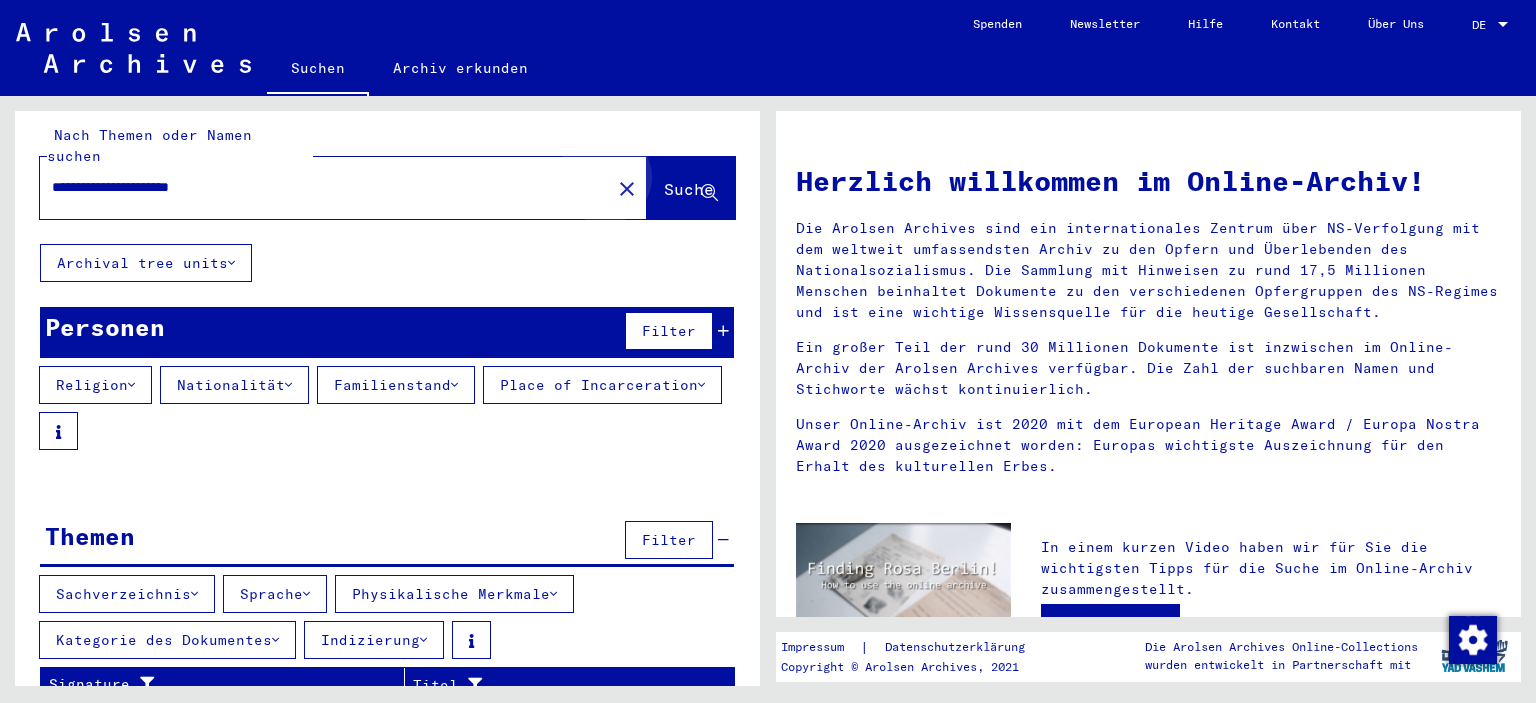 click on "Suche" 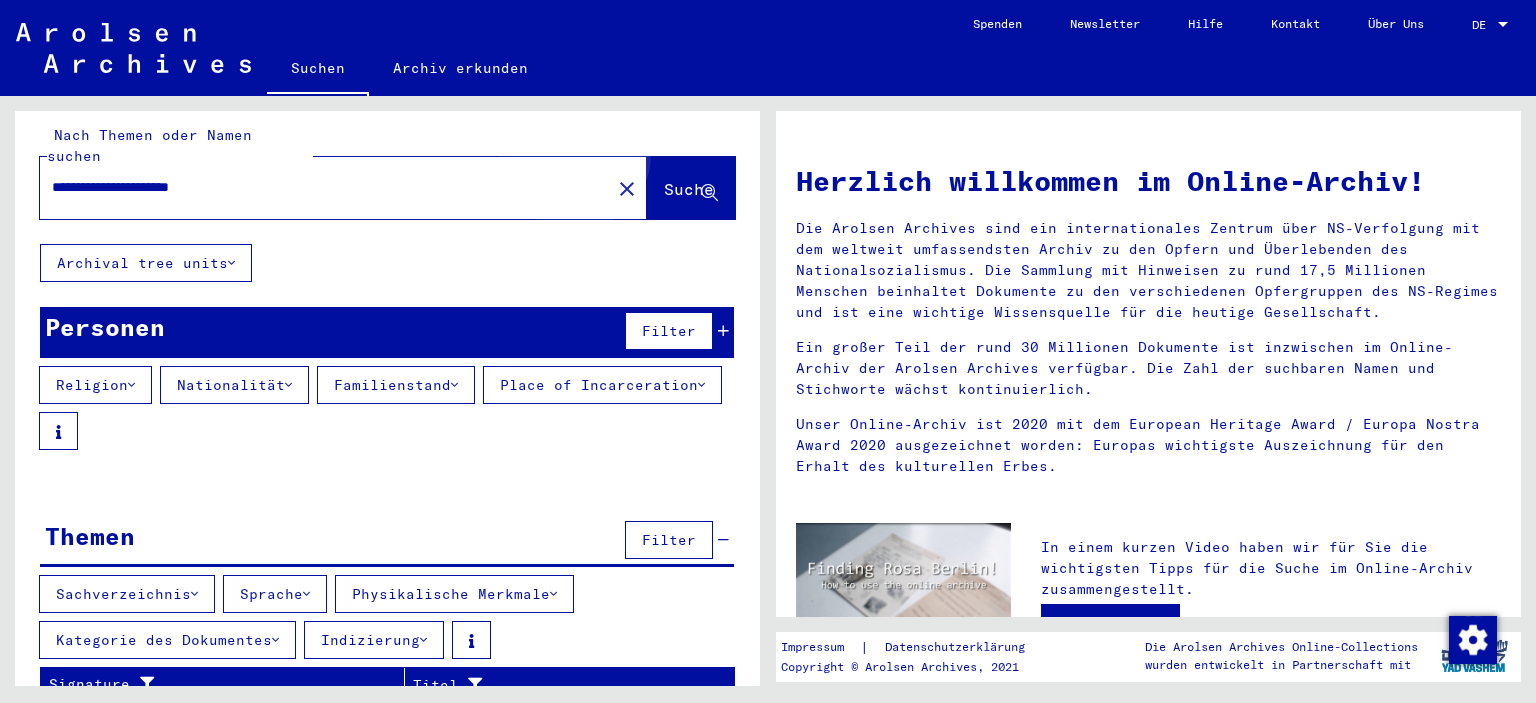 click on "Suche" 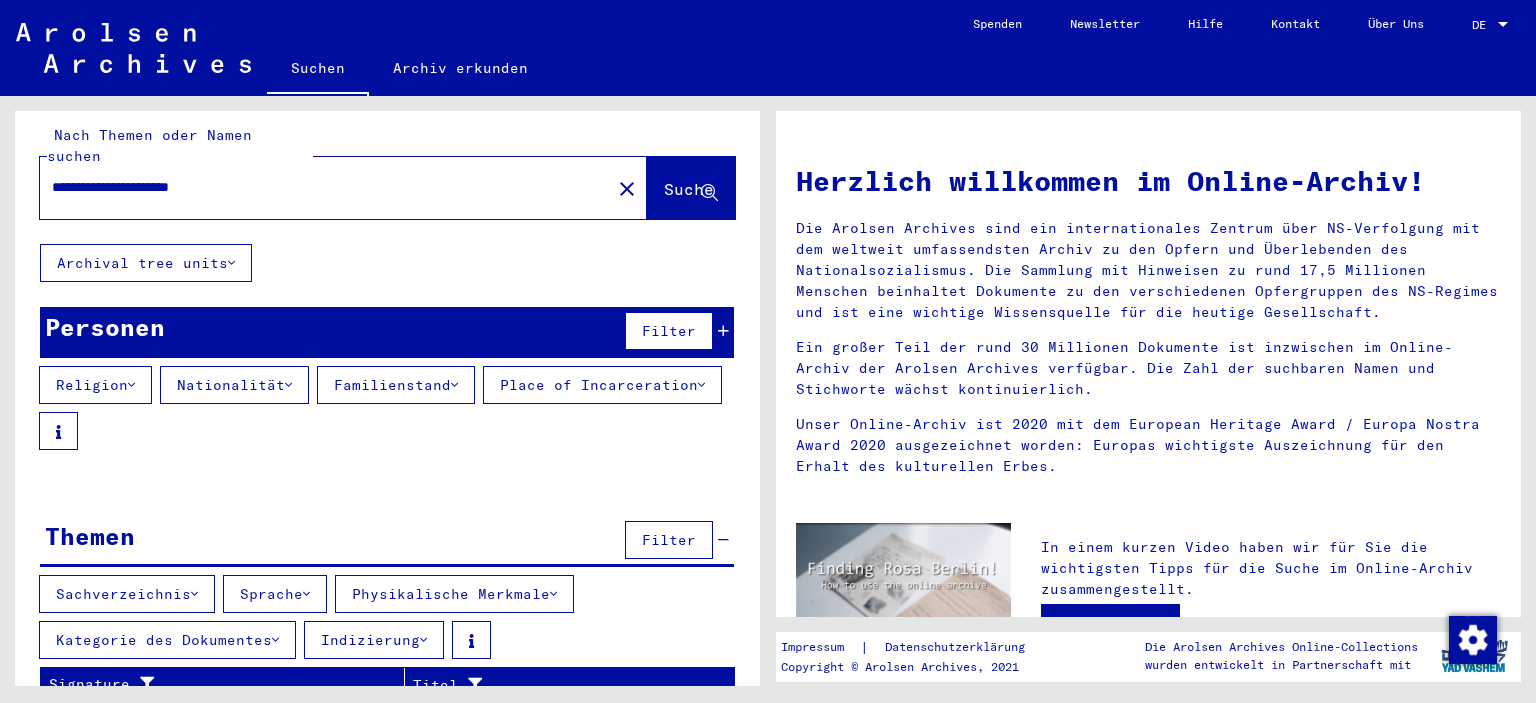 click on "Physikalische Merkmale" at bounding box center [454, 594] 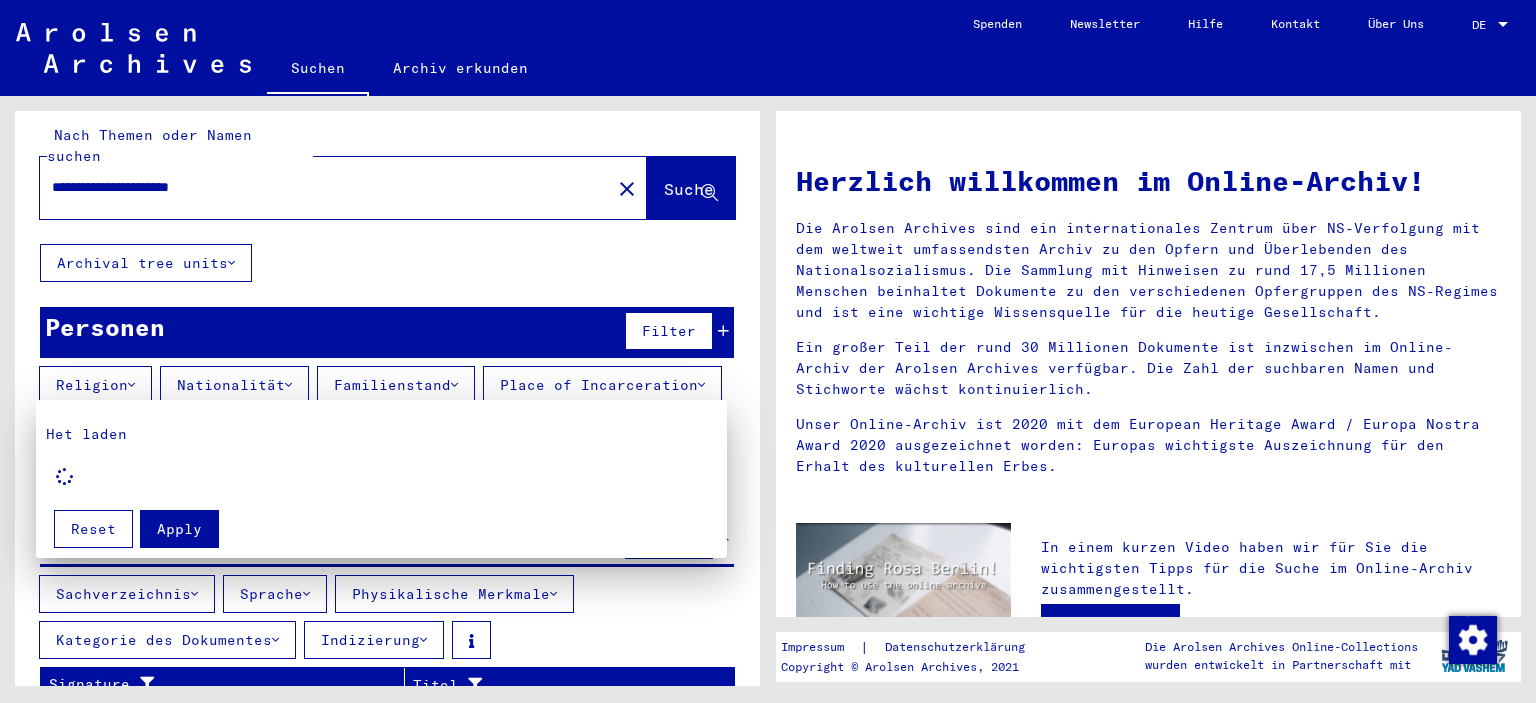 click on "Het laden" at bounding box center (381, 460) 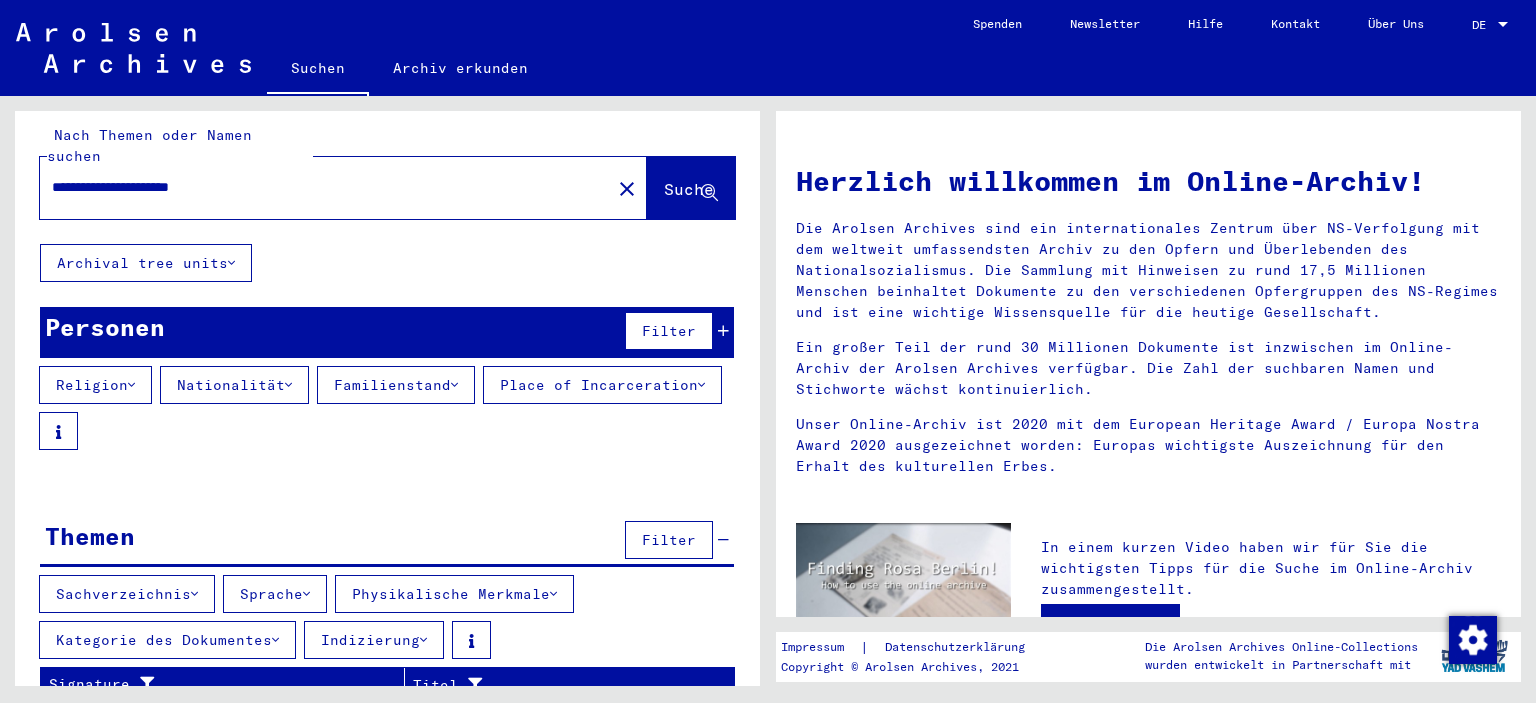 scroll, scrollTop: 0, scrollLeft: 0, axis: both 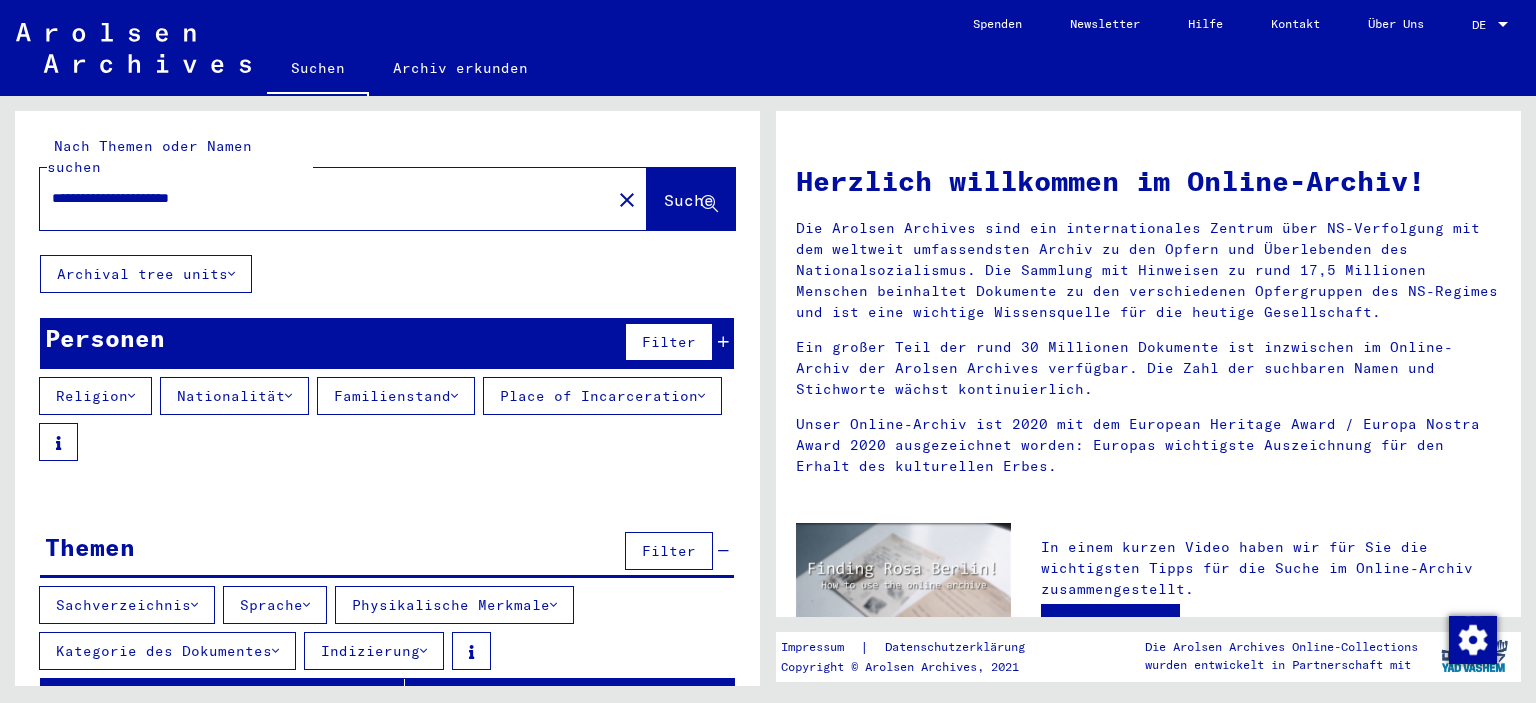 click on "Filter" at bounding box center [669, 342] 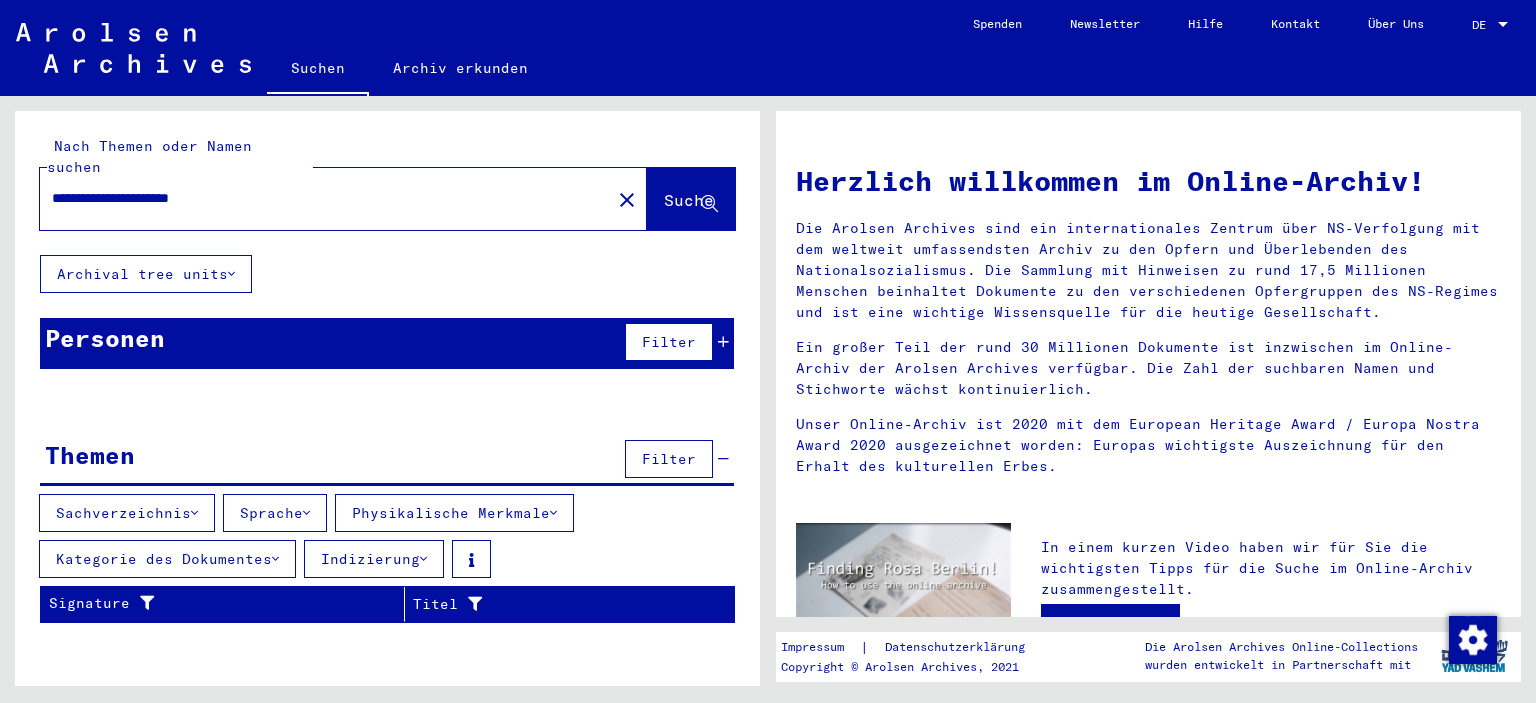 click at bounding box center [723, 342] 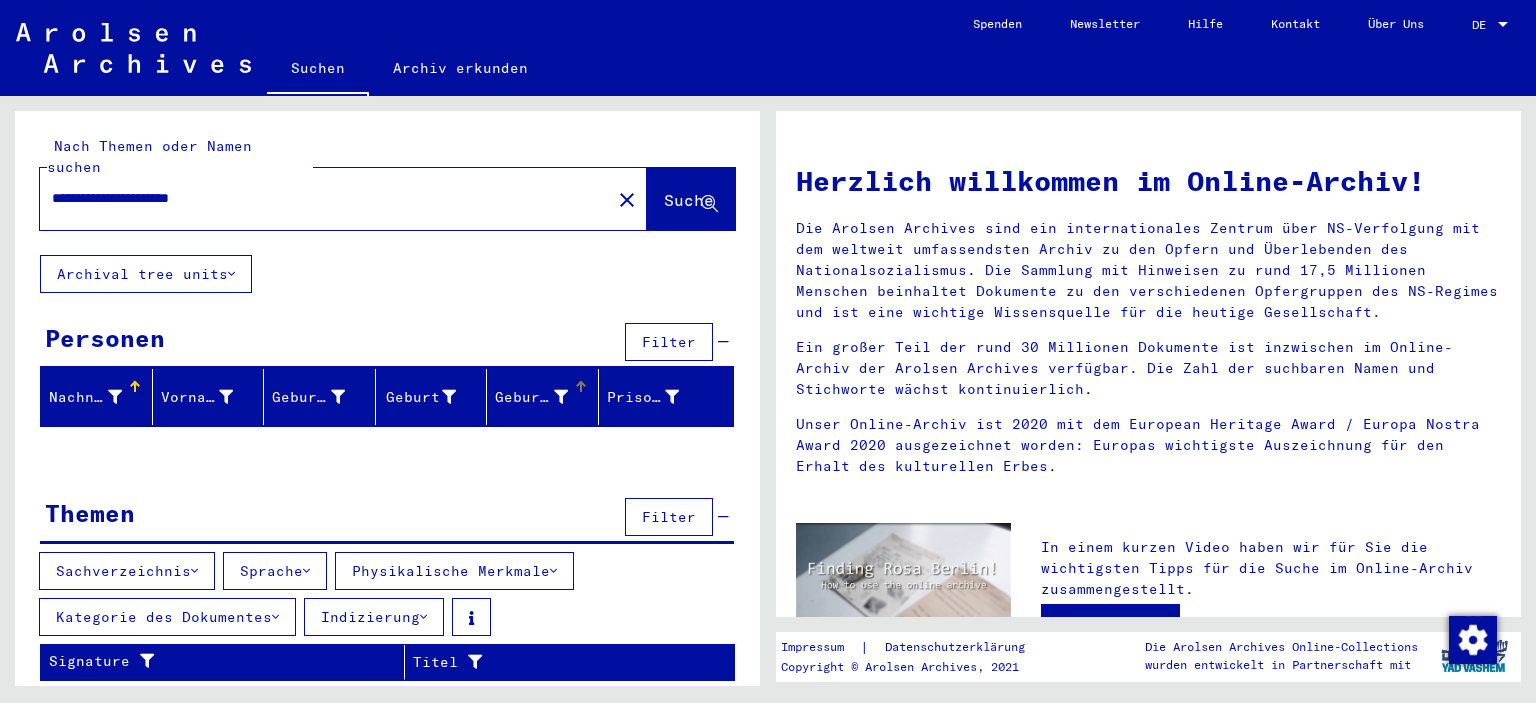 click on "Geburtsdatum" at bounding box center (531, 397) 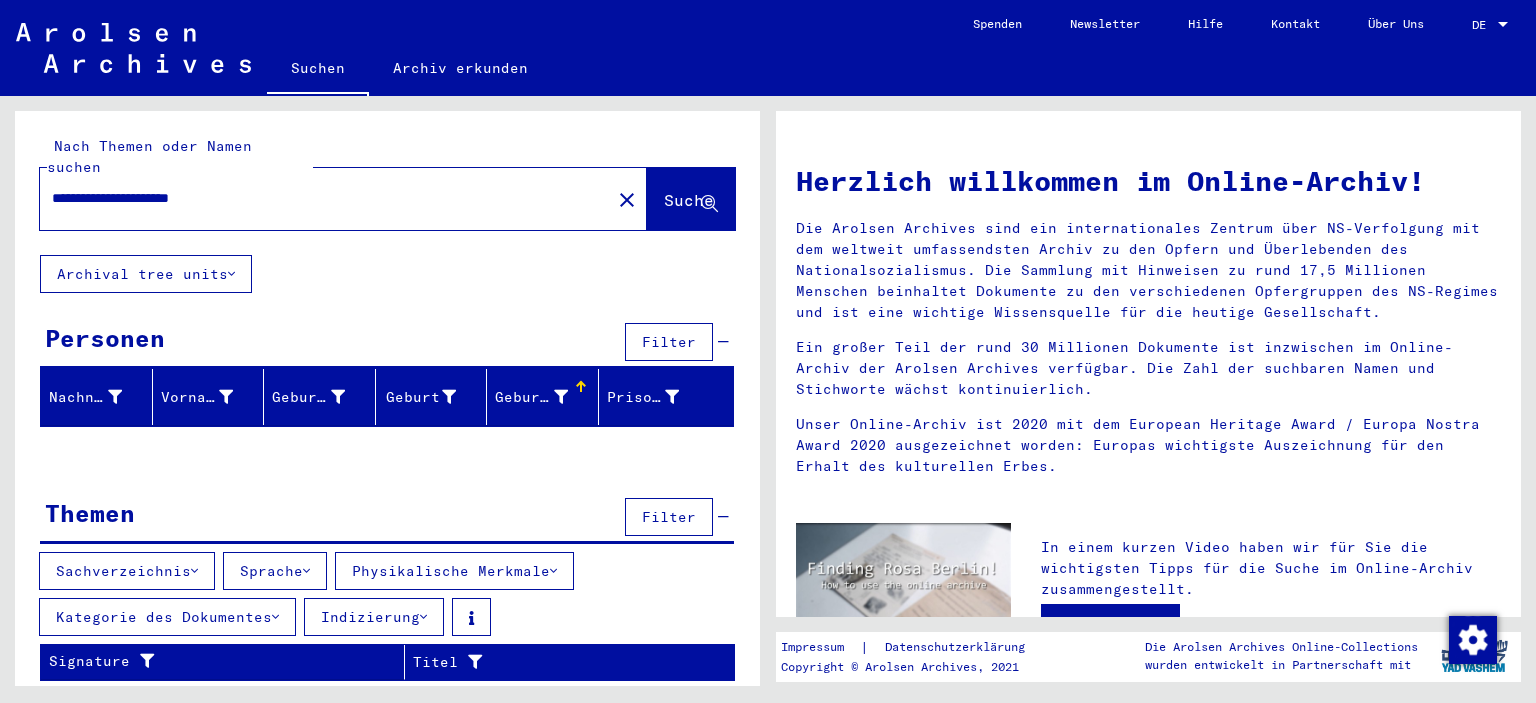 click on "Geburtsdatum" at bounding box center (531, 397) 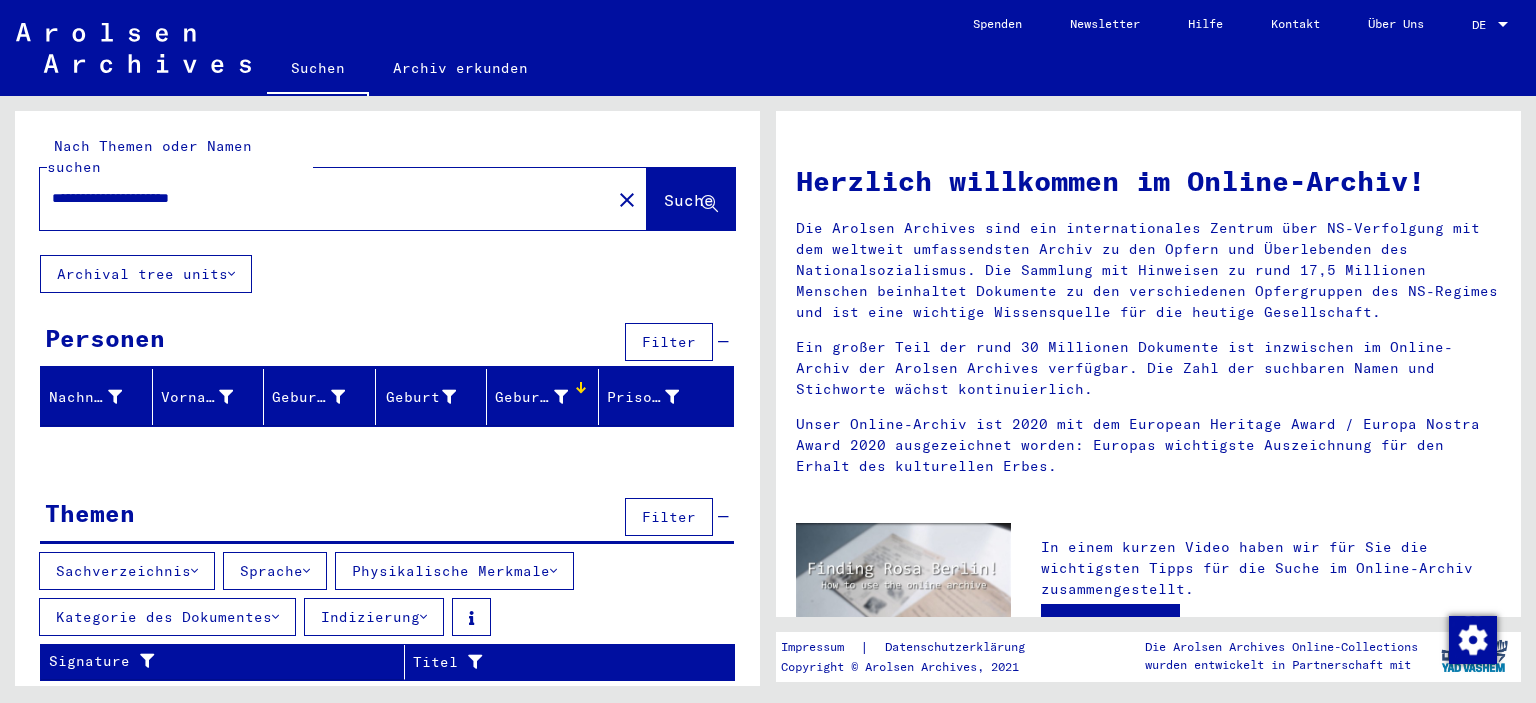 click on "Geburtsdatum" at bounding box center [531, 397] 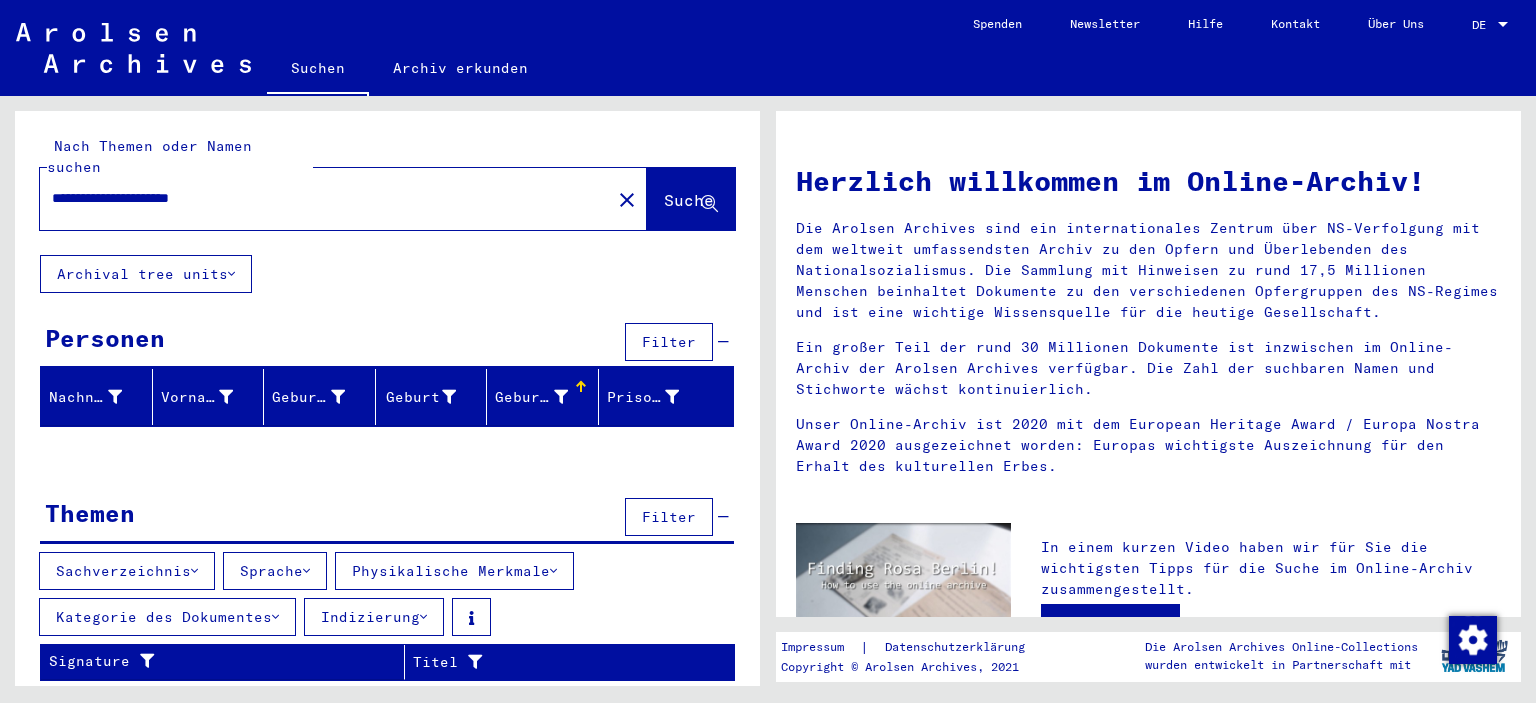 click at bounding box center [581, 387] 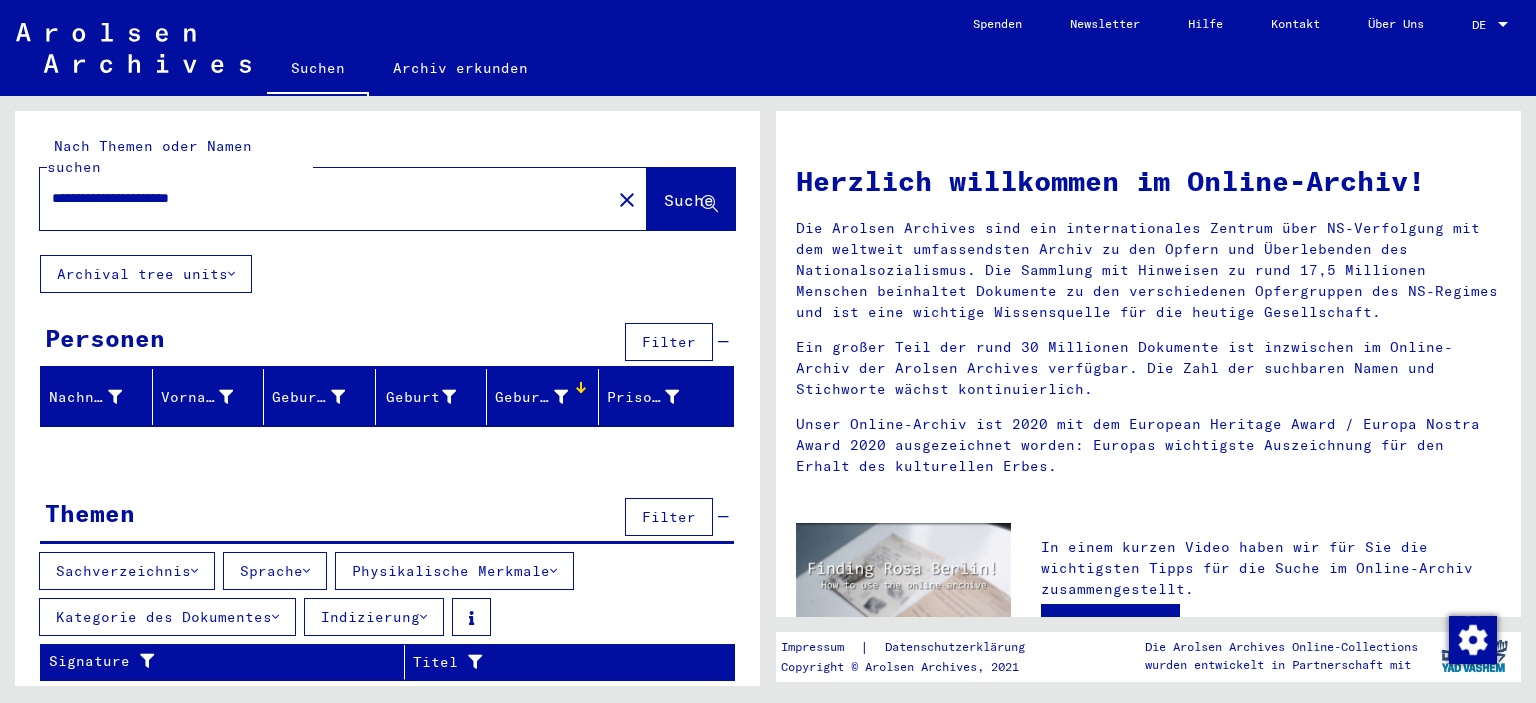 click on "Geburtsdatum" at bounding box center [531, 397] 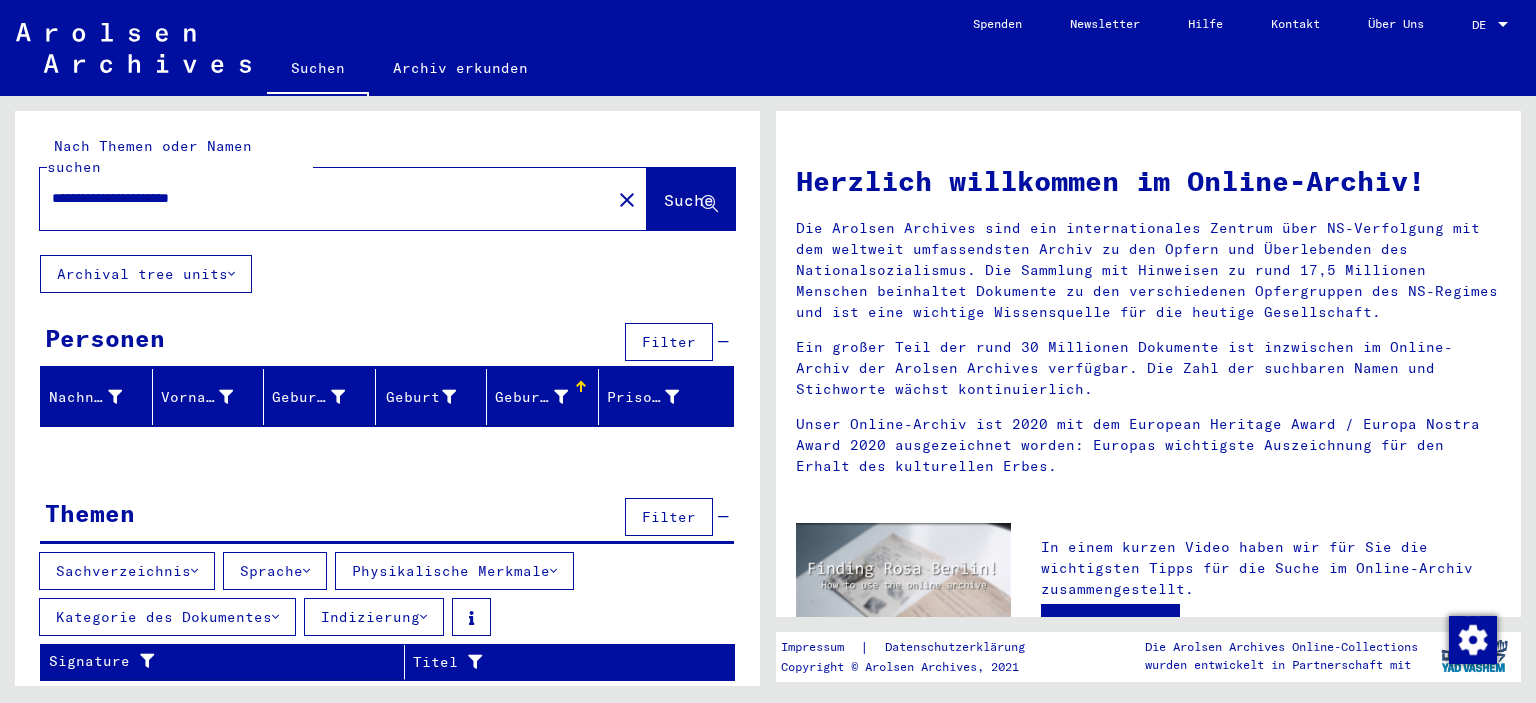 click on "Geburtsdatum" at bounding box center (531, 397) 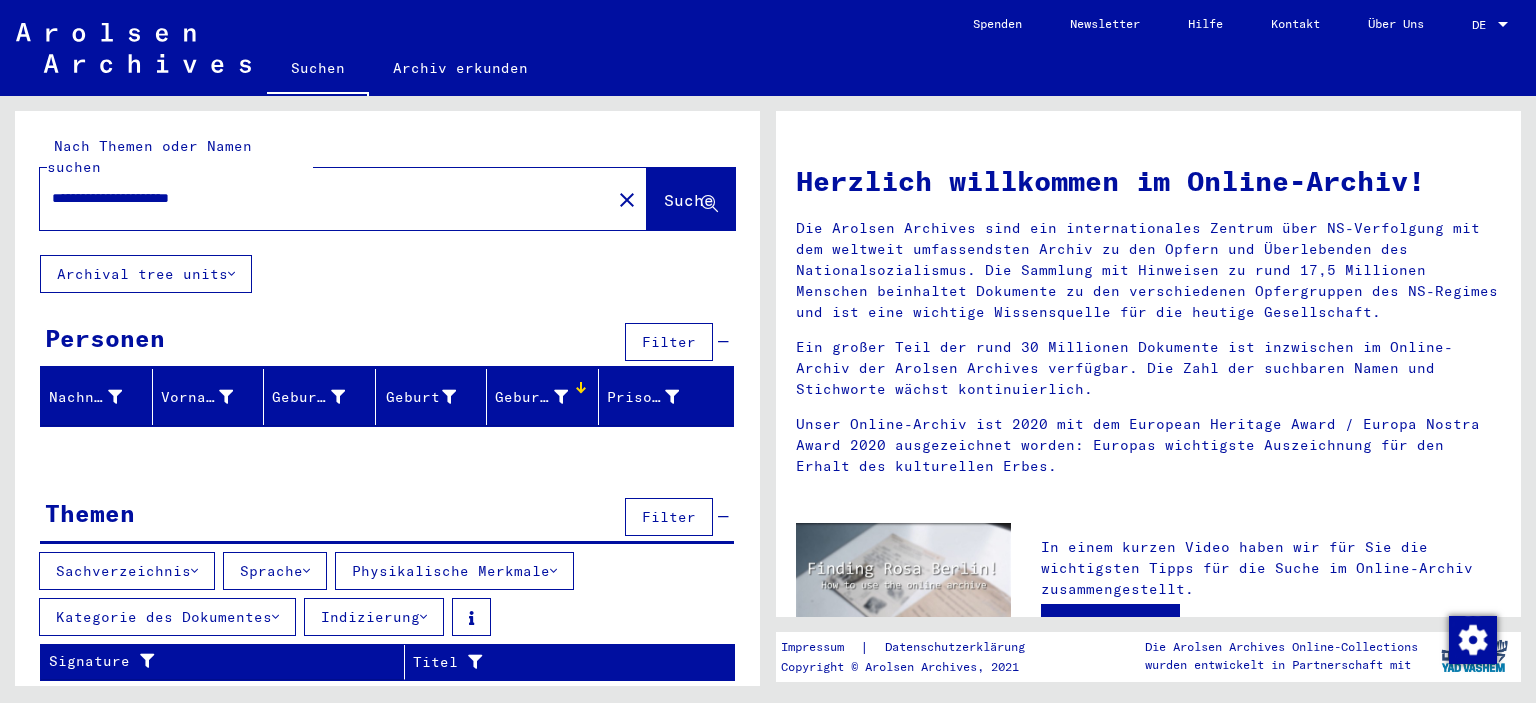 click on "Geburtsdatum" at bounding box center (531, 397) 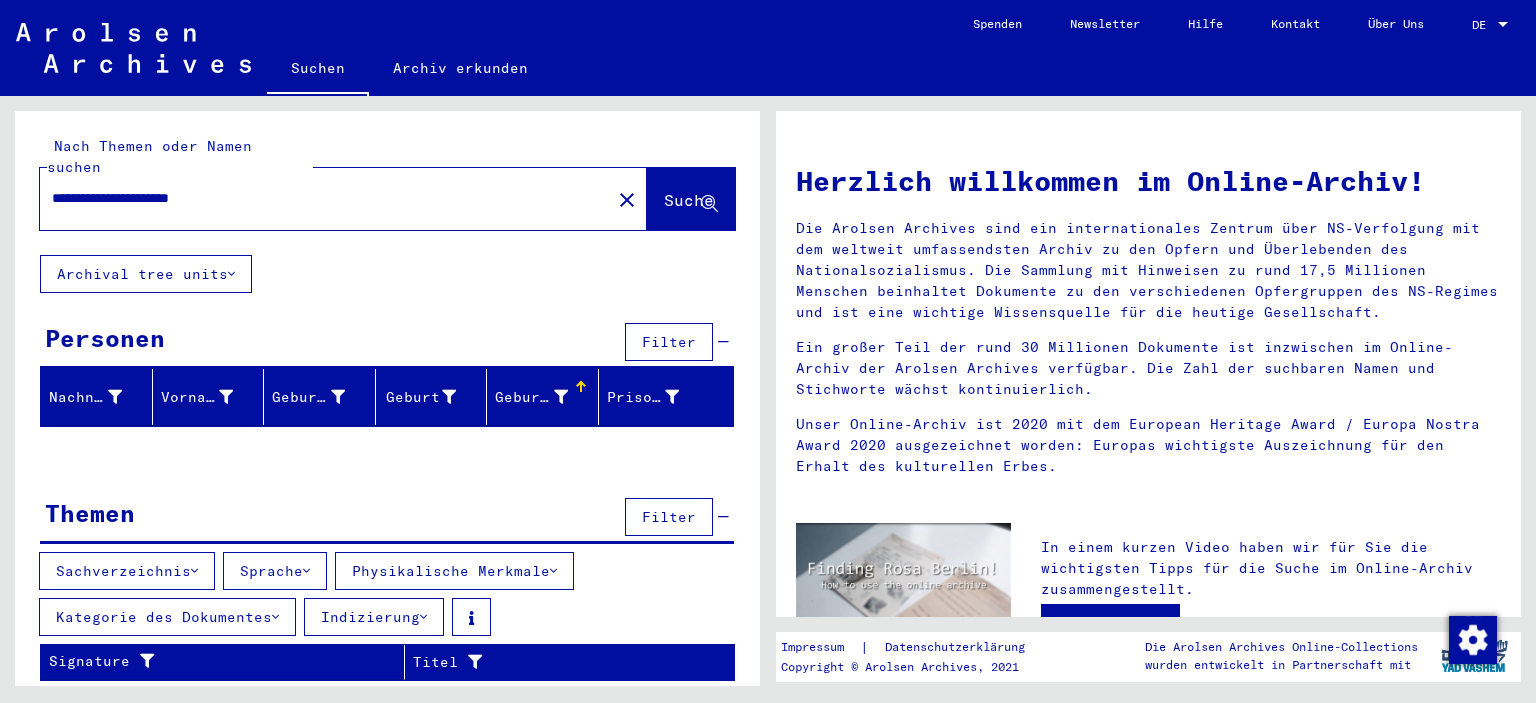click on "Geburtsdatum" at bounding box center [531, 397] 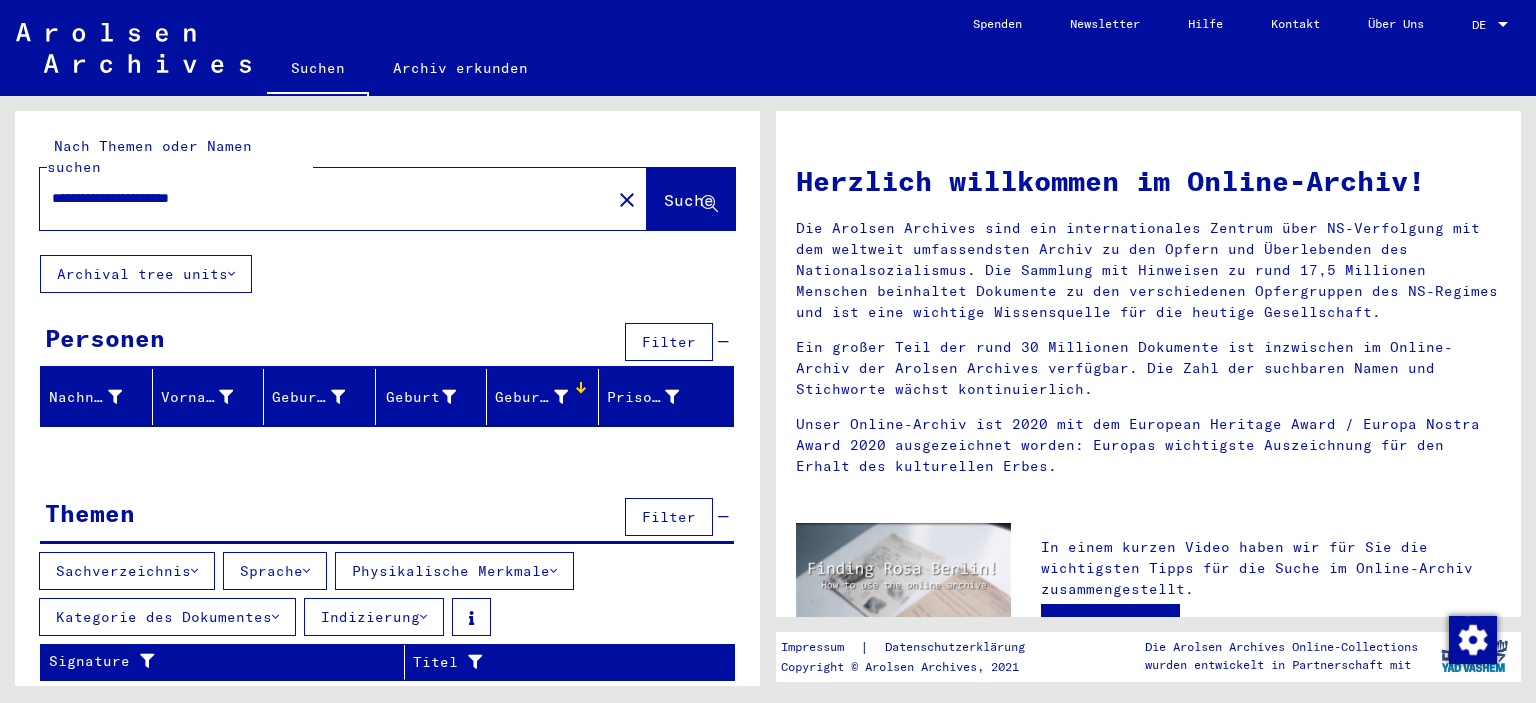 click on "Geburtsdatum" at bounding box center (531, 397) 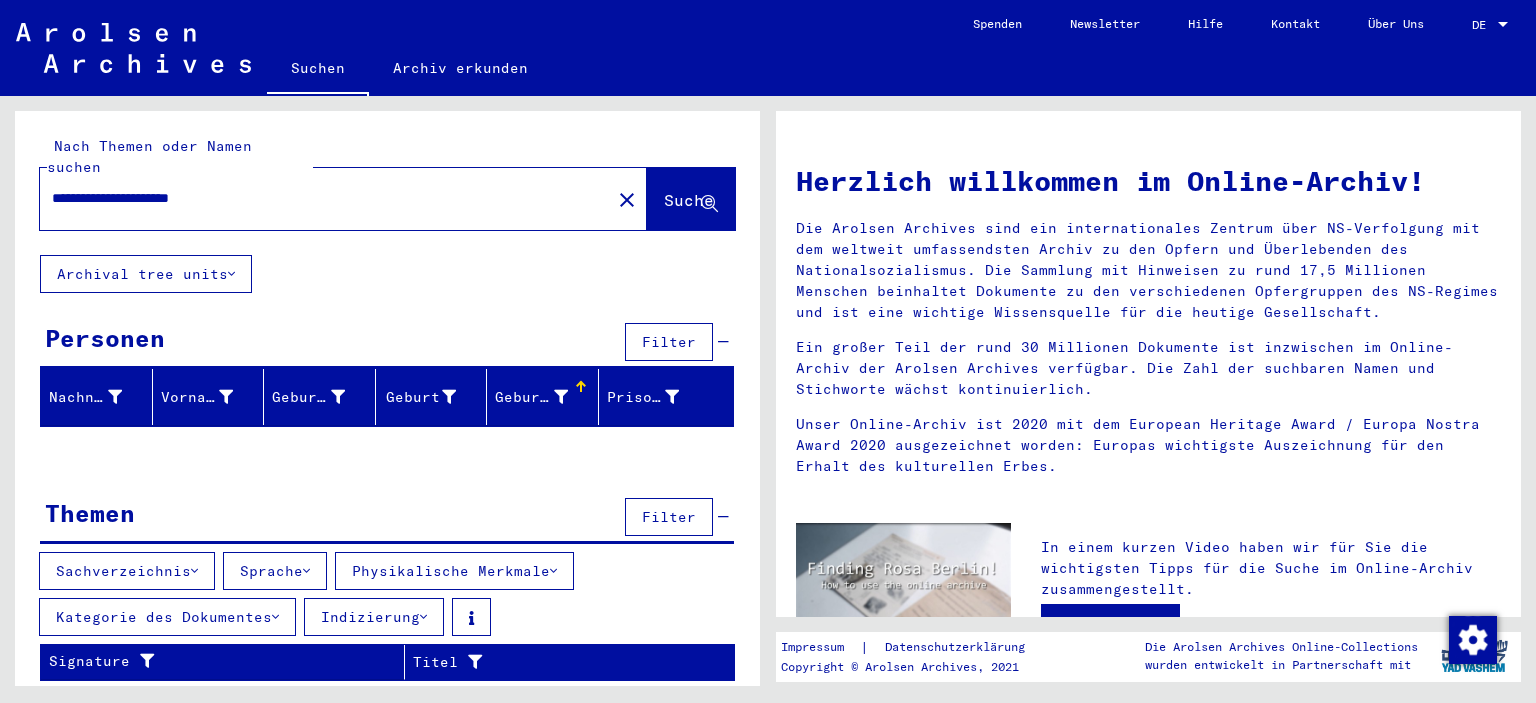 click on "Geburtsdatum" at bounding box center (531, 397) 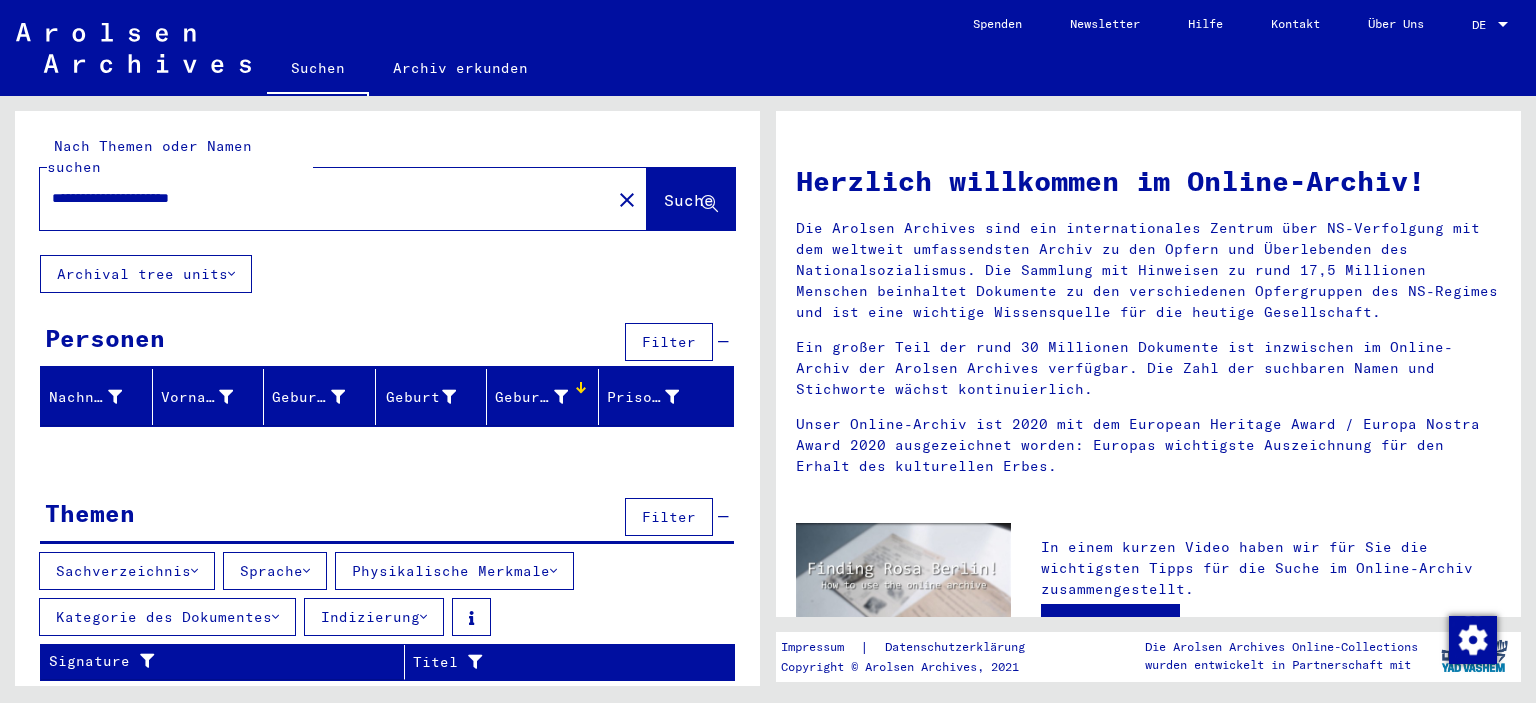 click on "Personen  Filter" at bounding box center [387, 343] 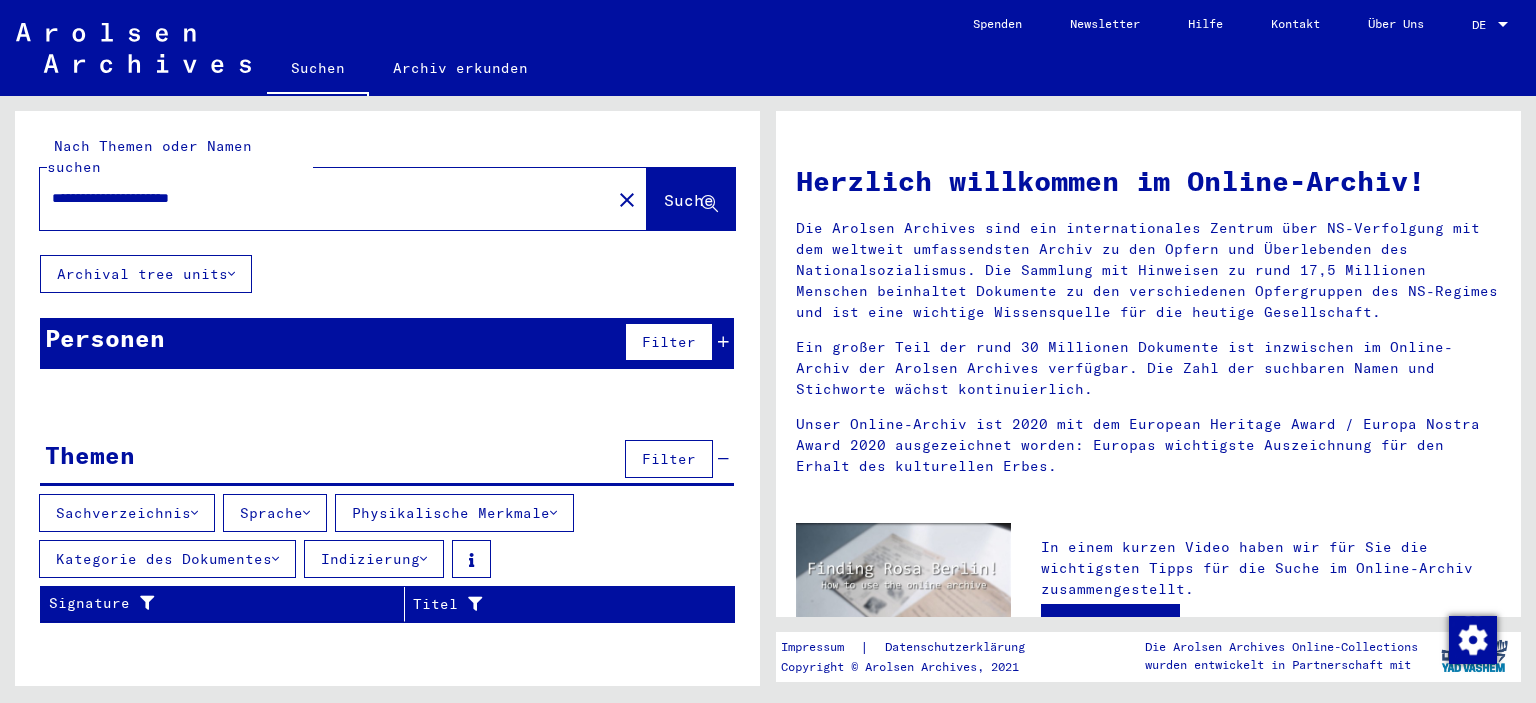 click at bounding box center (723, 342) 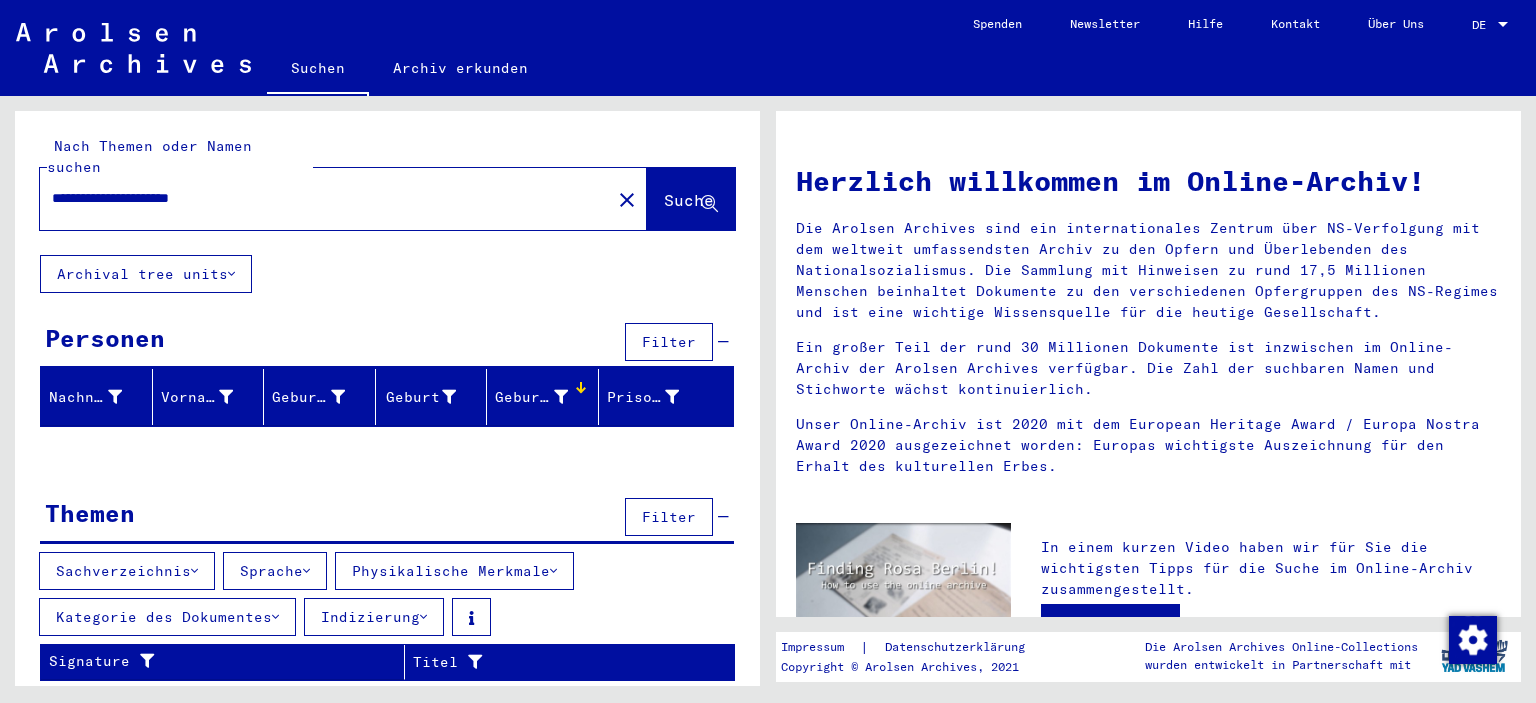 click on "Geburtsdatum" at bounding box center [543, 397] 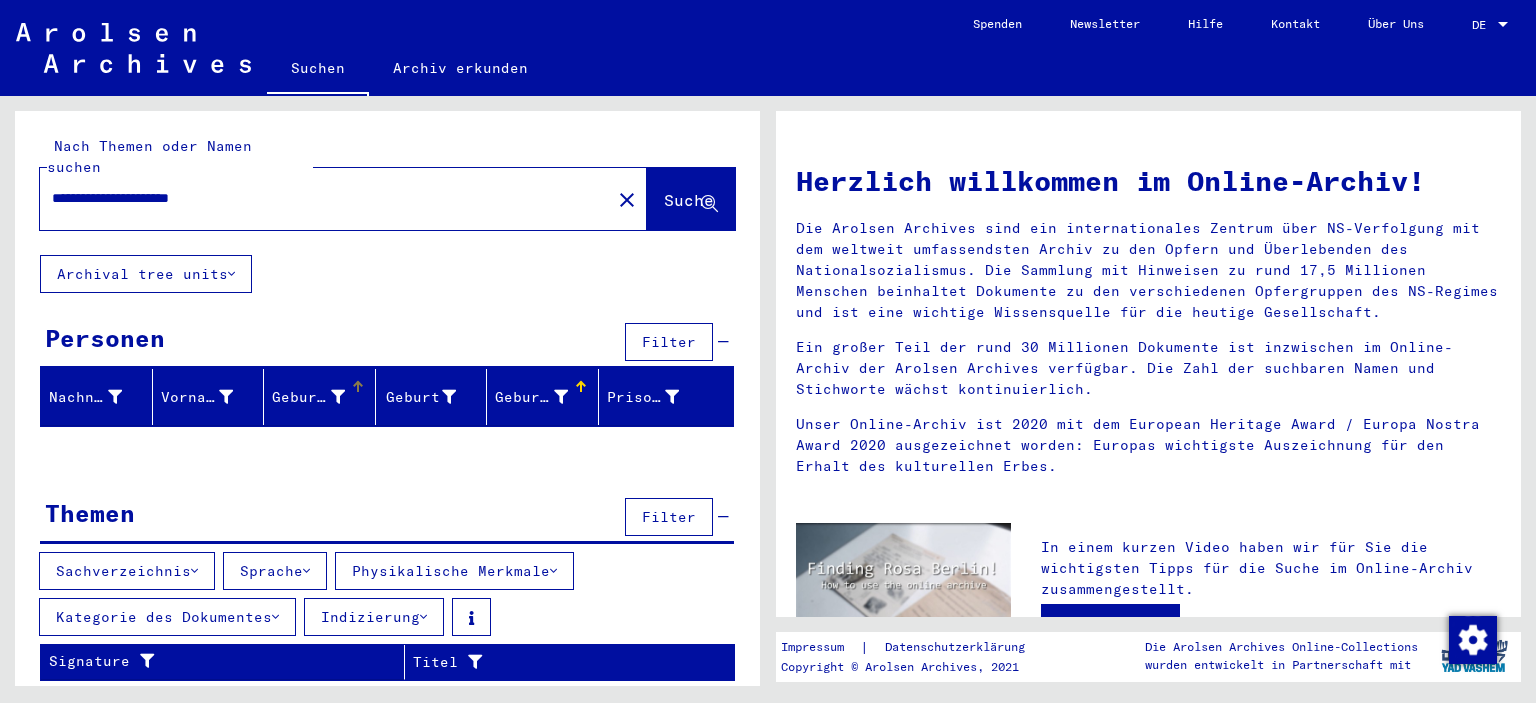 click on "Geburtsname" at bounding box center (308, 397) 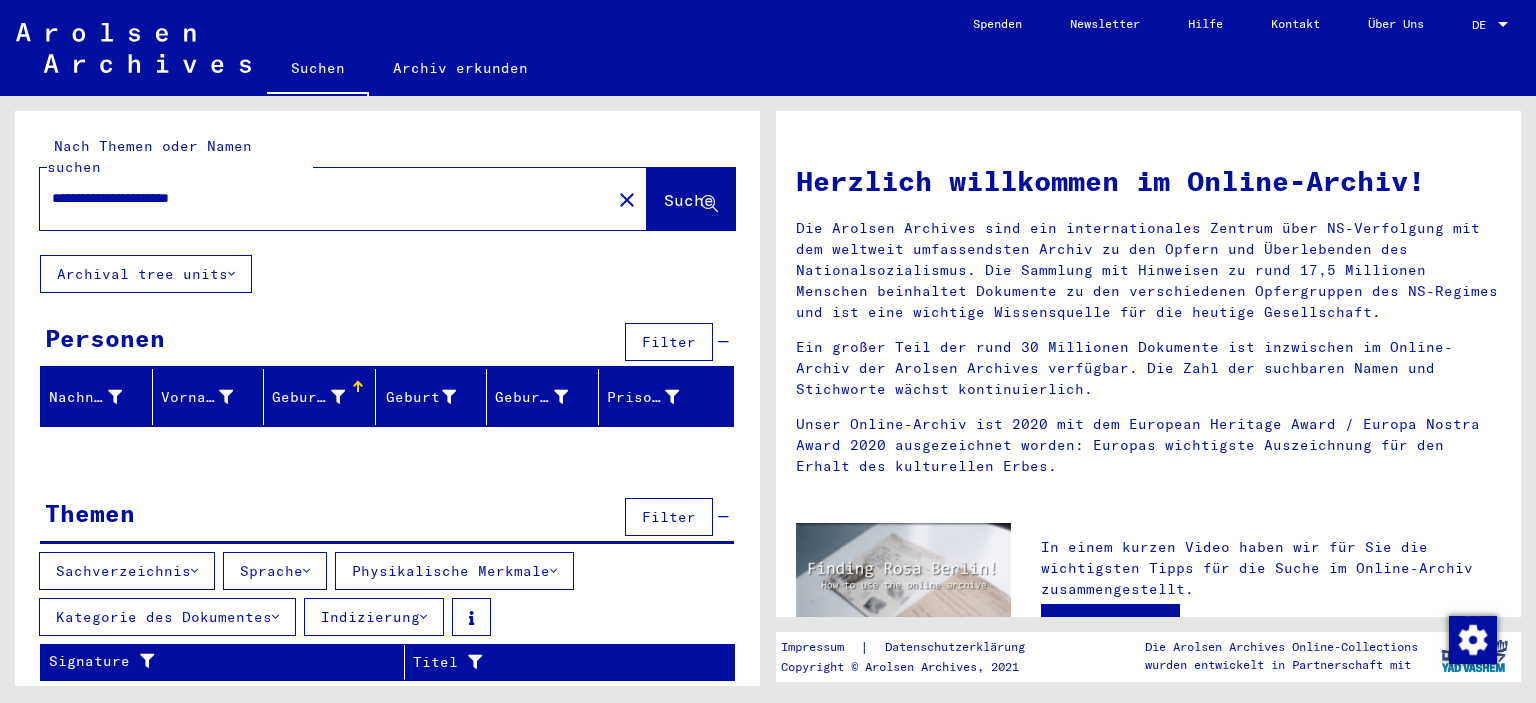 click on "Geburtsname" at bounding box center (308, 397) 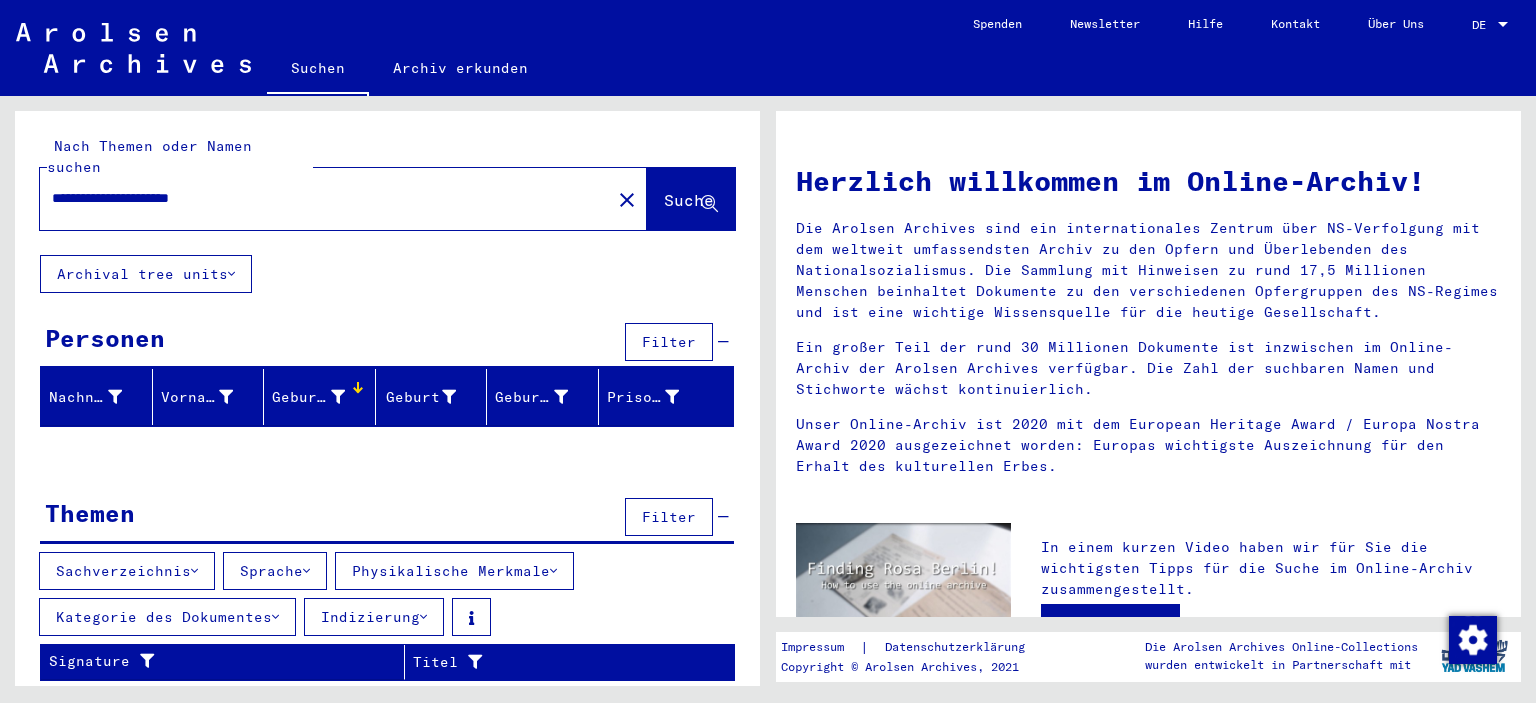 click at bounding box center [723, 342] 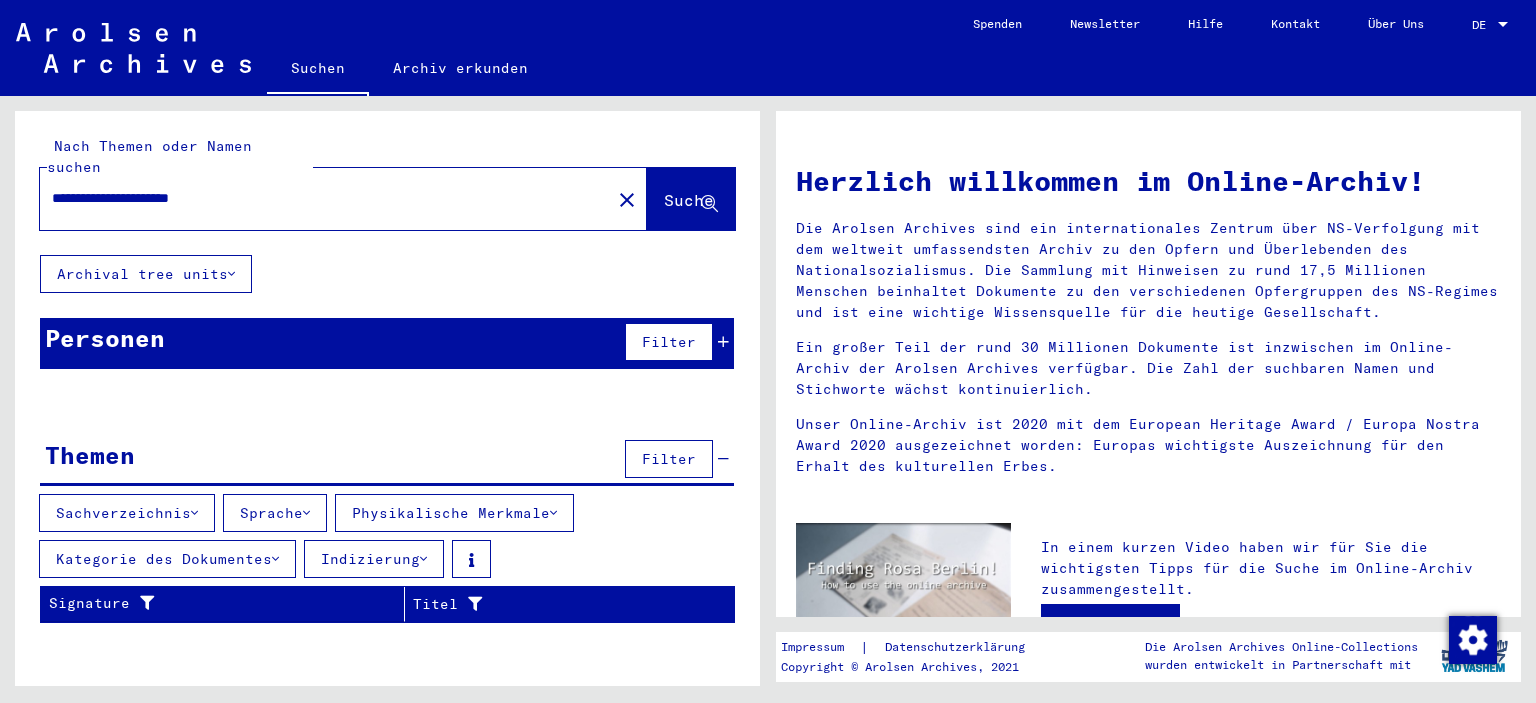 click at bounding box center [723, 342] 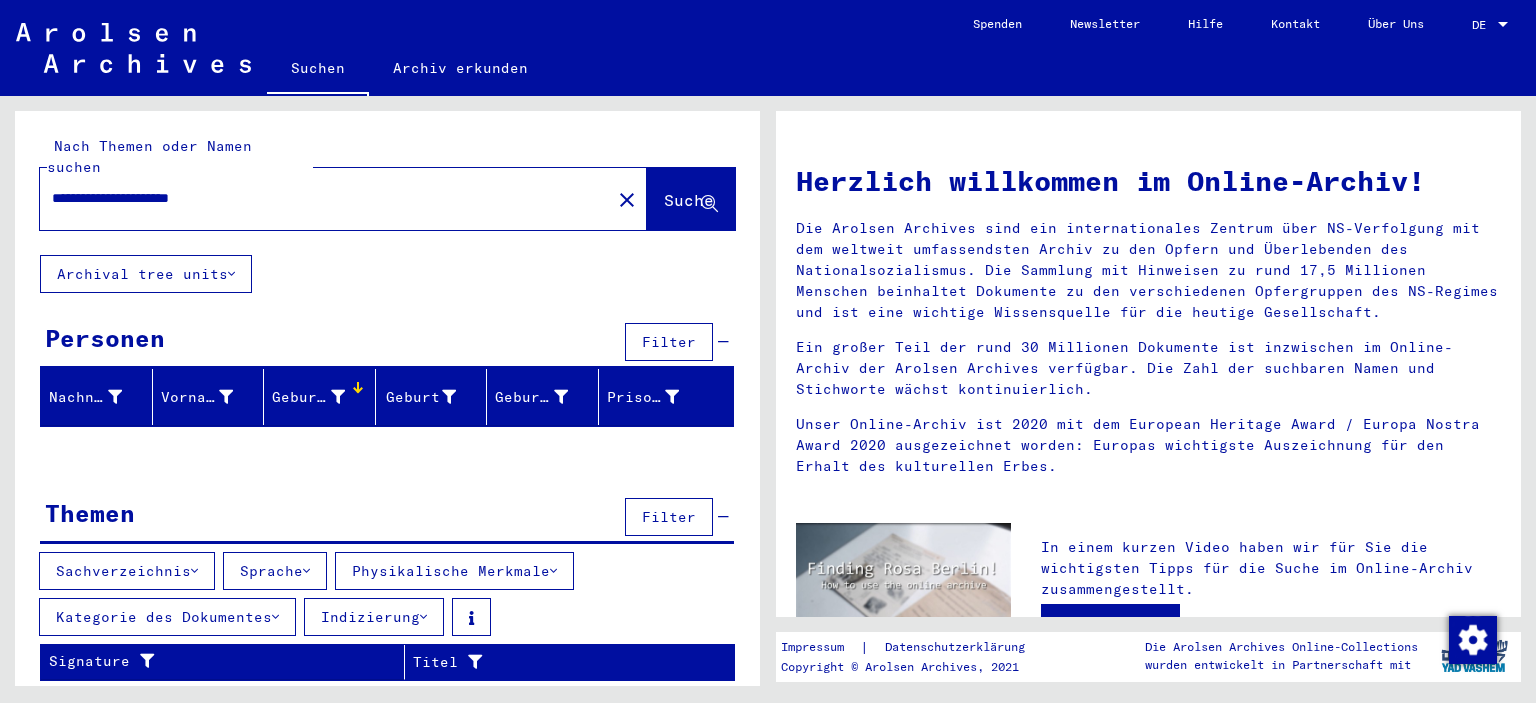 click on "Filter" at bounding box center [669, 342] 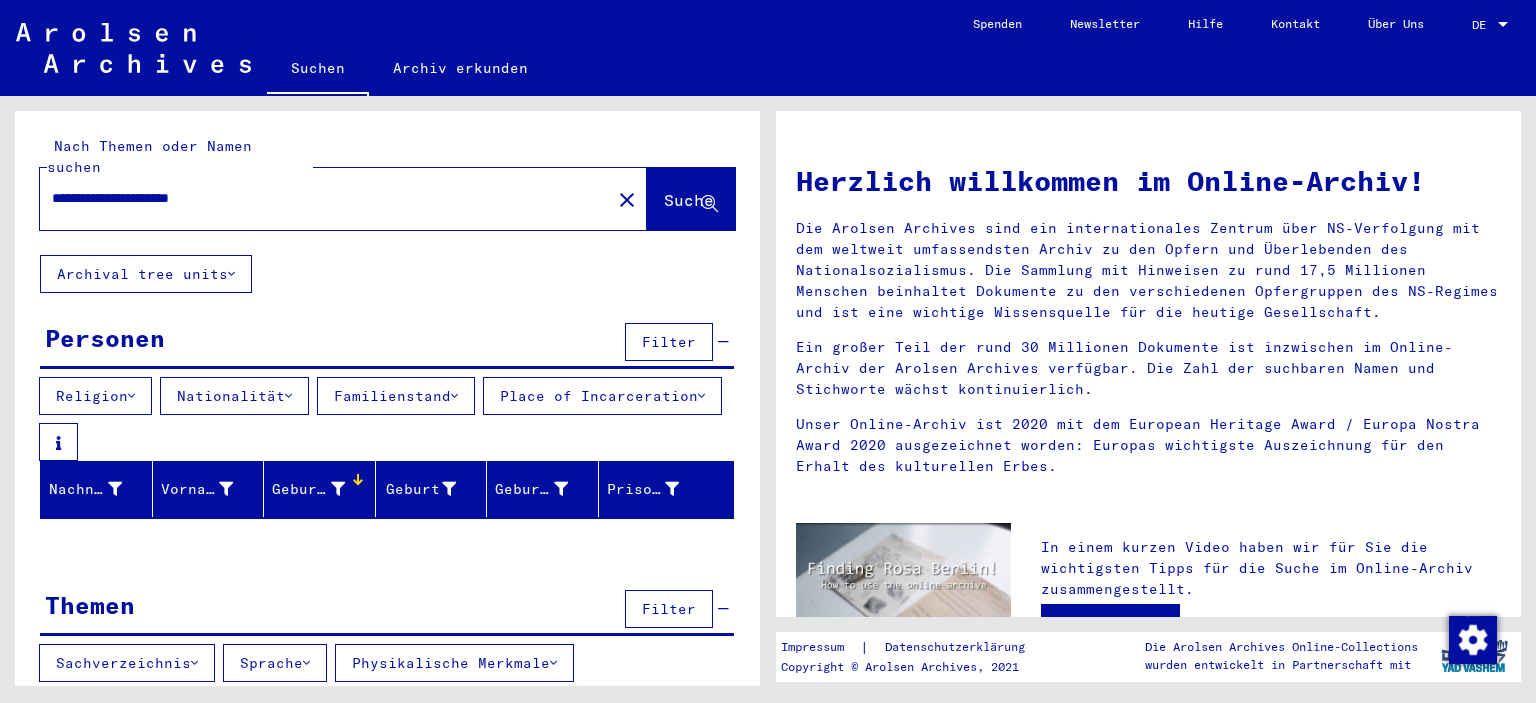 click on "Geburtsname" at bounding box center [308, 489] 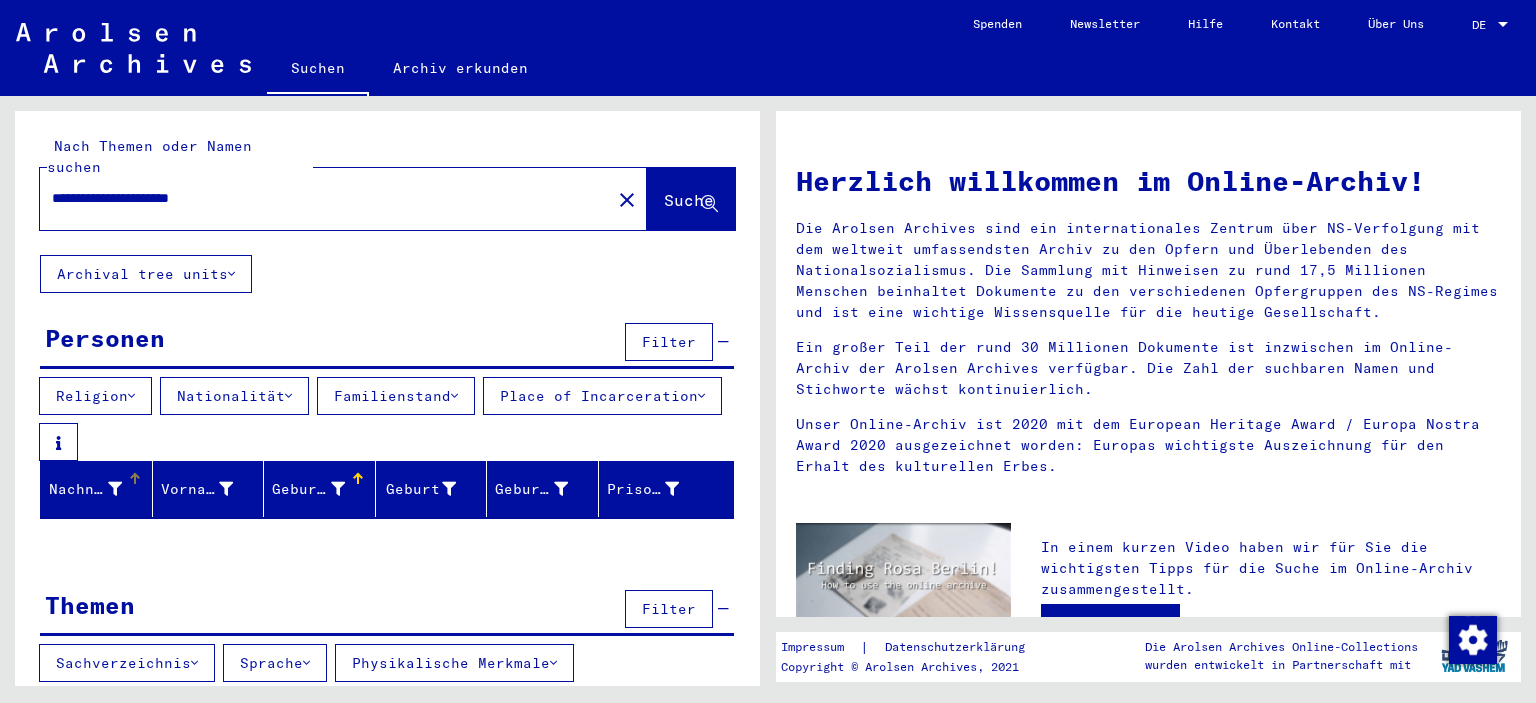 click on "Nachname" at bounding box center [85, 489] 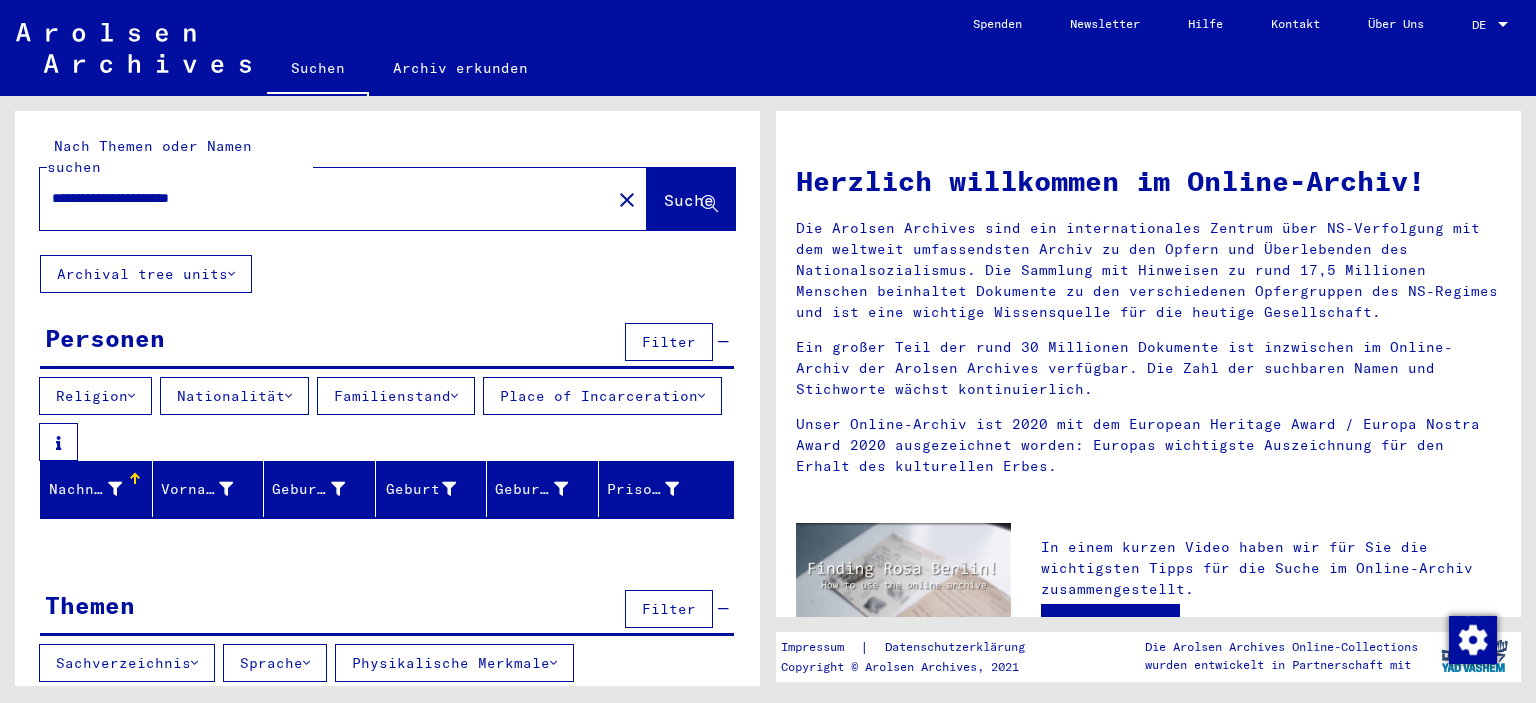 click on "Nachname" at bounding box center [100, 489] 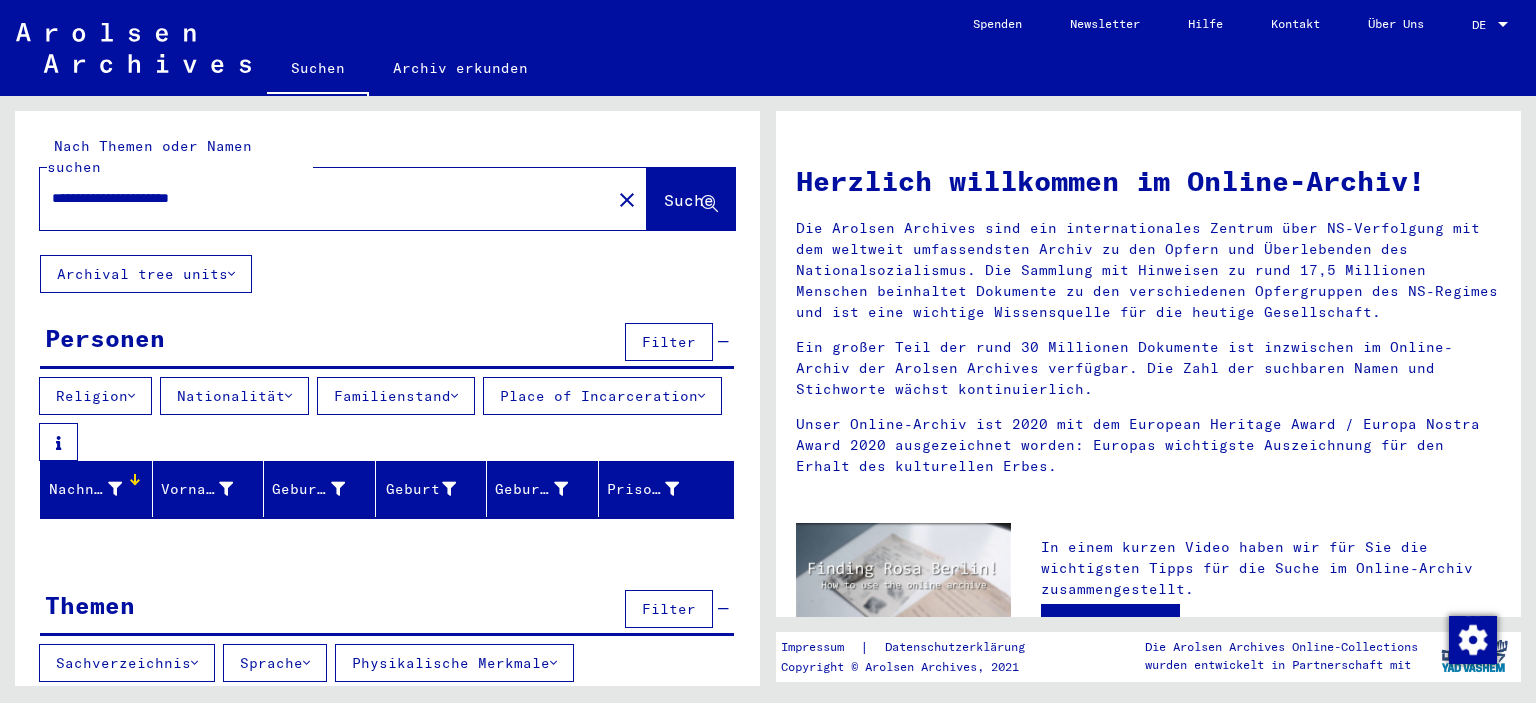click on "Nachname" at bounding box center [100, 489] 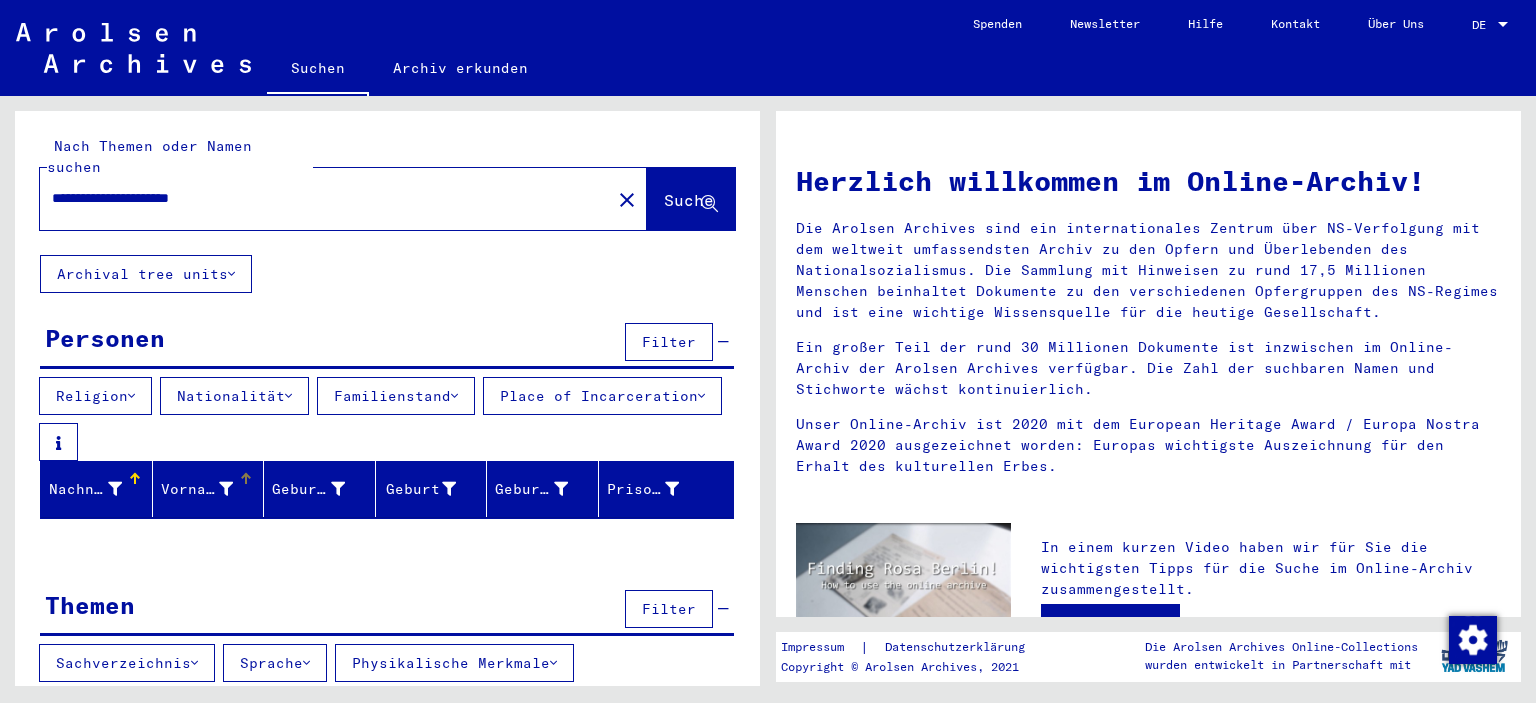 click at bounding box center (226, 489) 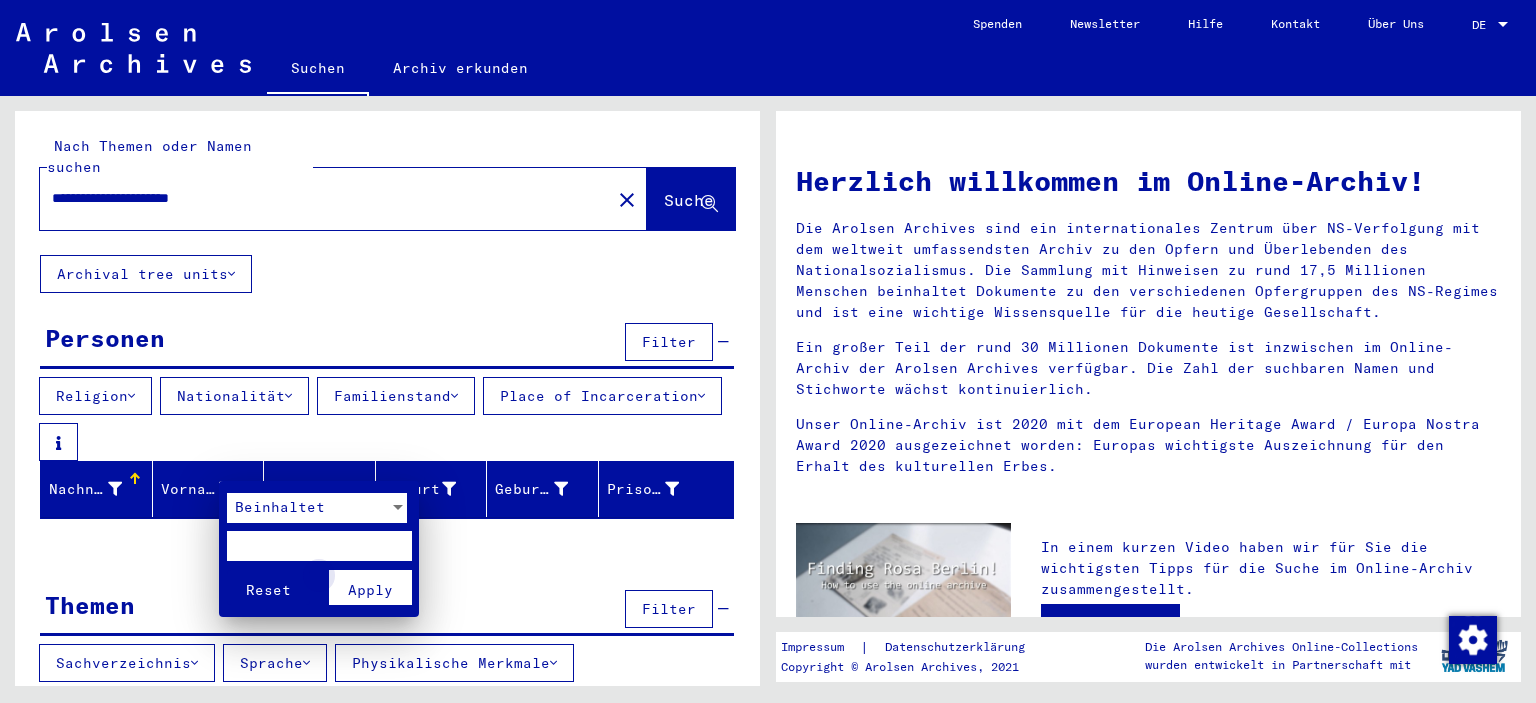 click on "Apply" at bounding box center [370, 590] 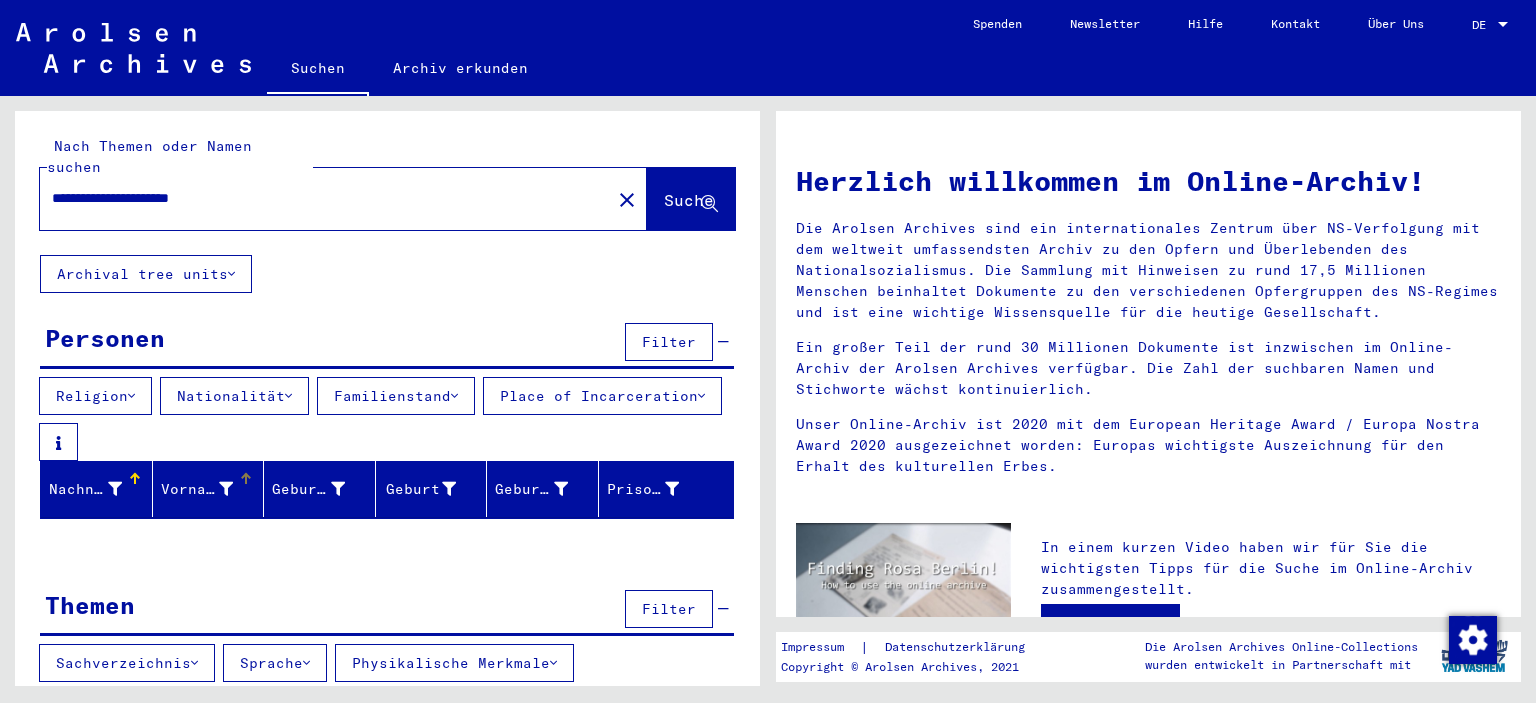 click on "Nachname" at bounding box center (85, 489) 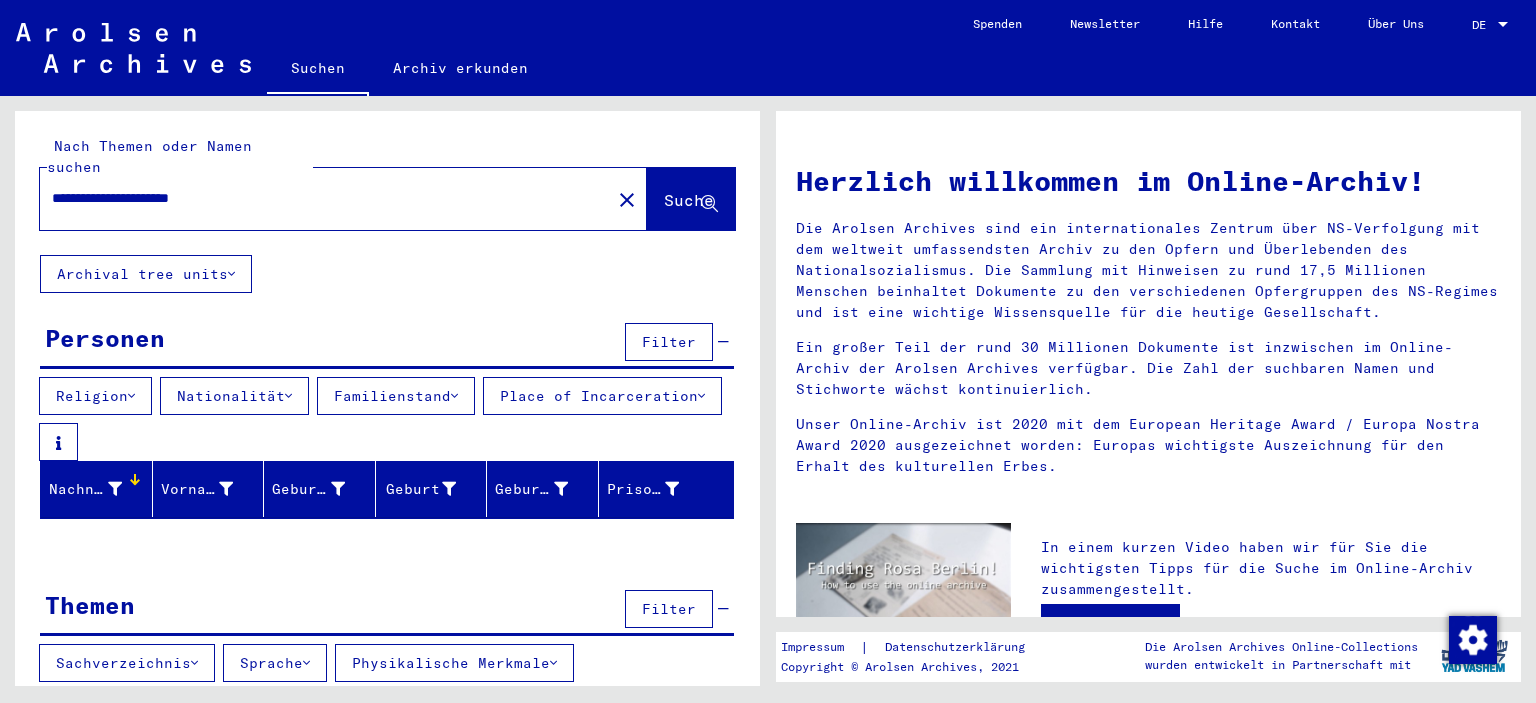 click on "Nachname" at bounding box center (85, 489) 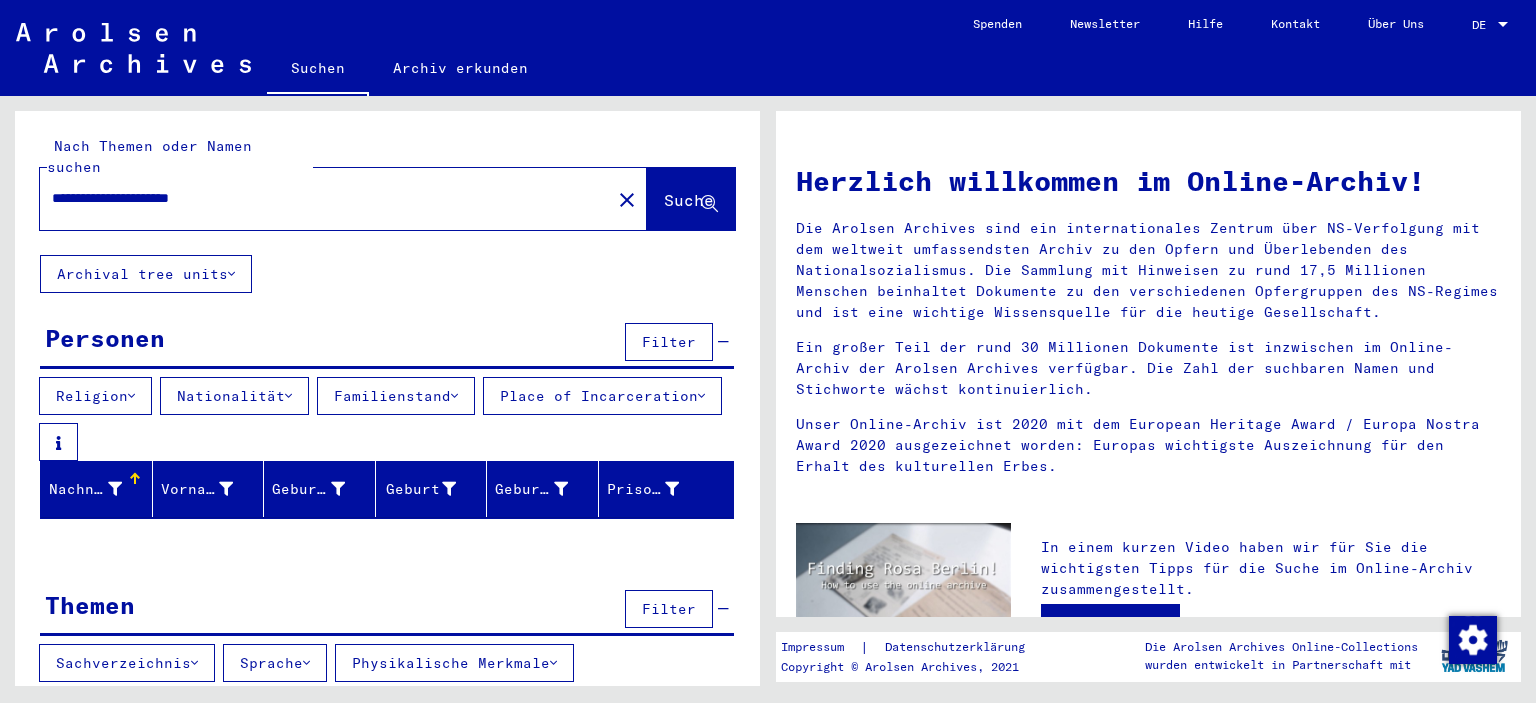 click at bounding box center (134, 474) 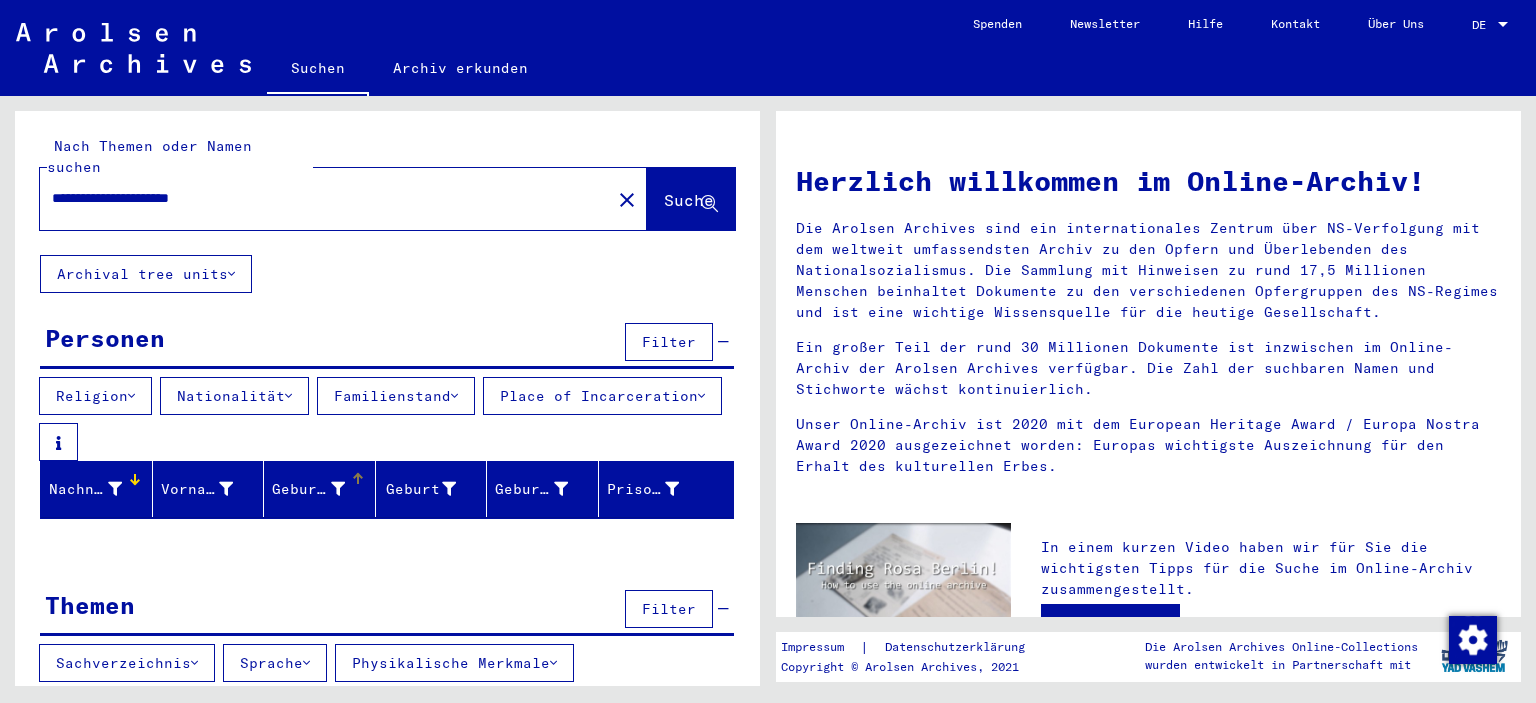 click on "Geburtsname" at bounding box center [311, 489] 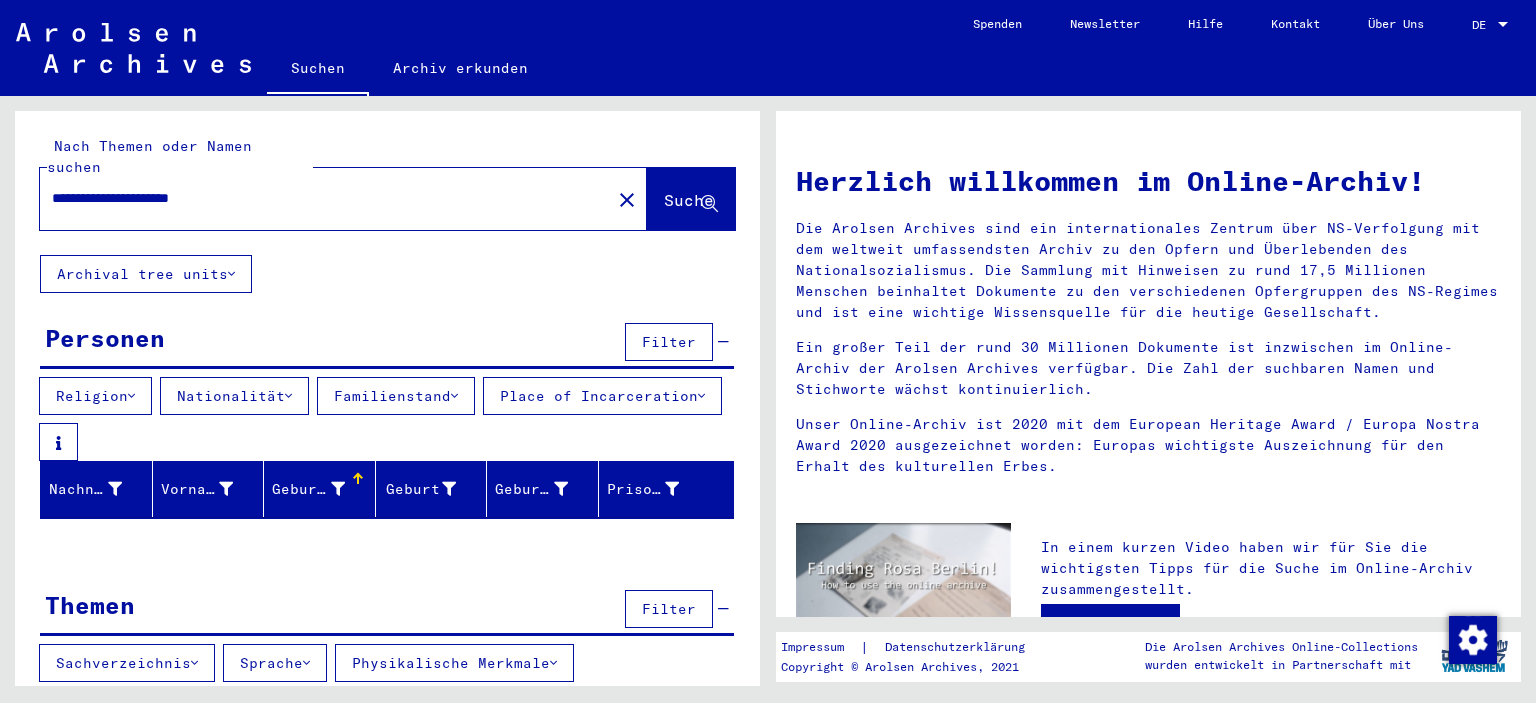 click on "Geburtsname" at bounding box center (308, 489) 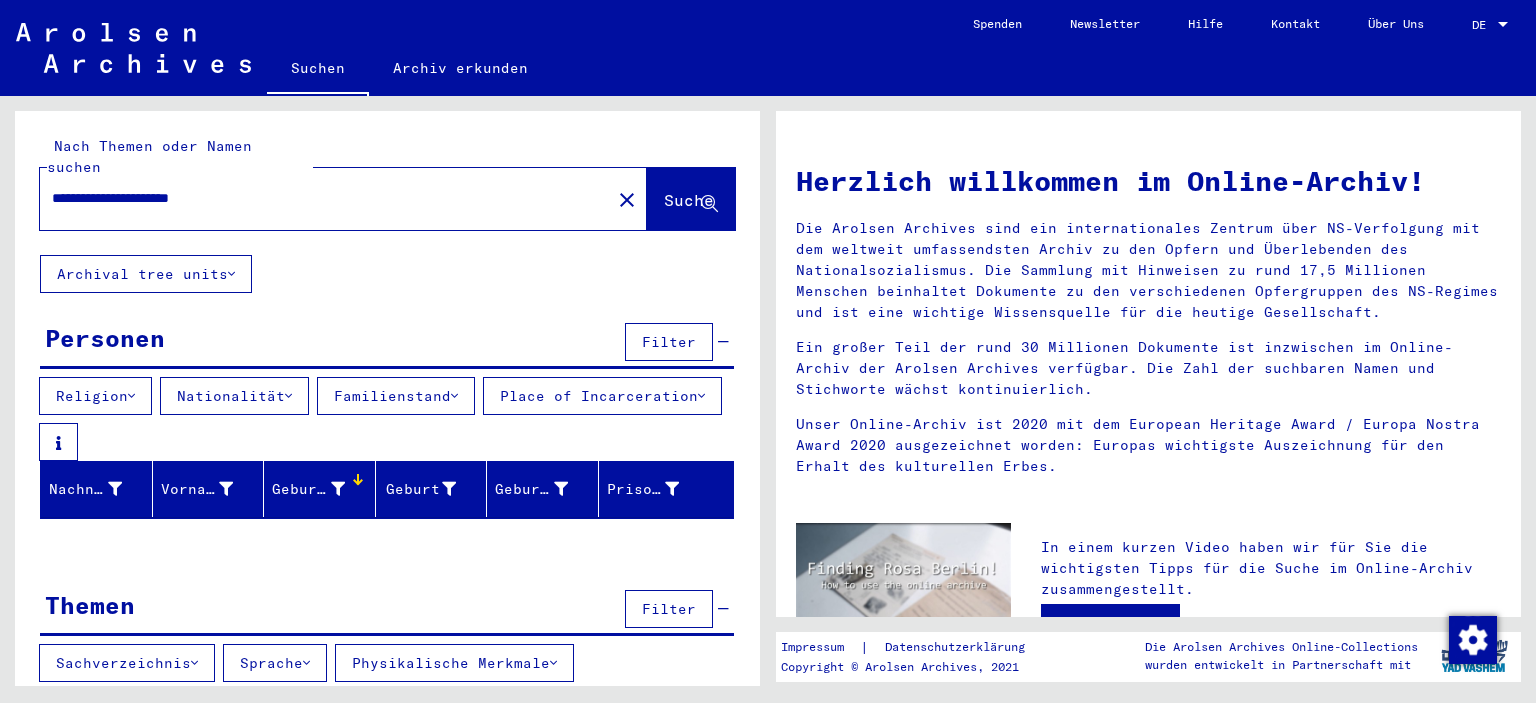 click on "Geburtsname" at bounding box center (320, 489) 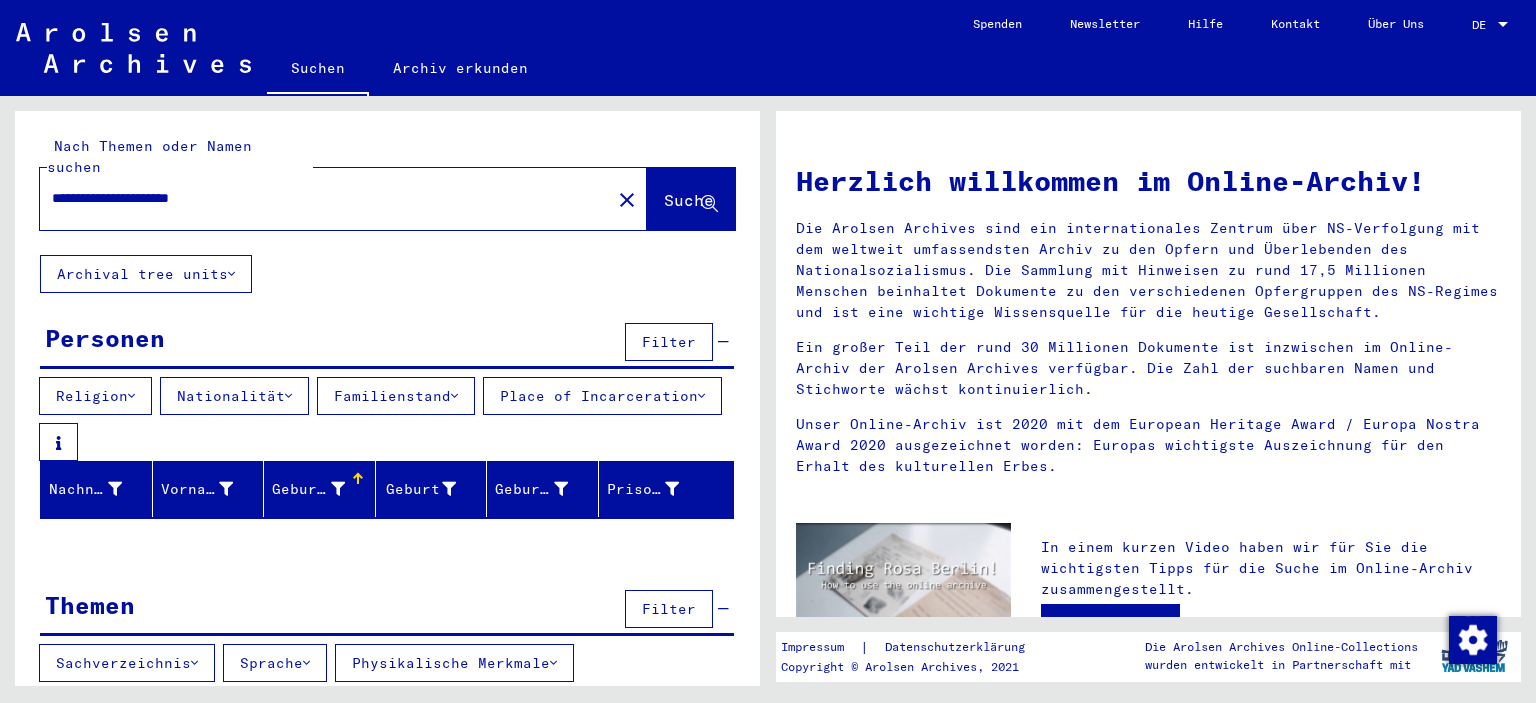 click at bounding box center (358, 479) 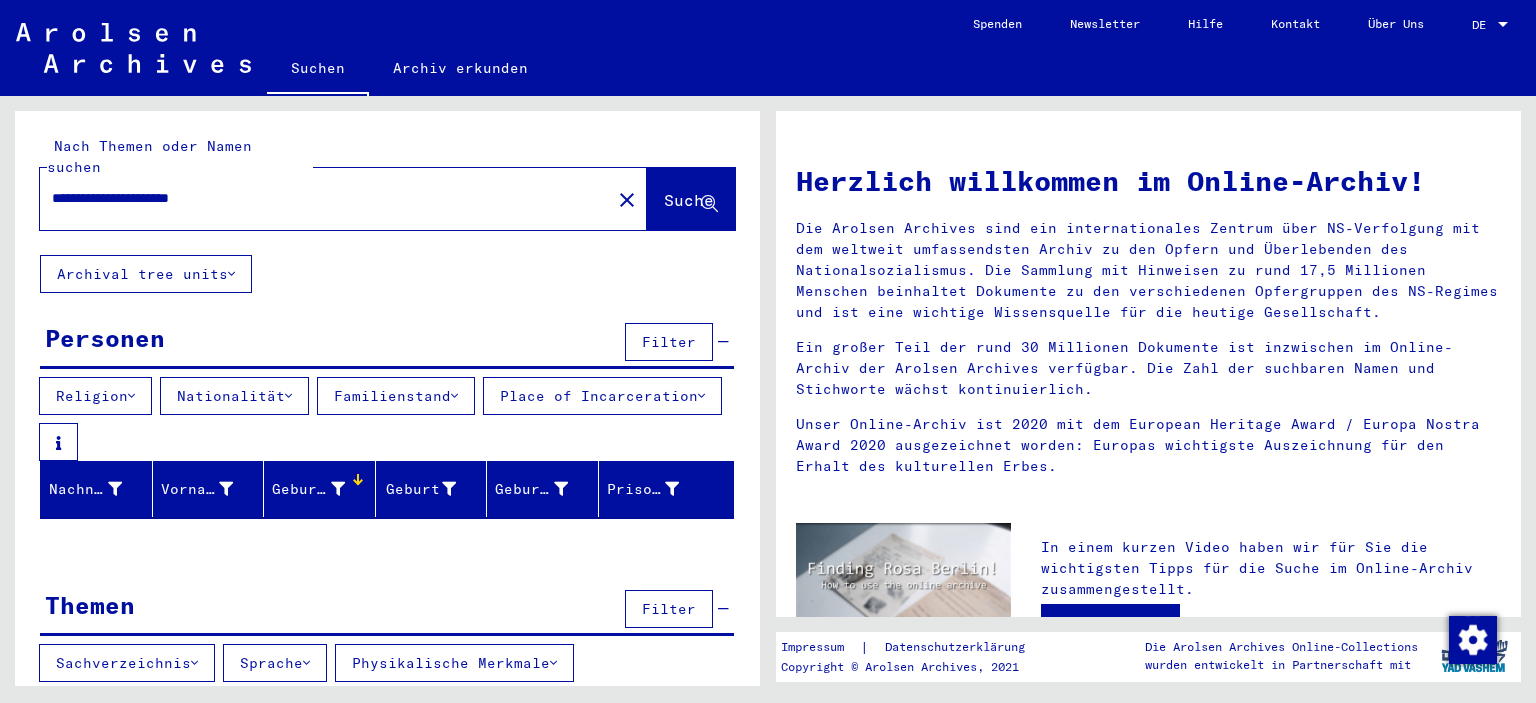 click at bounding box center (358, 479) 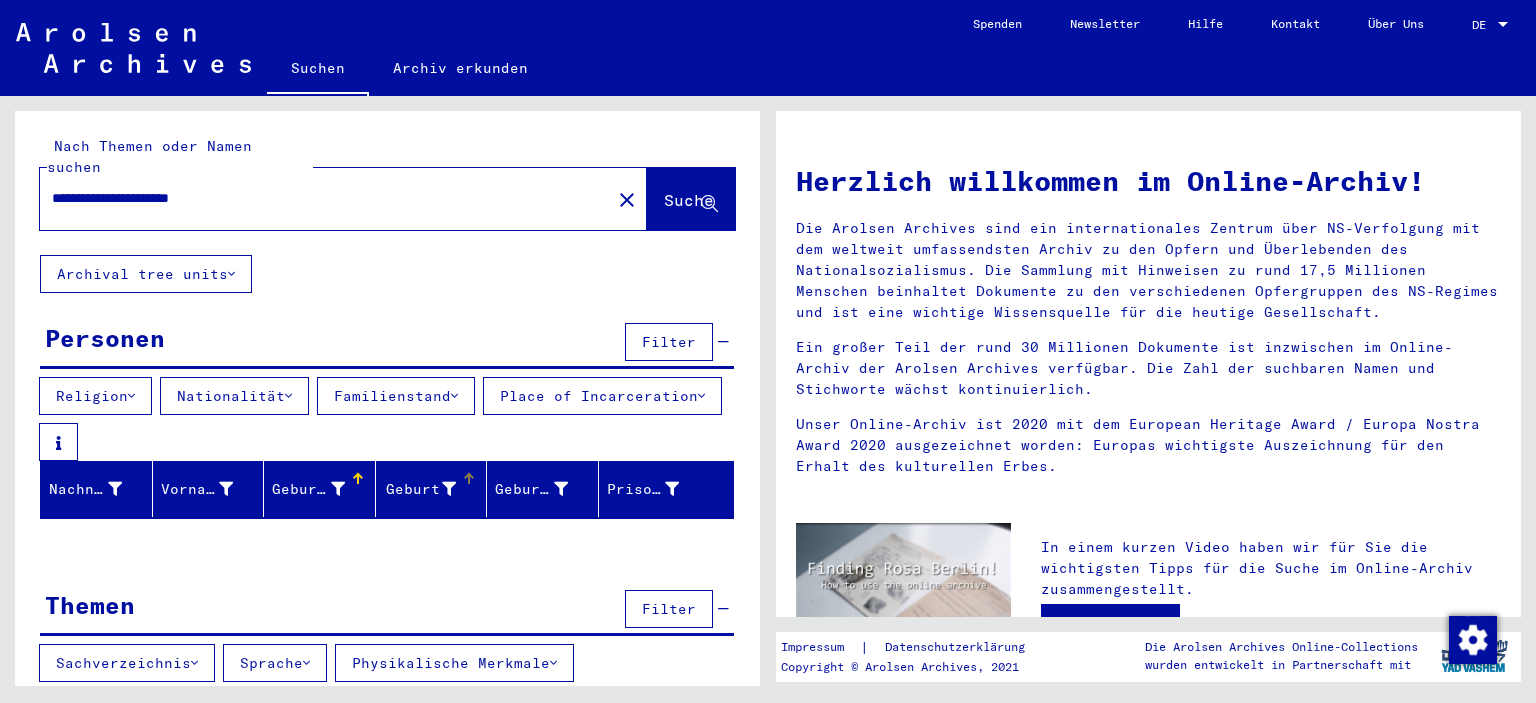 click at bounding box center [469, 474] 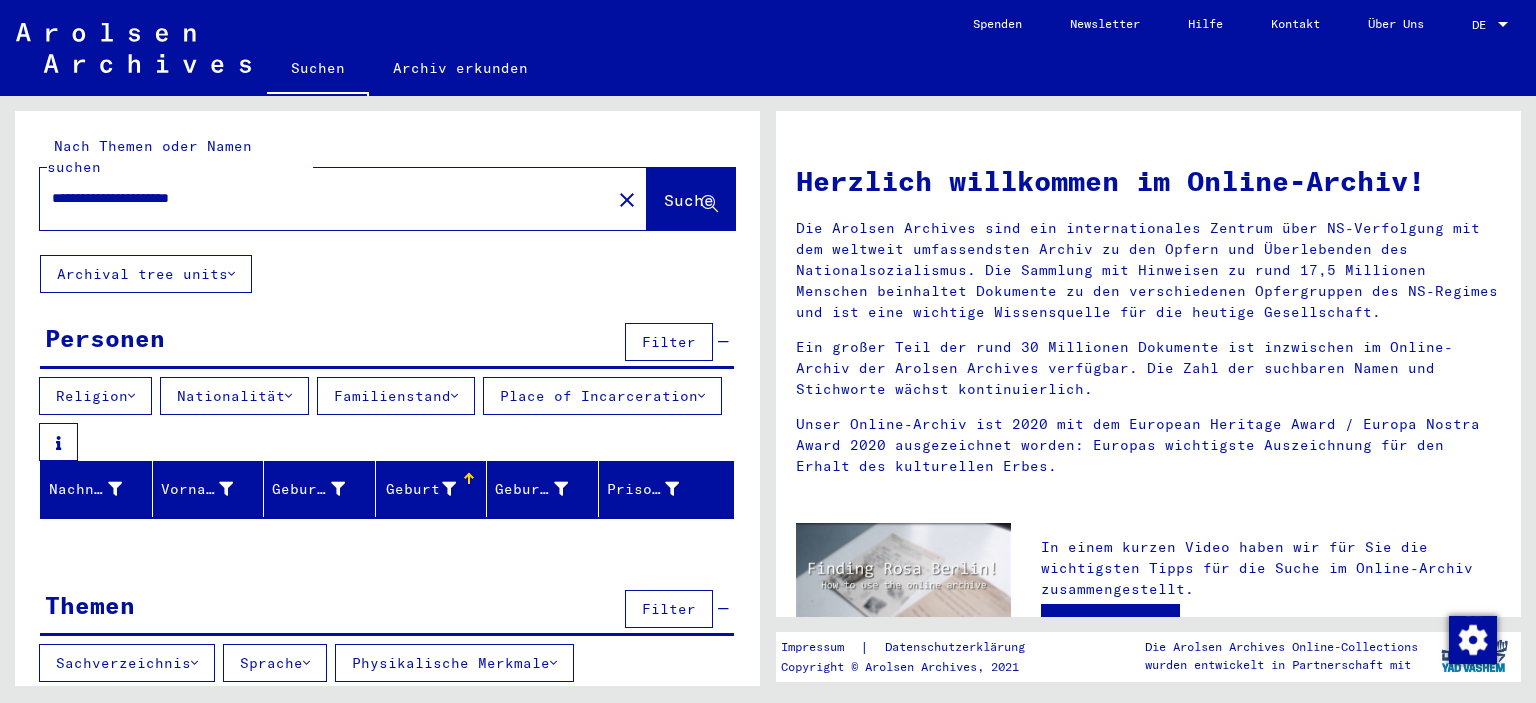 click on "**********" at bounding box center [319, 198] 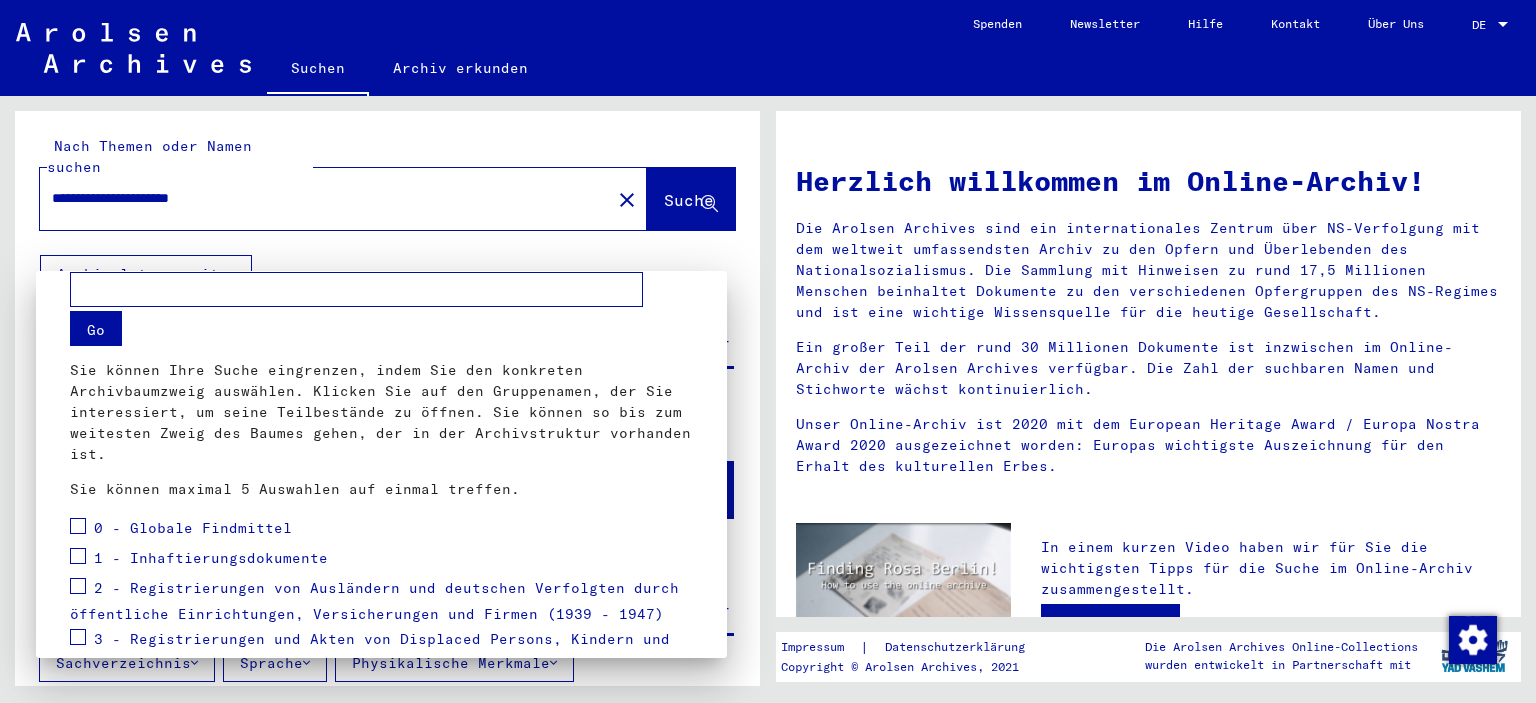 scroll, scrollTop: 0, scrollLeft: 0, axis: both 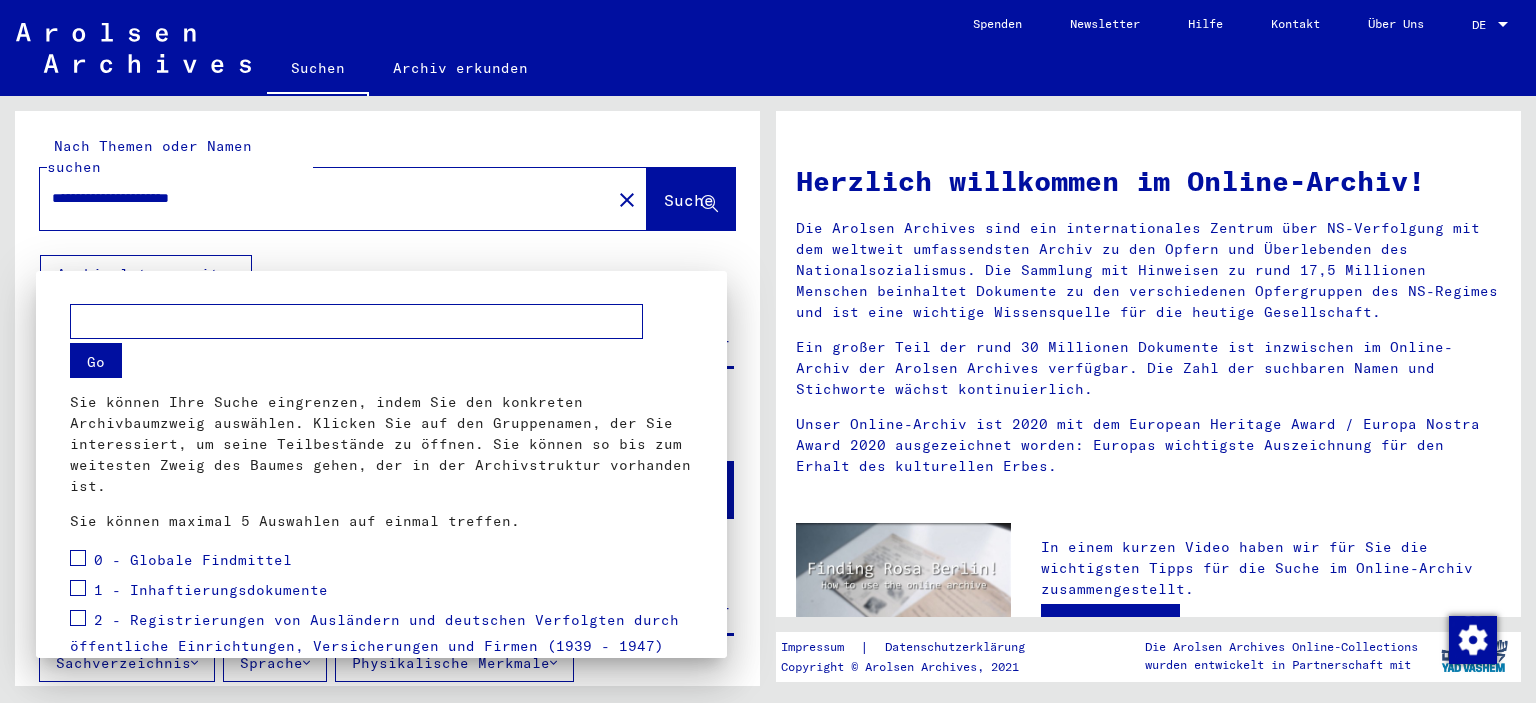 click at bounding box center (768, 351) 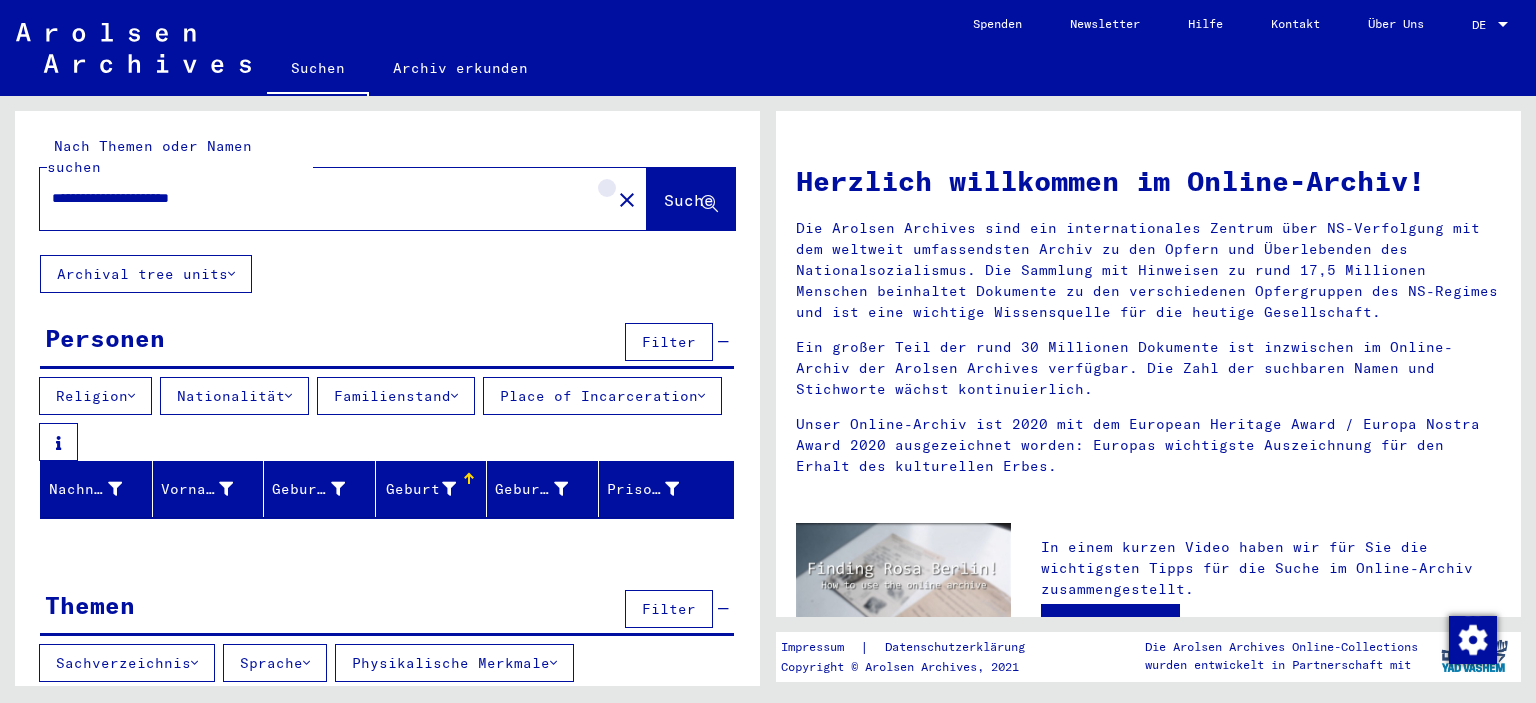 click on "close" 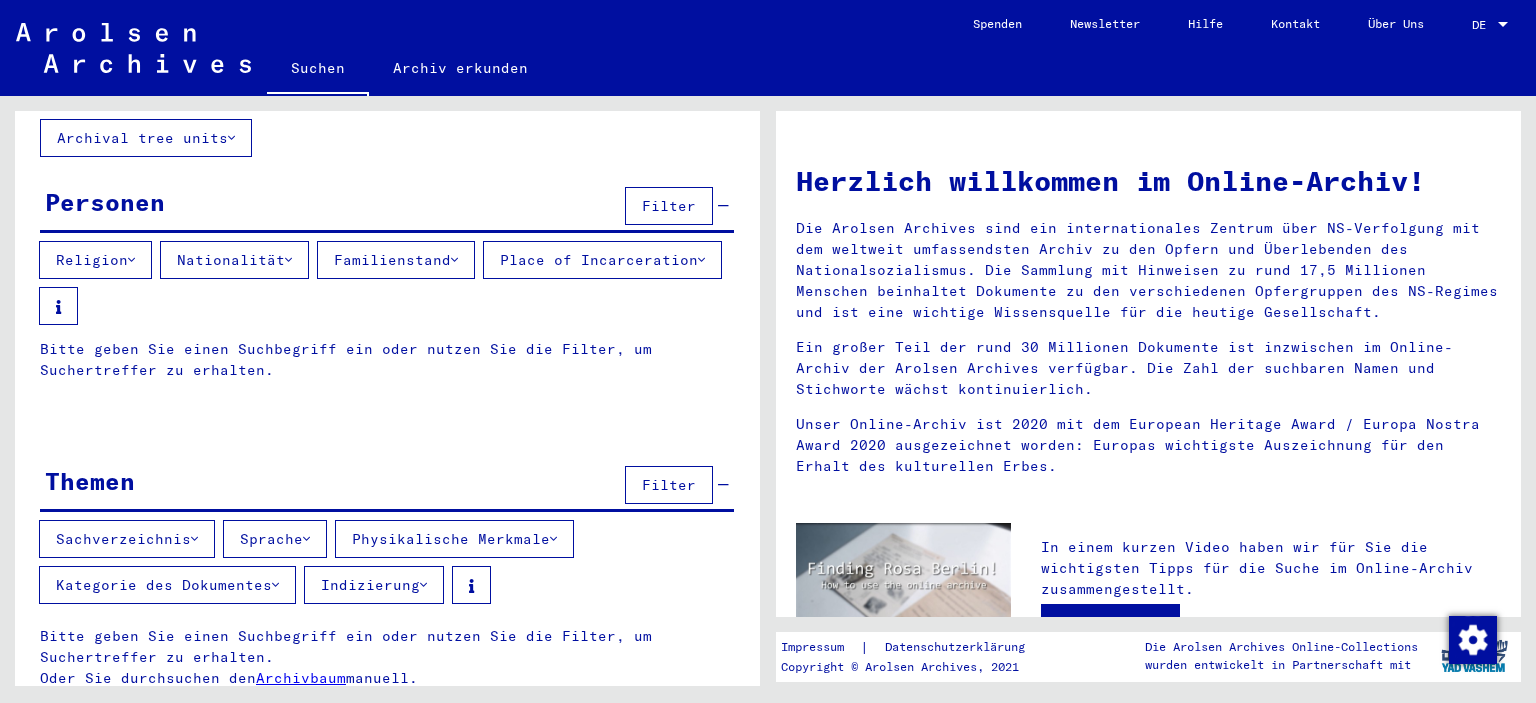 scroll, scrollTop: 0, scrollLeft: 0, axis: both 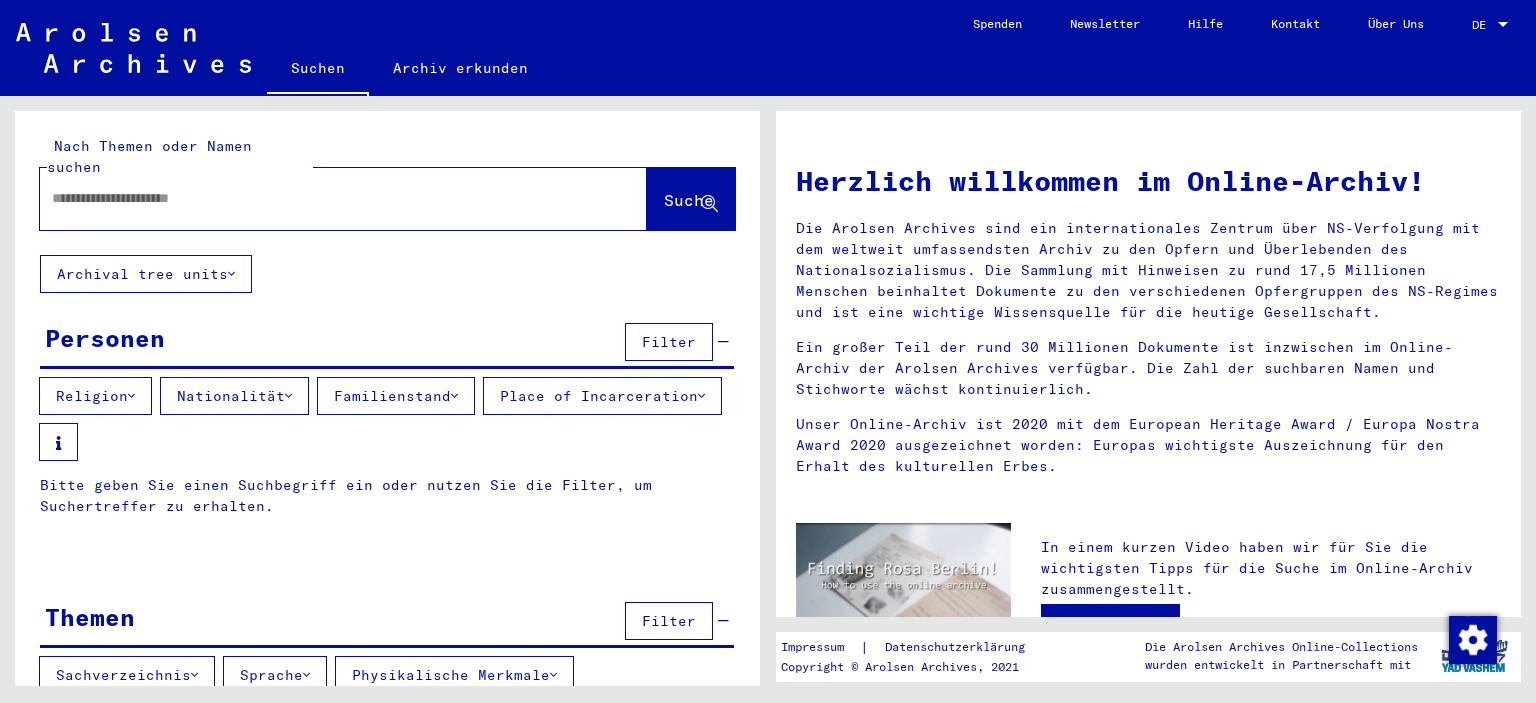 type on "**********" 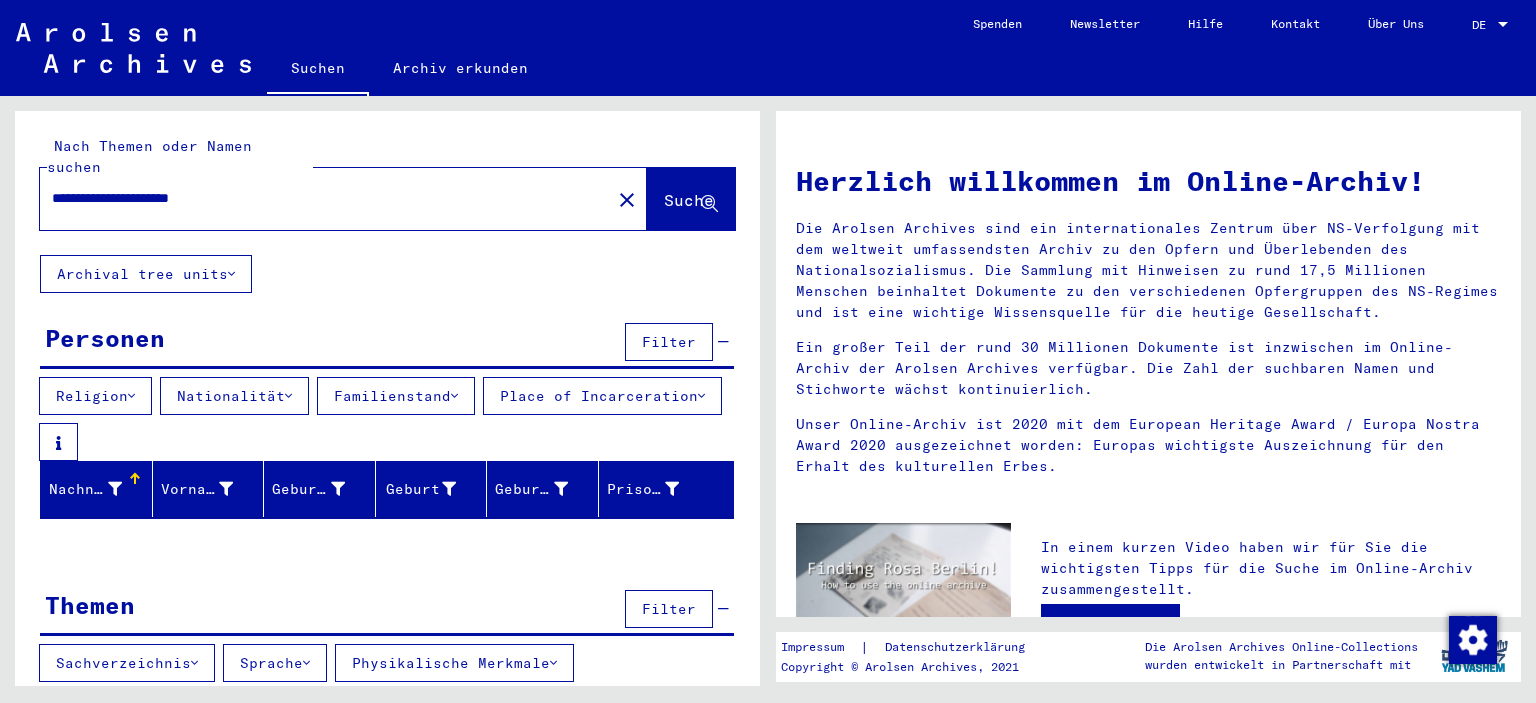 type 